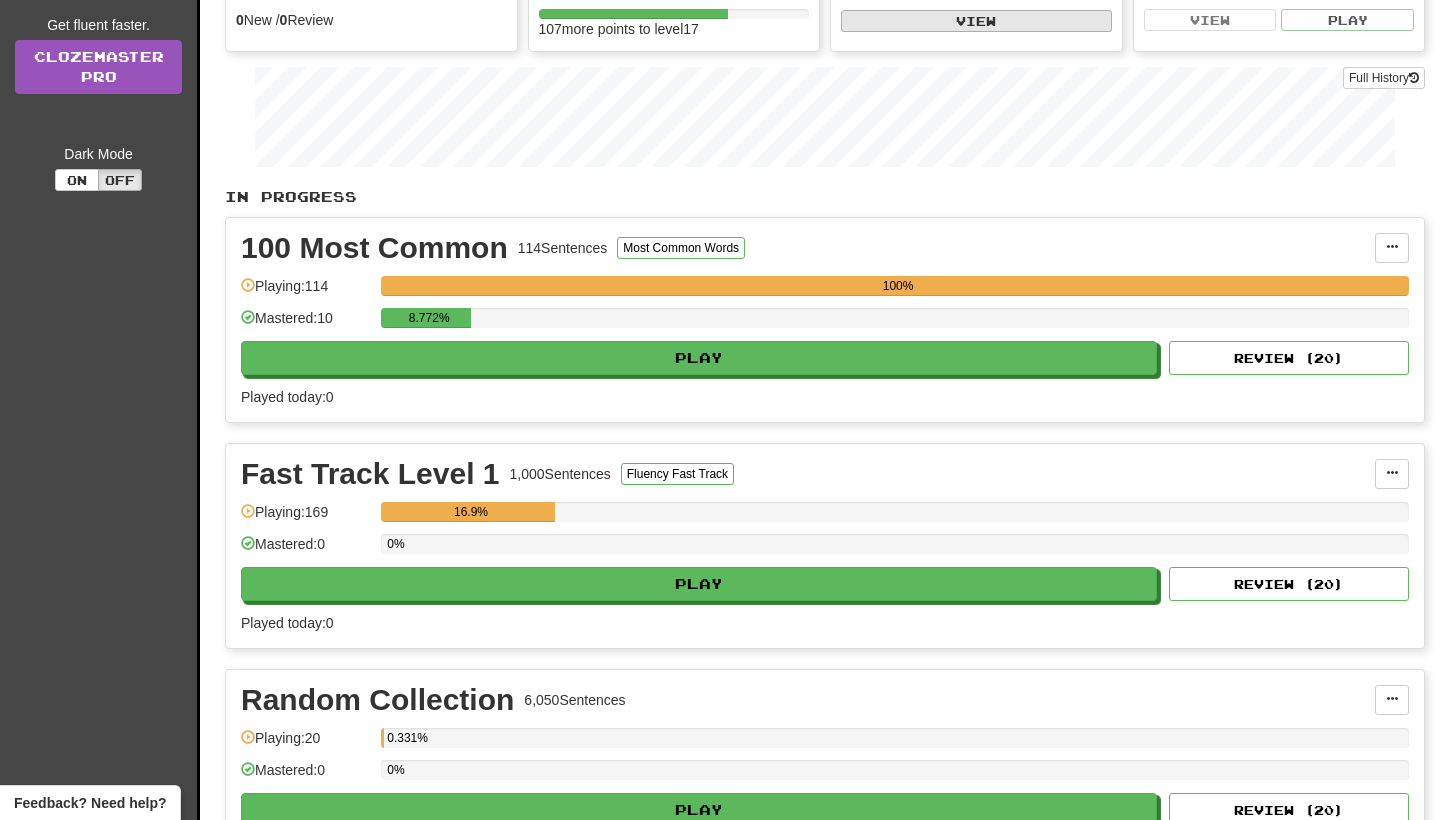 scroll, scrollTop: 251, scrollLeft: 0, axis: vertical 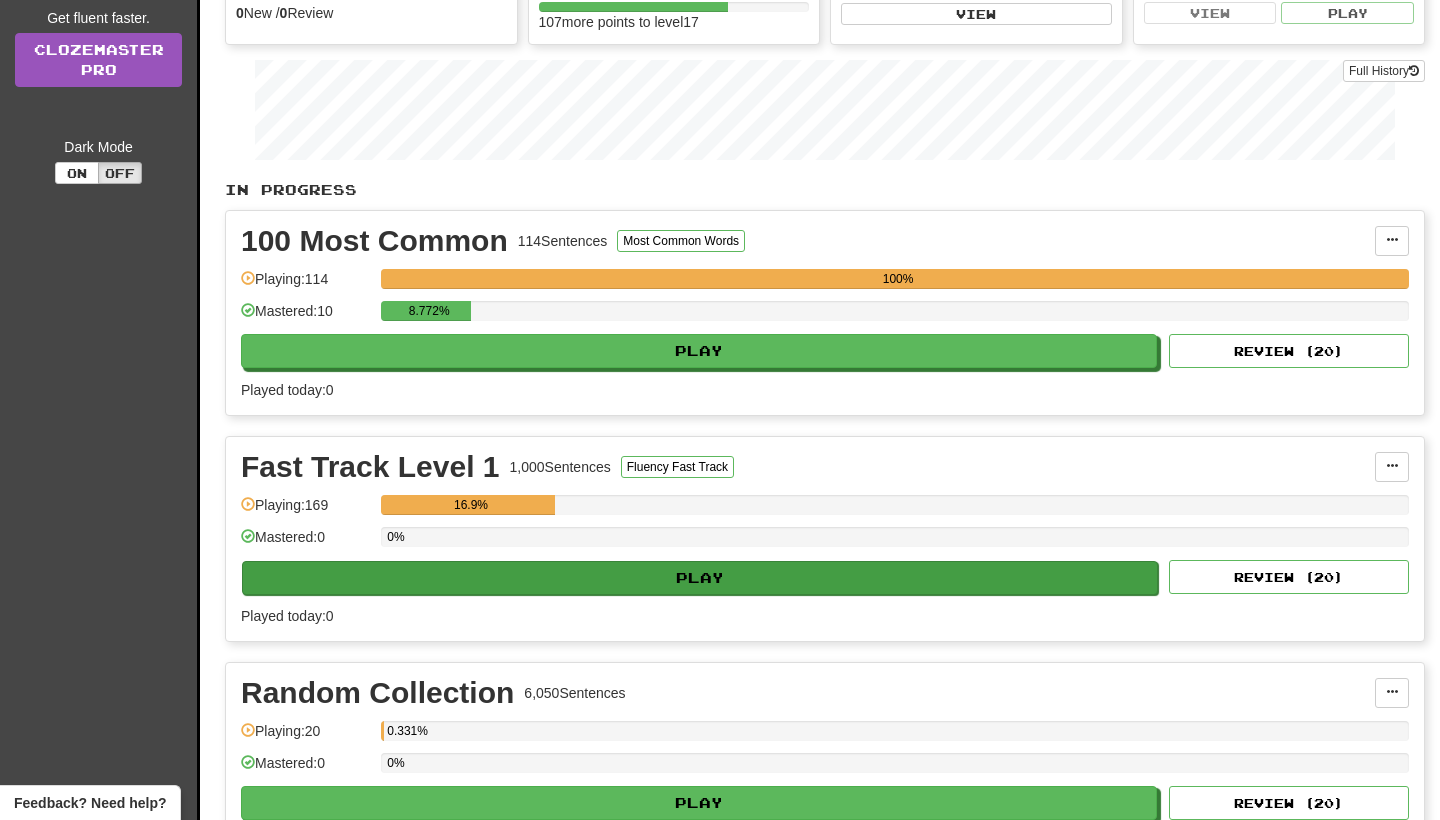 click on "Play" at bounding box center [700, 578] 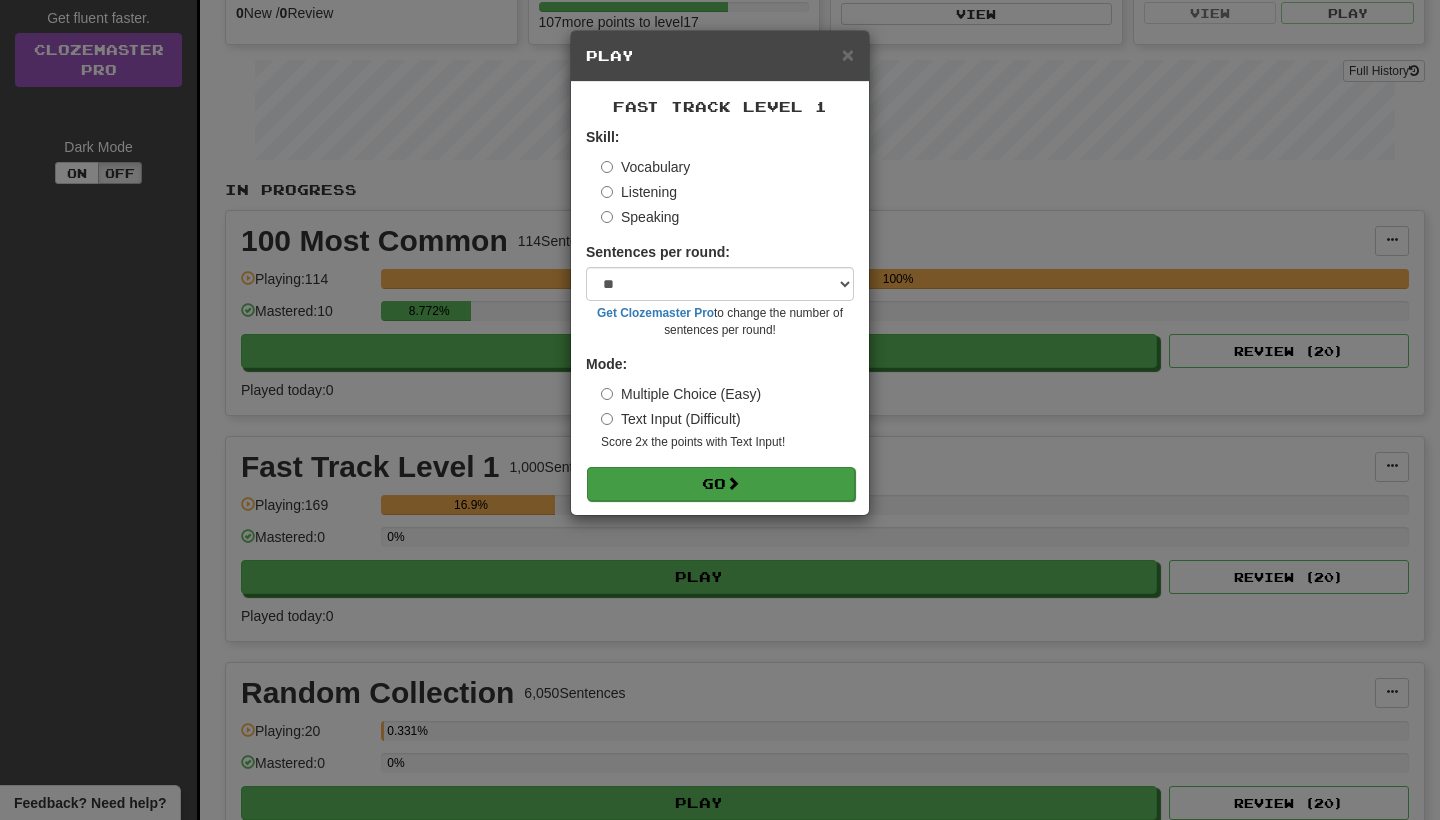 click on "Go" at bounding box center (721, 484) 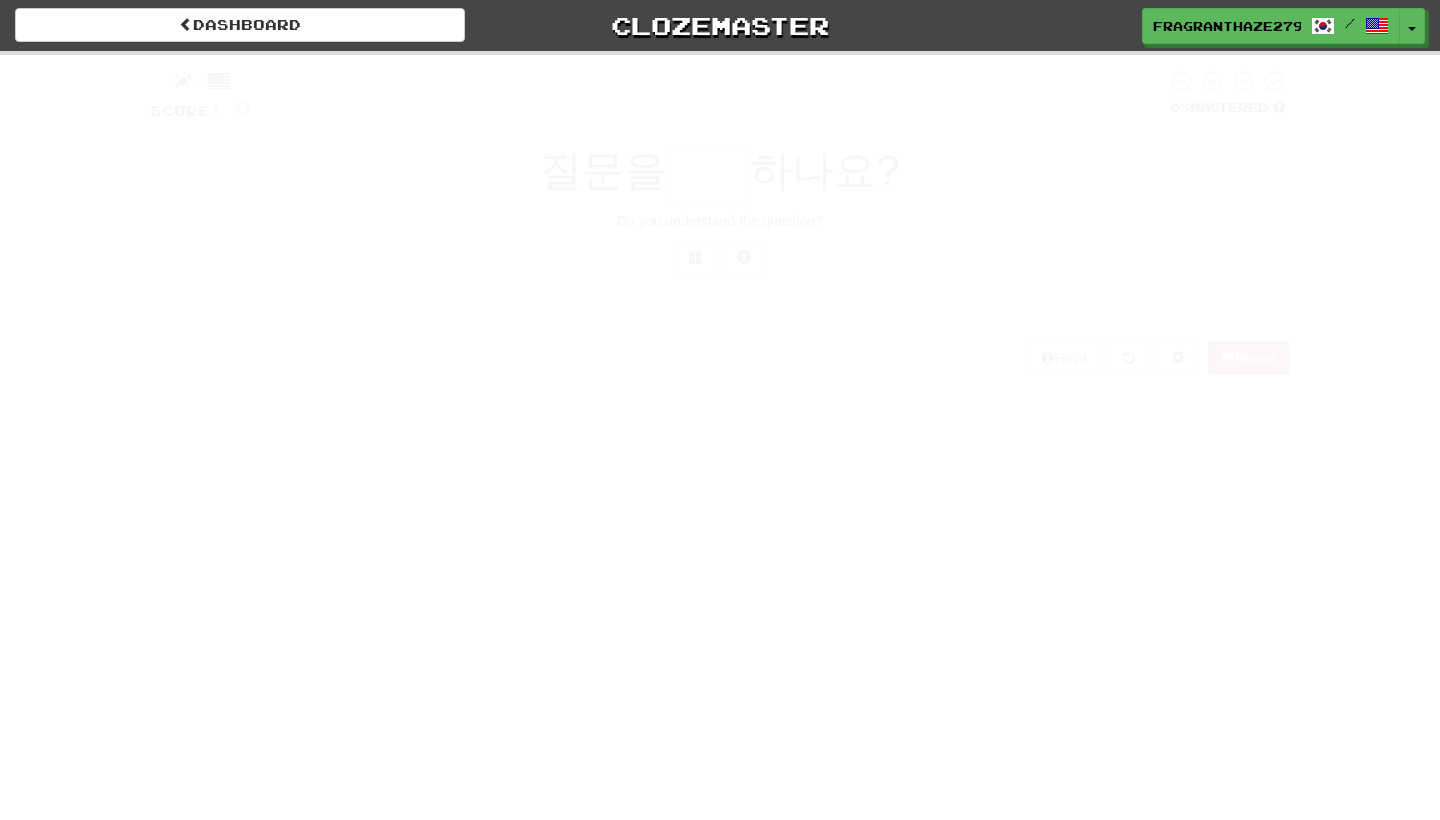 scroll, scrollTop: 0, scrollLeft: 0, axis: both 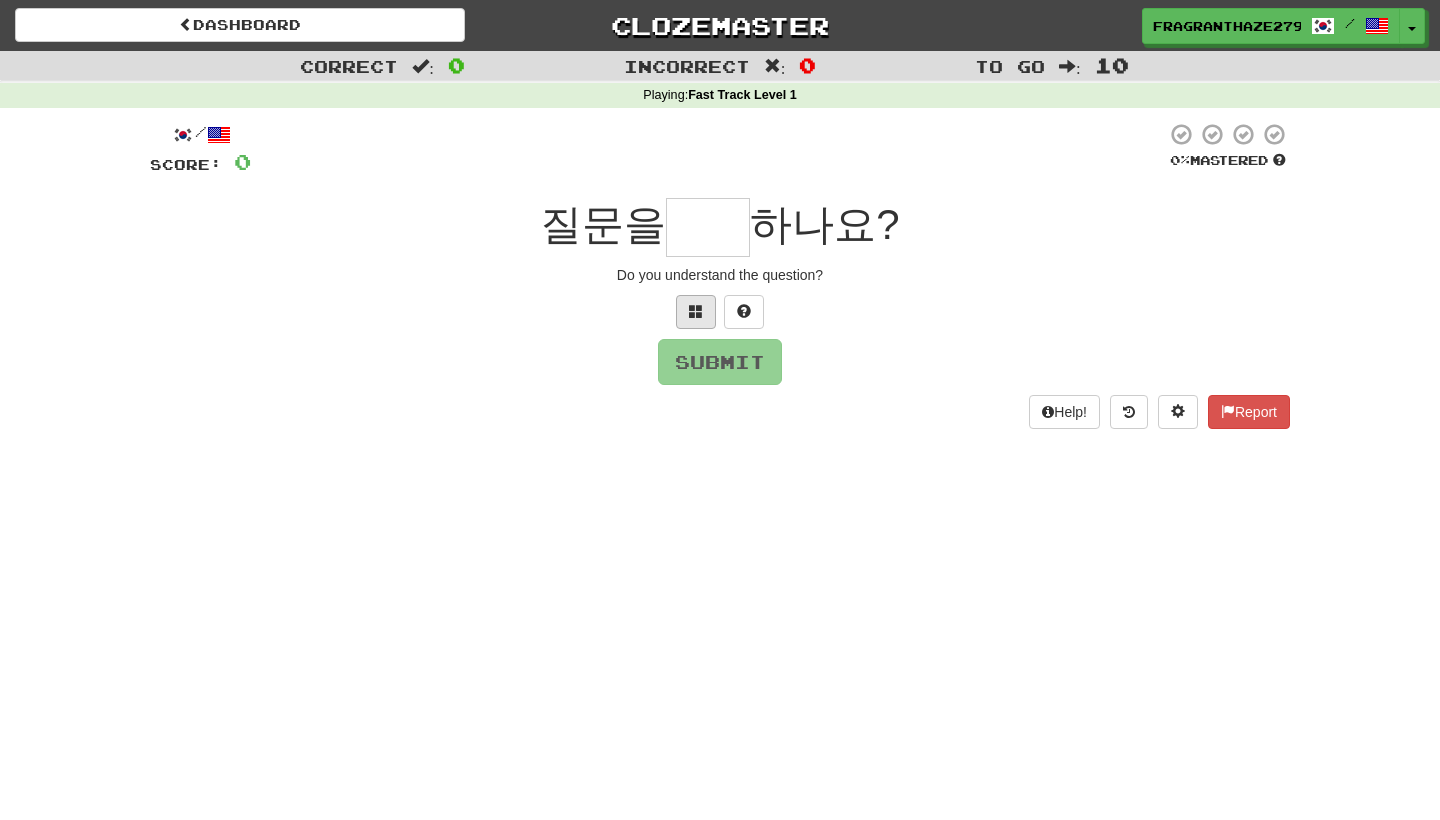 click at bounding box center [696, 311] 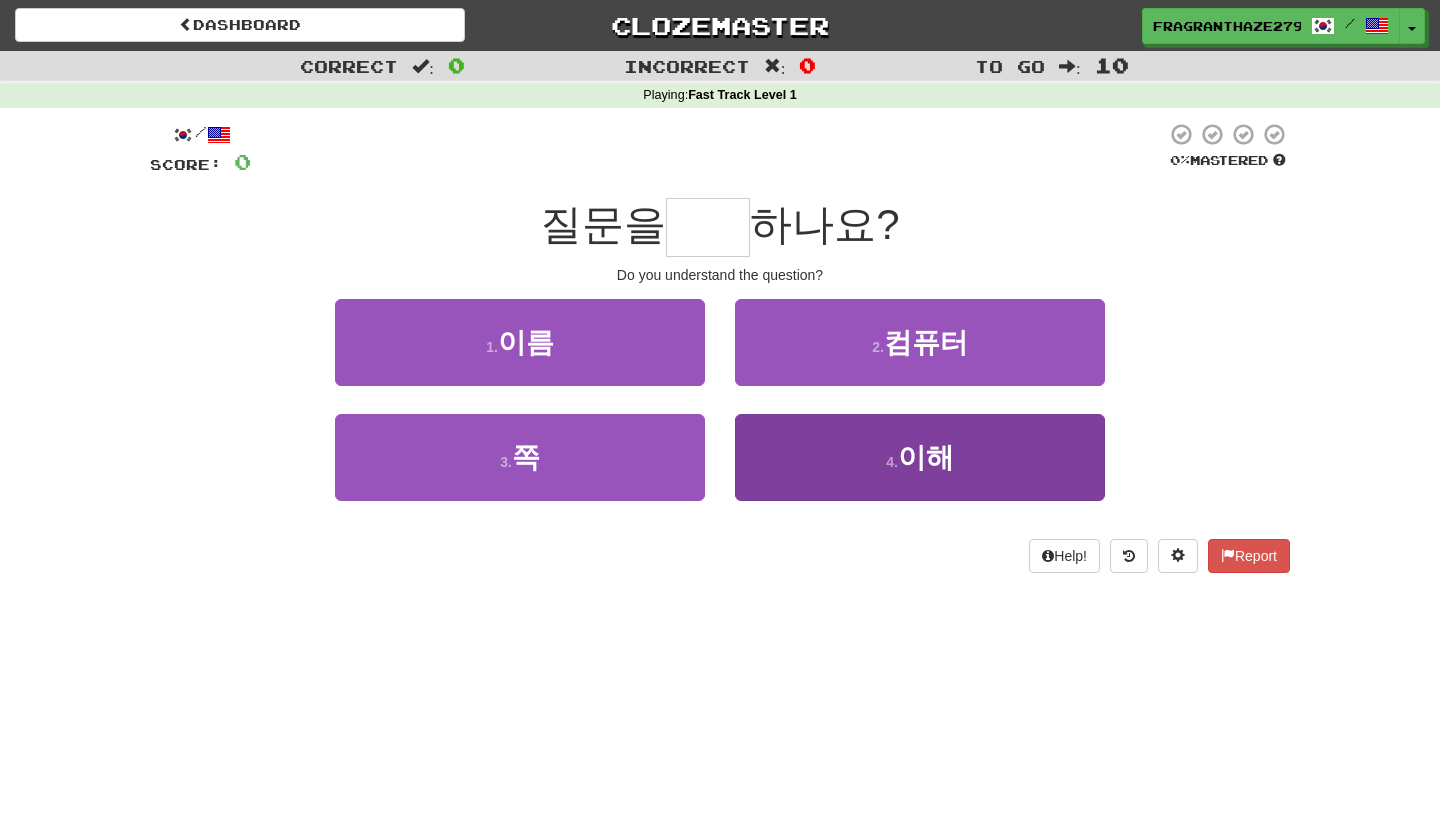 click on "이해" at bounding box center [926, 457] 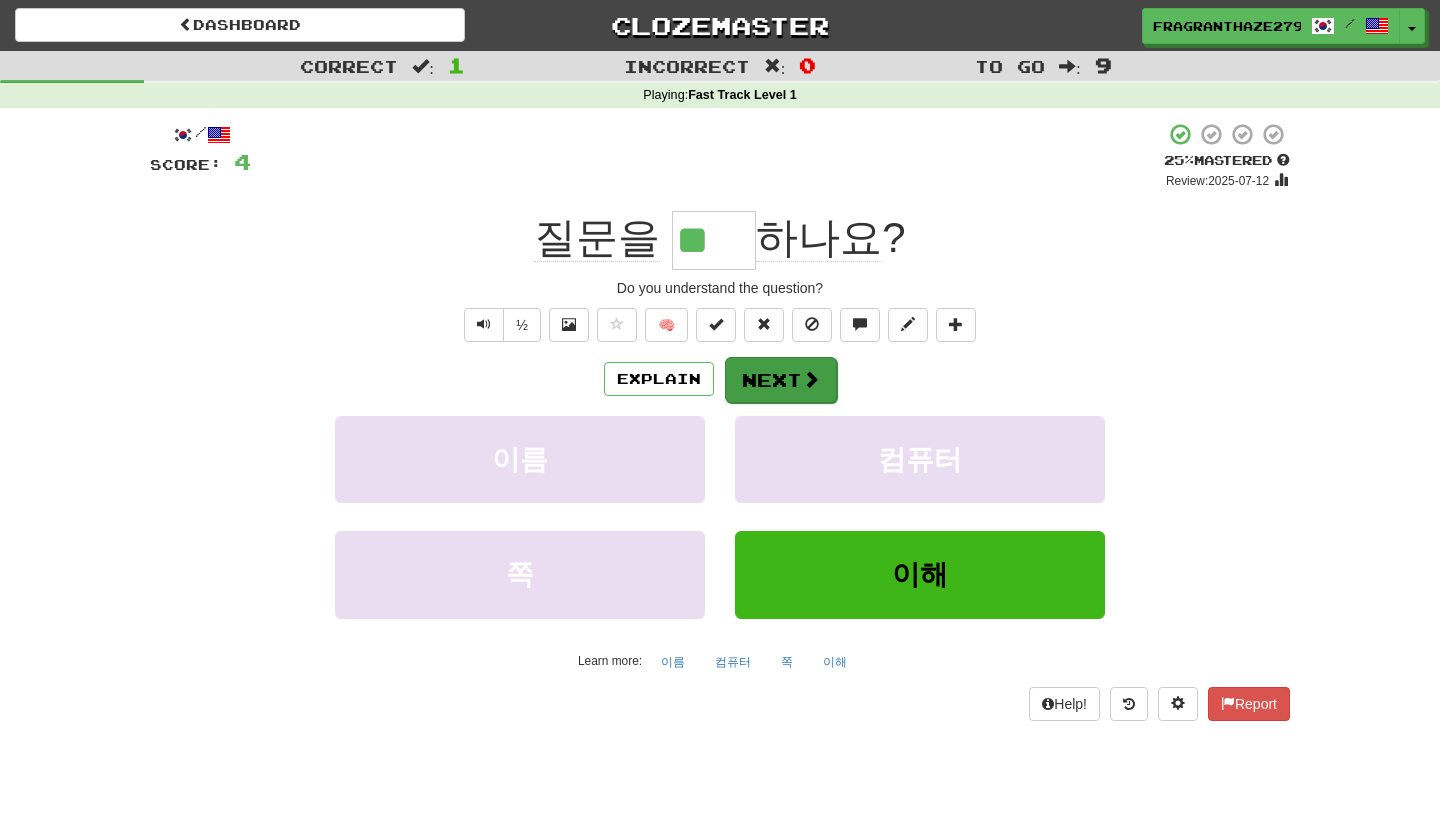 click on "Next" at bounding box center [781, 380] 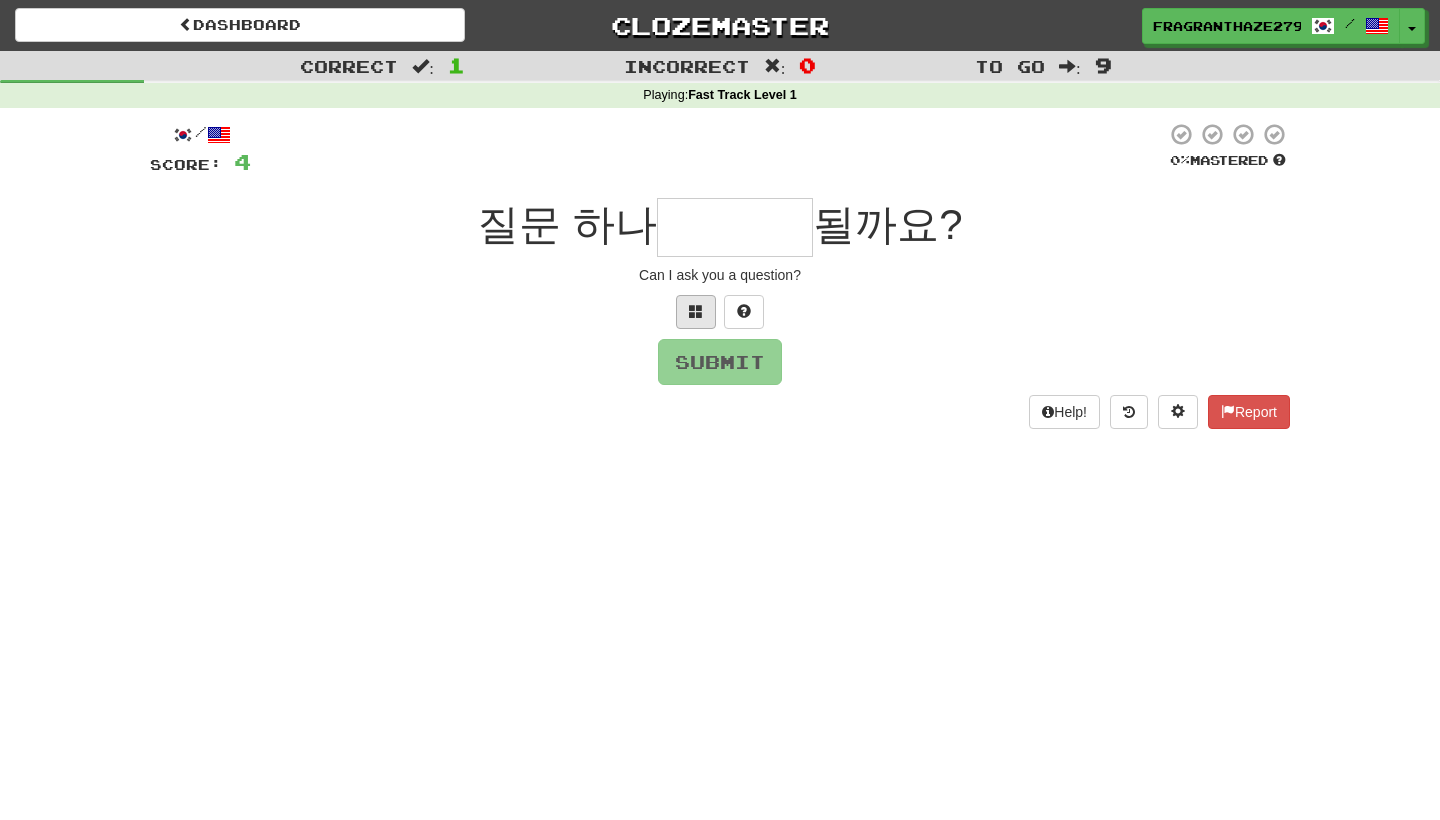 click at bounding box center [696, 311] 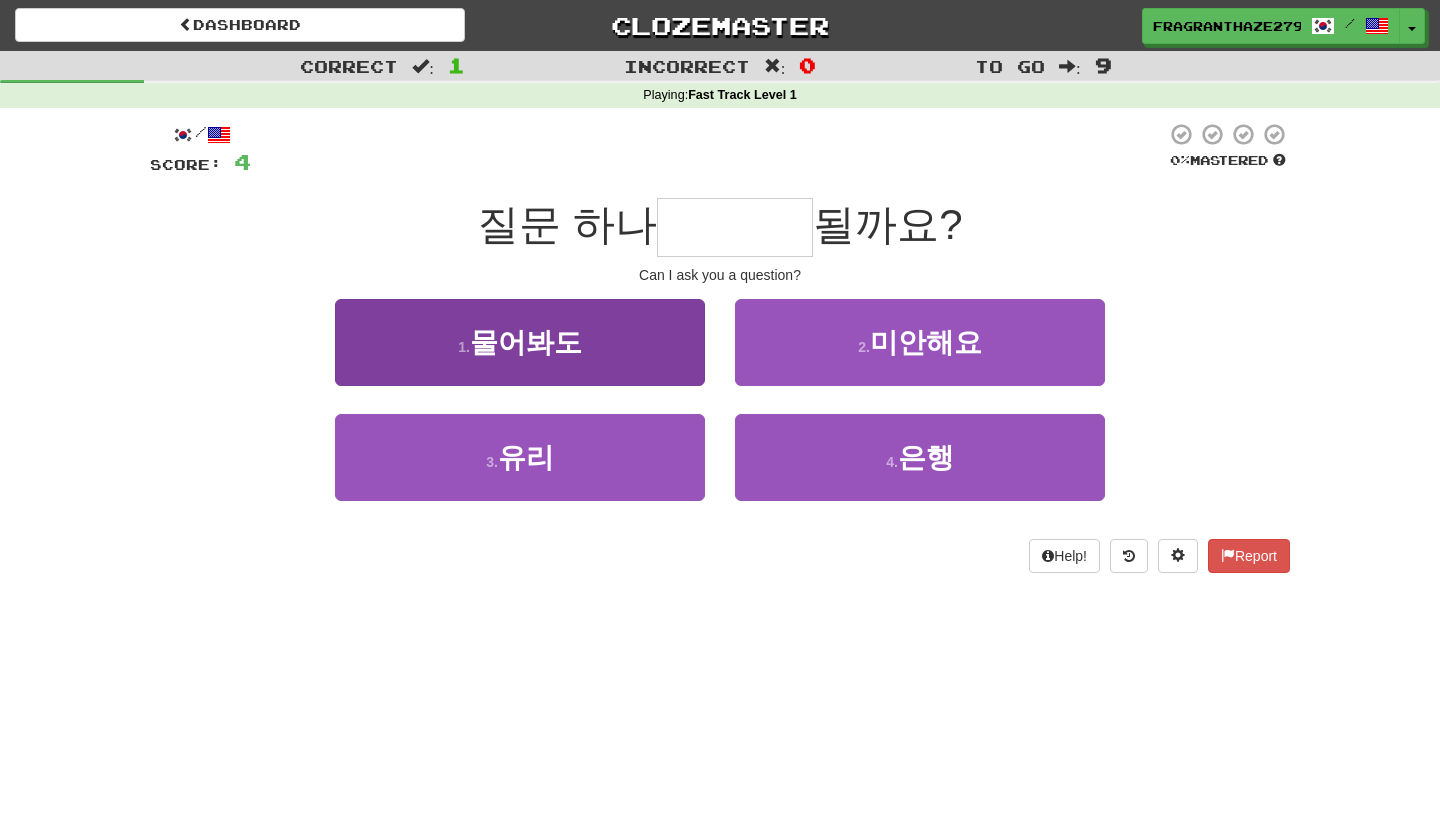 click on "1 .  물어봐도" at bounding box center [520, 342] 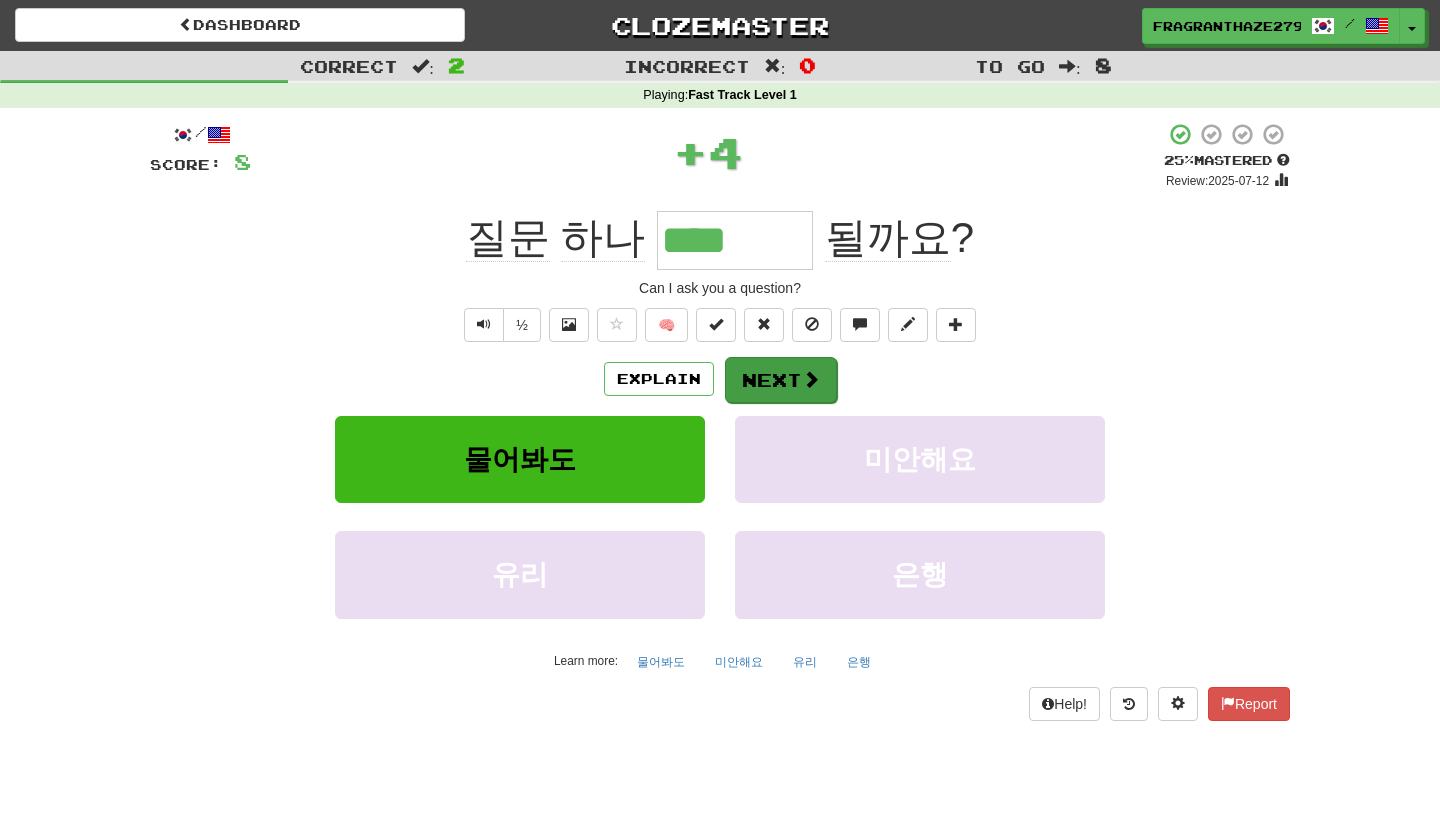 click on "Next" at bounding box center (781, 380) 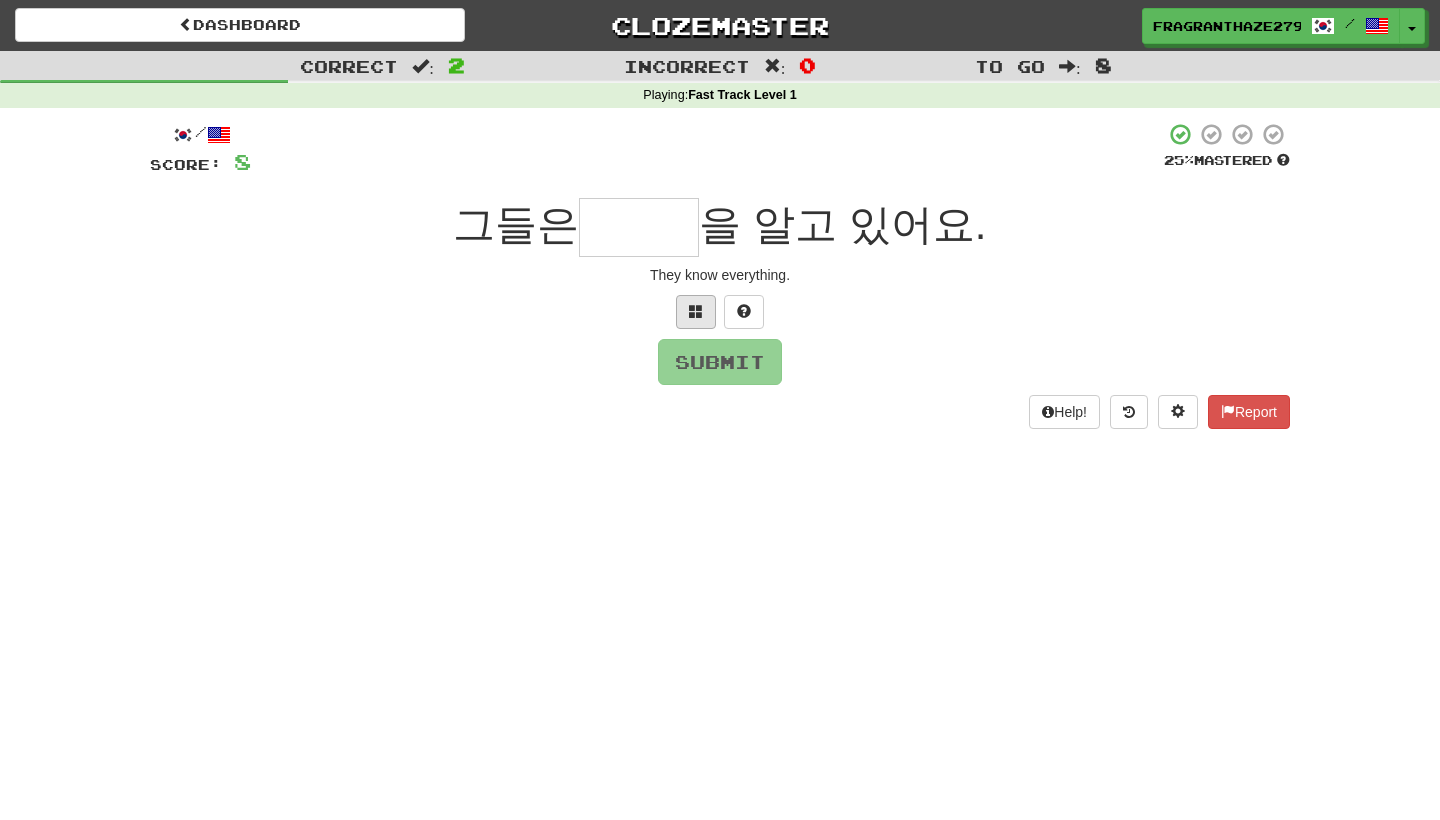click at bounding box center (696, 312) 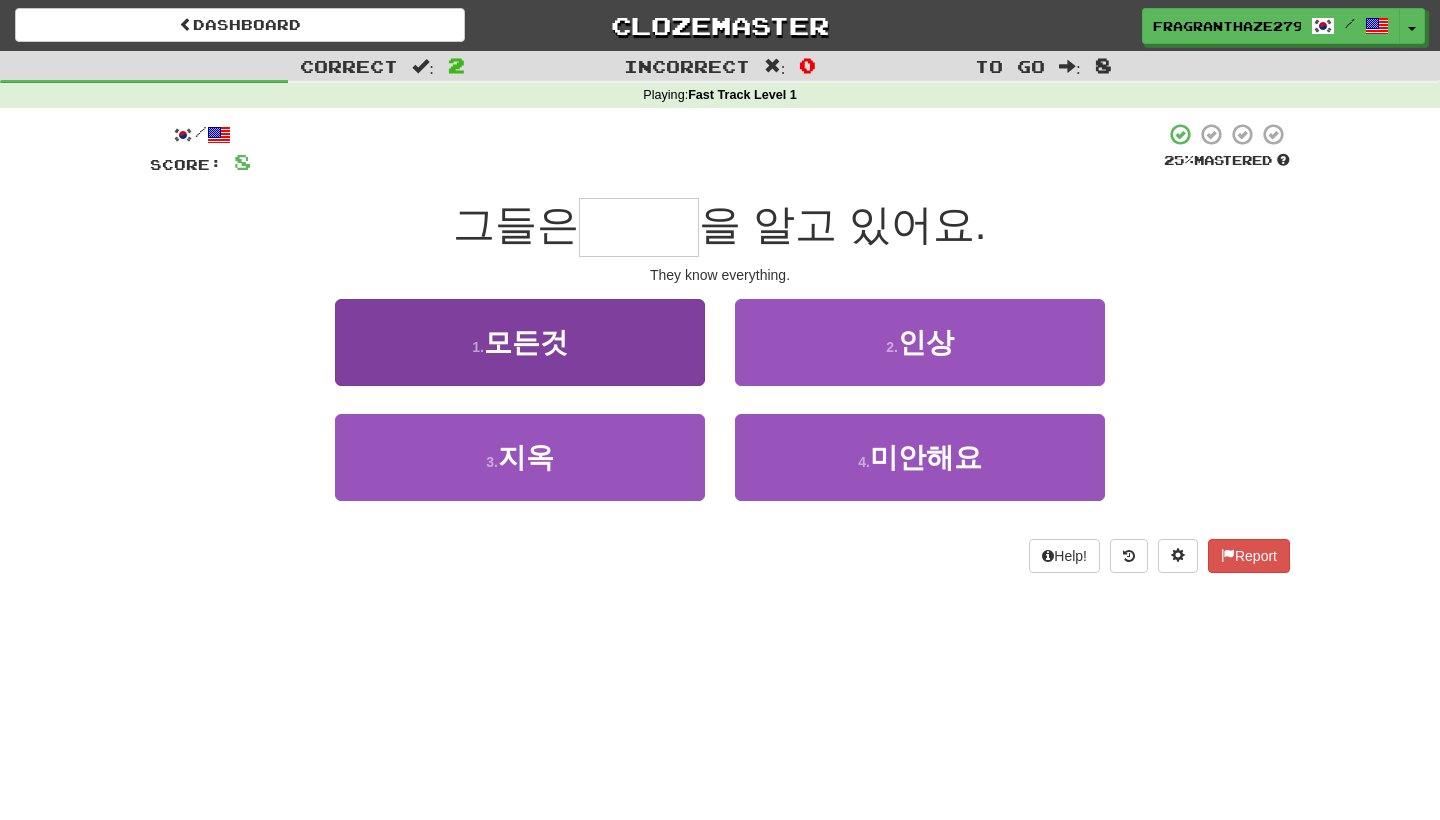 click on "1 .  모든것" at bounding box center (520, 342) 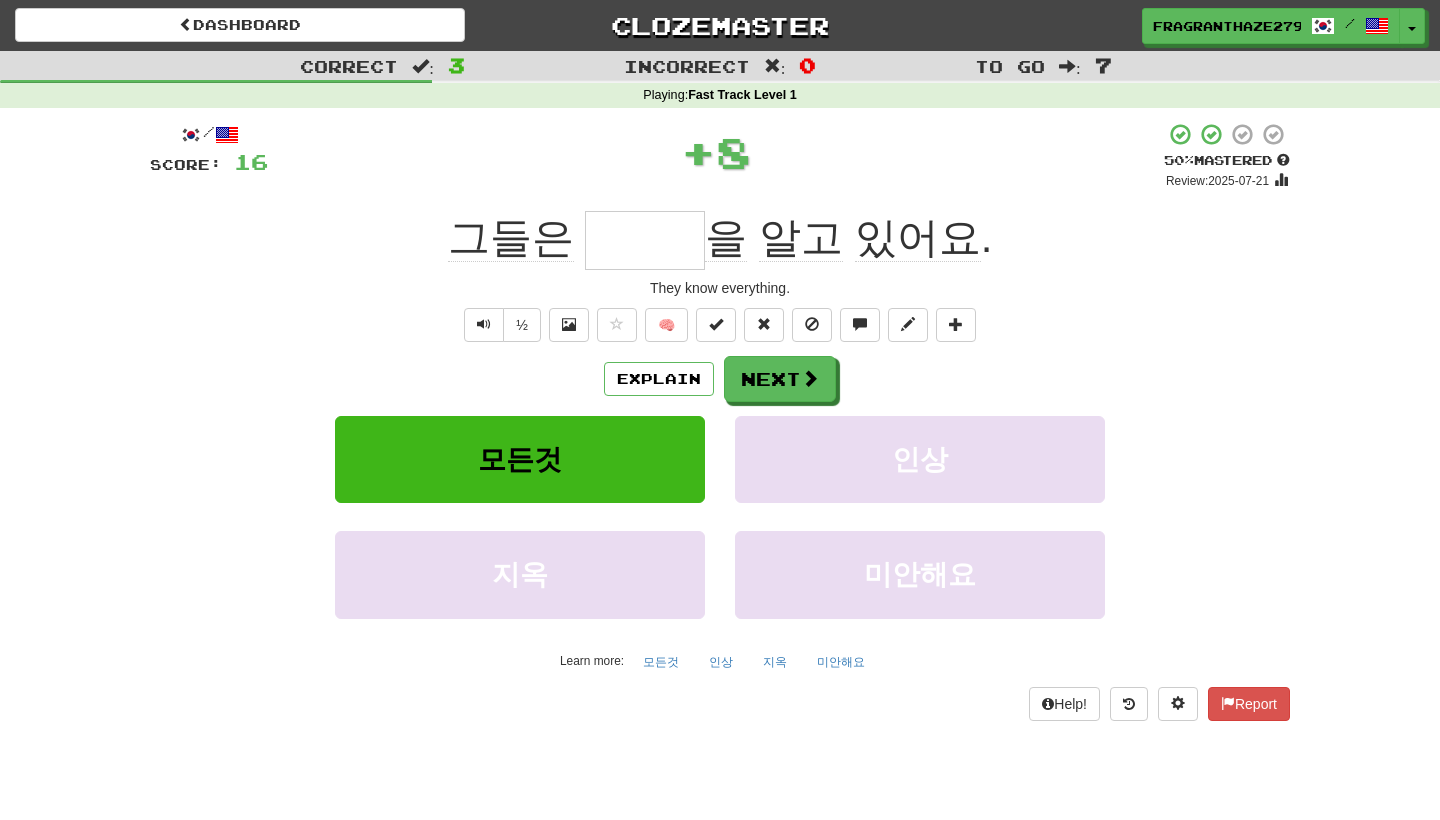 type on "***" 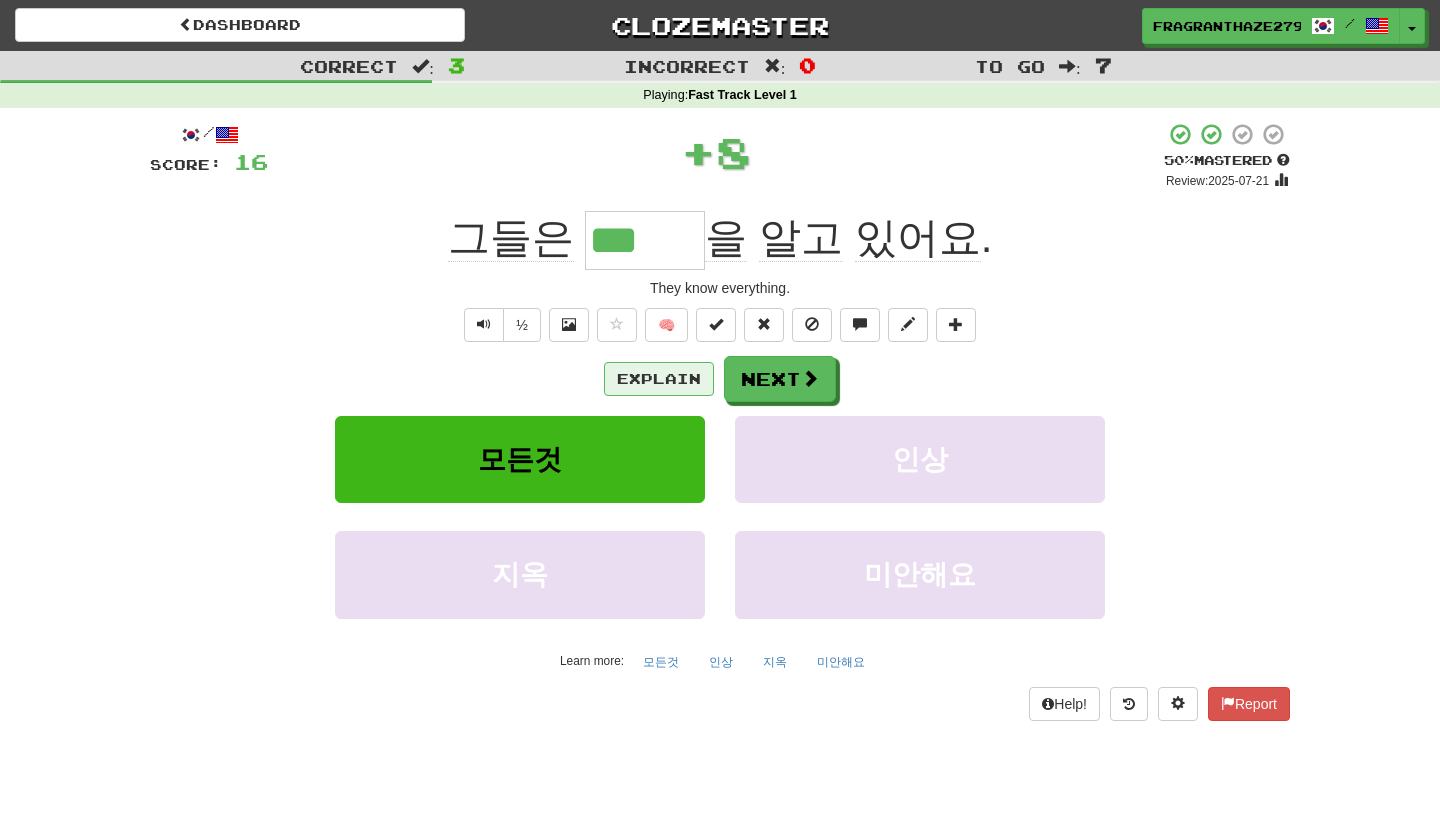 click on "Explain" at bounding box center (659, 379) 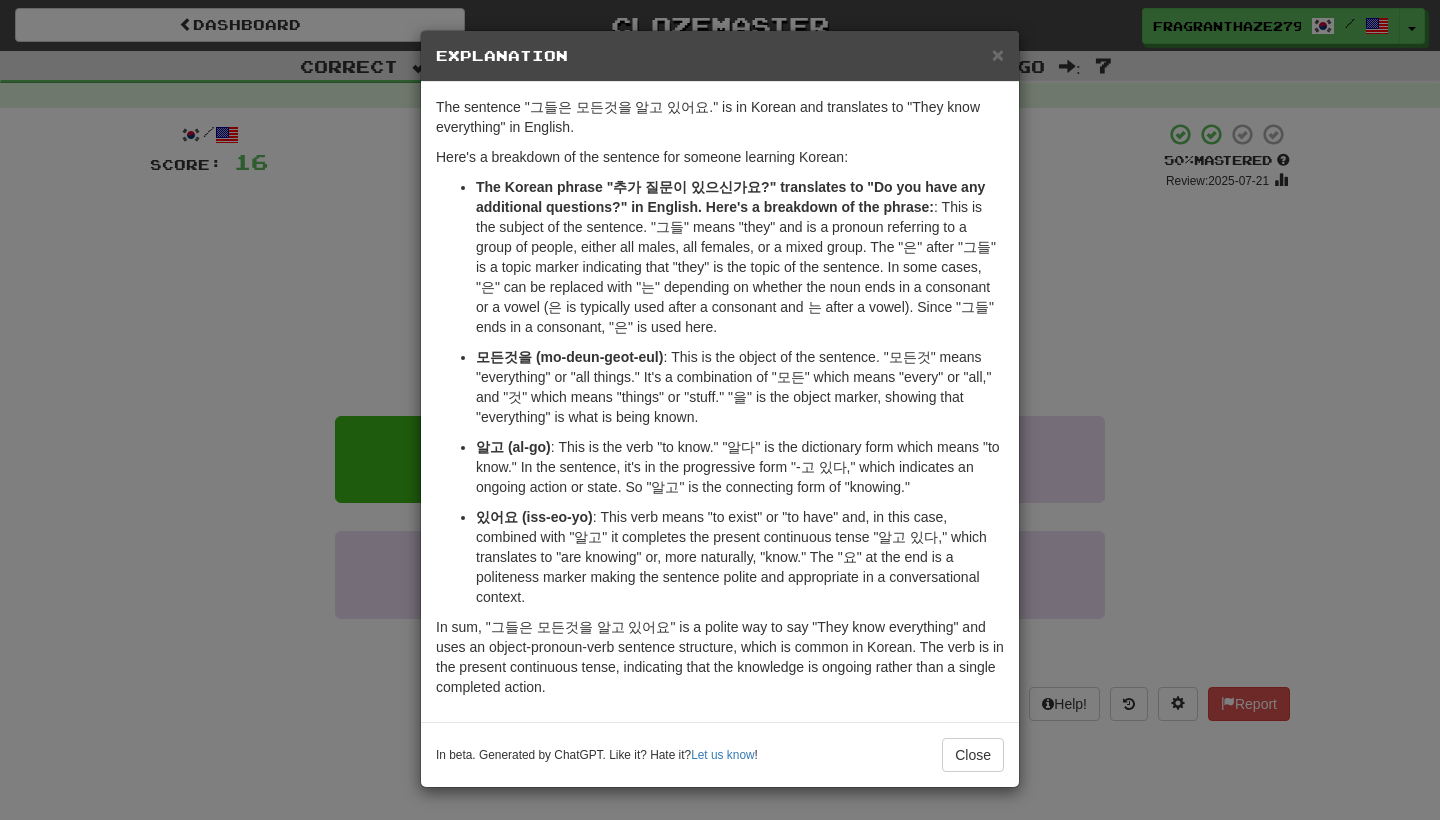 click on "The Korean sentence "그들은 모든것을 알고 있어요." is in Korean and translates to "They know everything" in English.
Here's a breakdown of the sentence for someone learning Korean:
그들은 (geu-deul-eun) : This is the subject of the sentence. "그들" means "they" and is a pronoun referring to a group of people, either all males, all females, or a mixed group. The "은" after "그들" is a topic marker indicating that "they" is the topic of the sentence. In some cases, "은" can be replaced with "는" depending on whether the noun ends in a consonant or a vowel (은 is typically used after a consonant and 는 after a vowel). Since "그들" ends in a consonant, "은" is used here.
모든것을 (mo-deun-geot-eul) : This is the object of the sentence. "모든것" means "everything" or "all things." It's a combination of "모든" which means "every" or "all," and "것" which means "things" or "stuff." "을" is the object marker, showing that "everything" is what is being known." at bounding box center (720, 410) 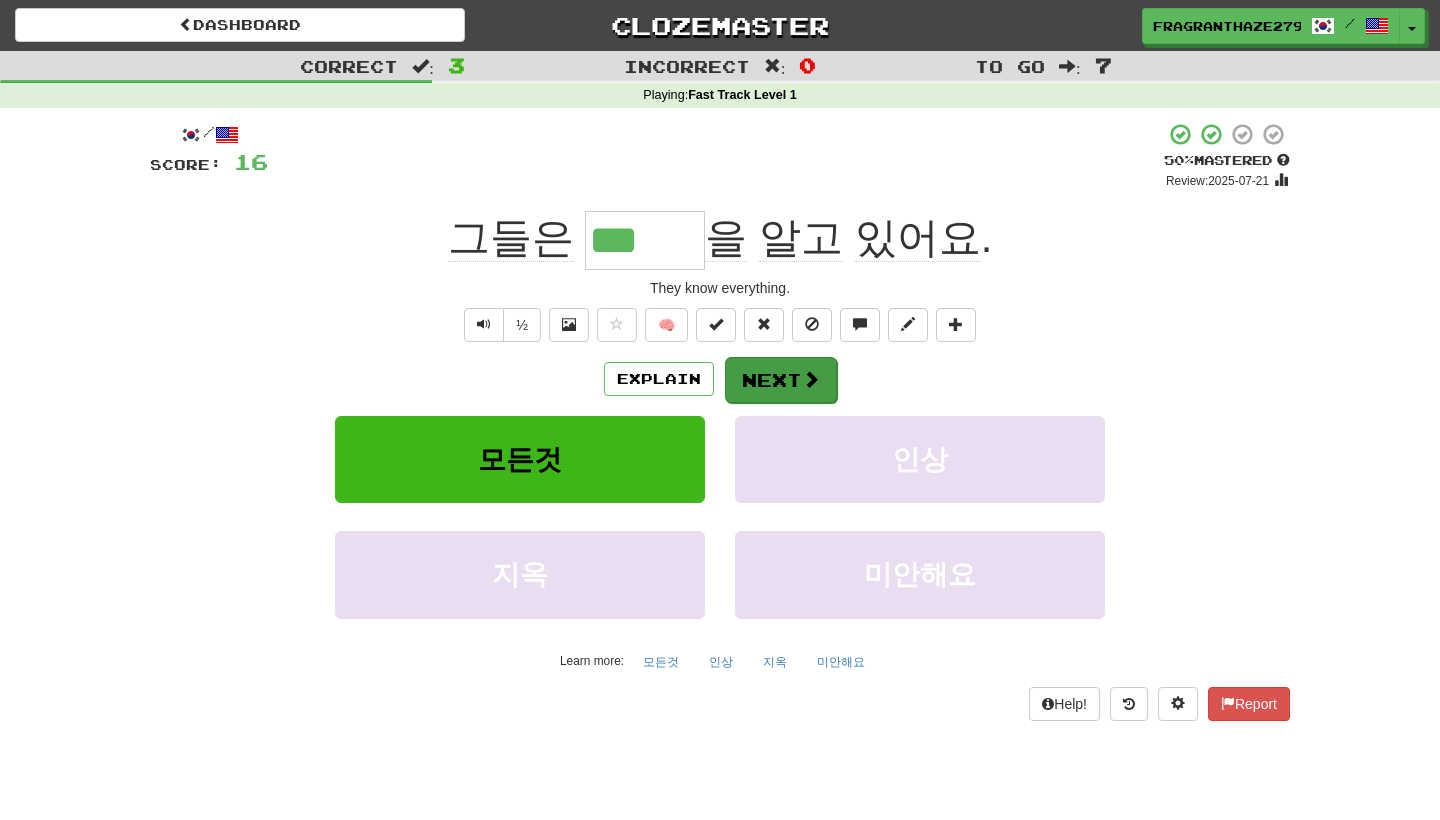 click at bounding box center (811, 379) 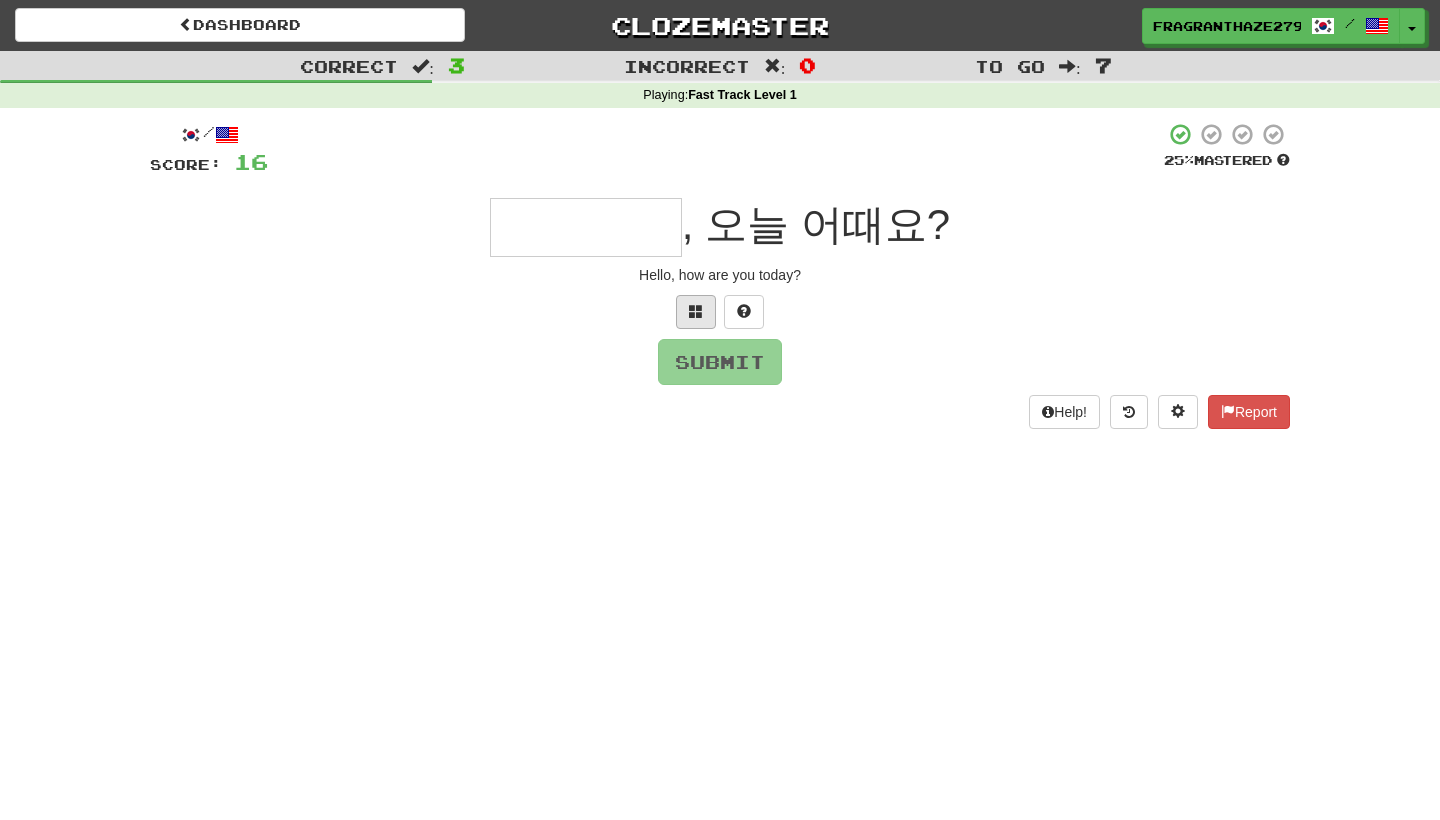 click at bounding box center (696, 311) 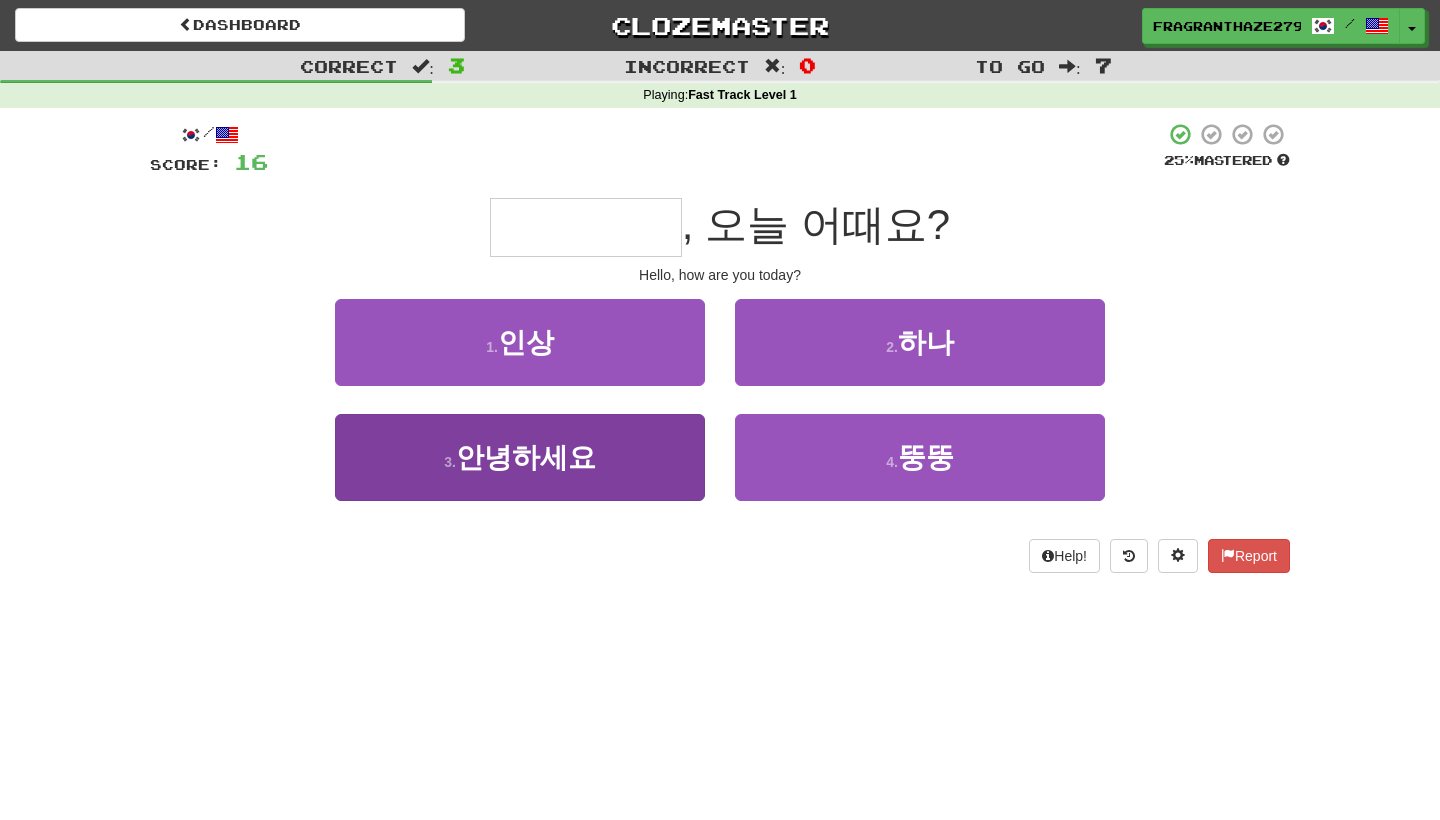 click on "3 .  안녕하세요" at bounding box center (520, 457) 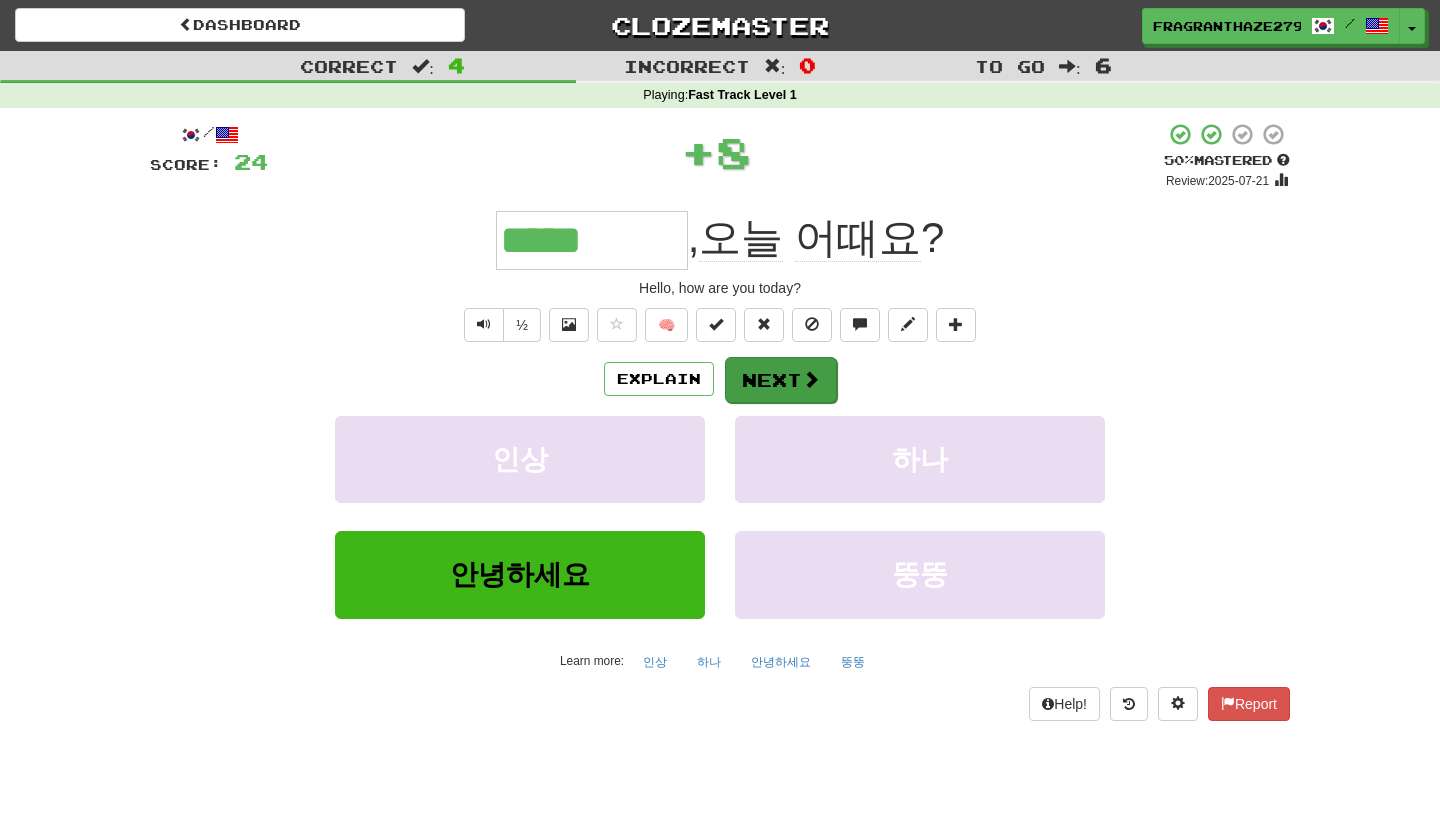 click on "Next" at bounding box center [781, 380] 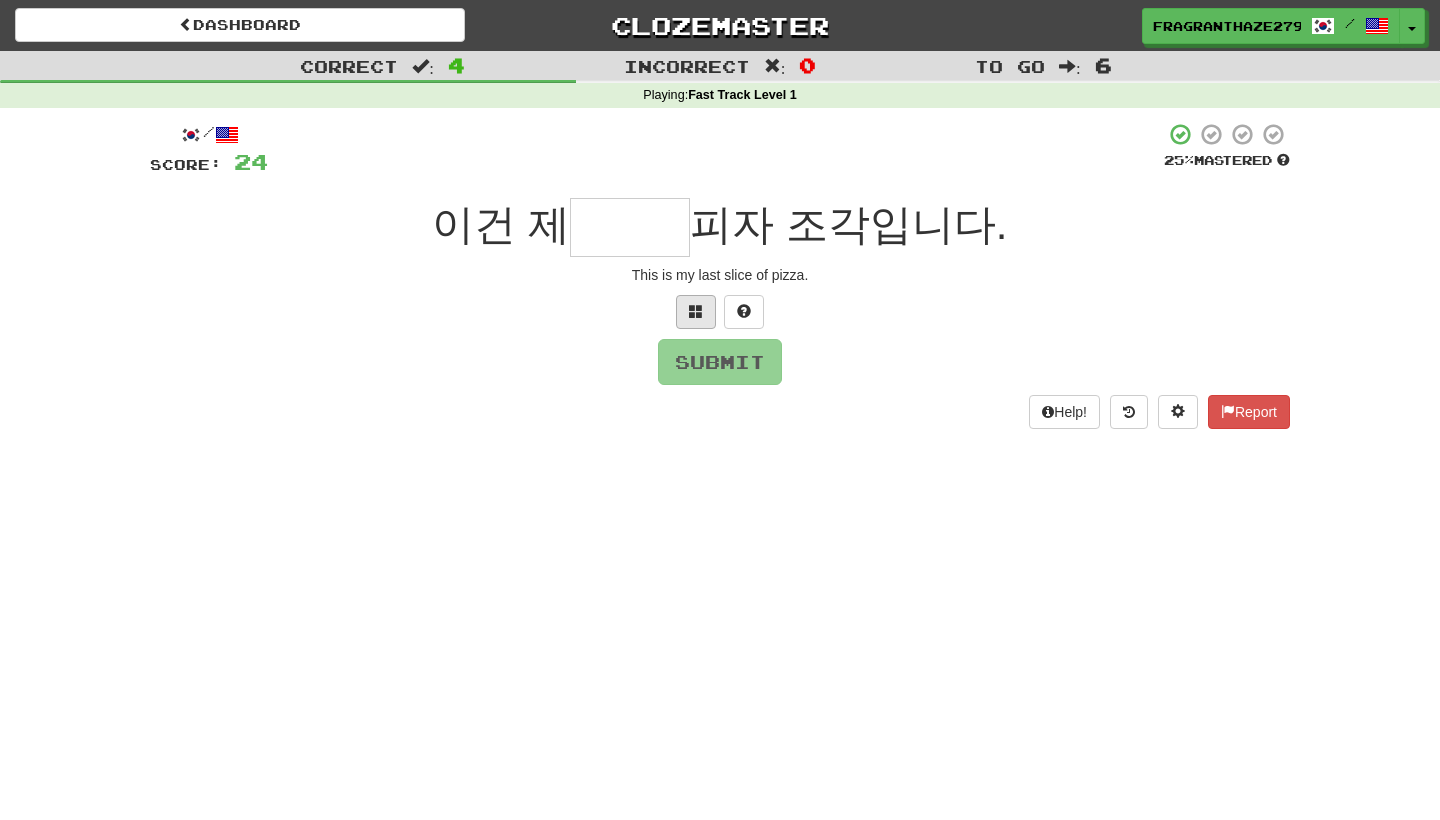 click at bounding box center (696, 311) 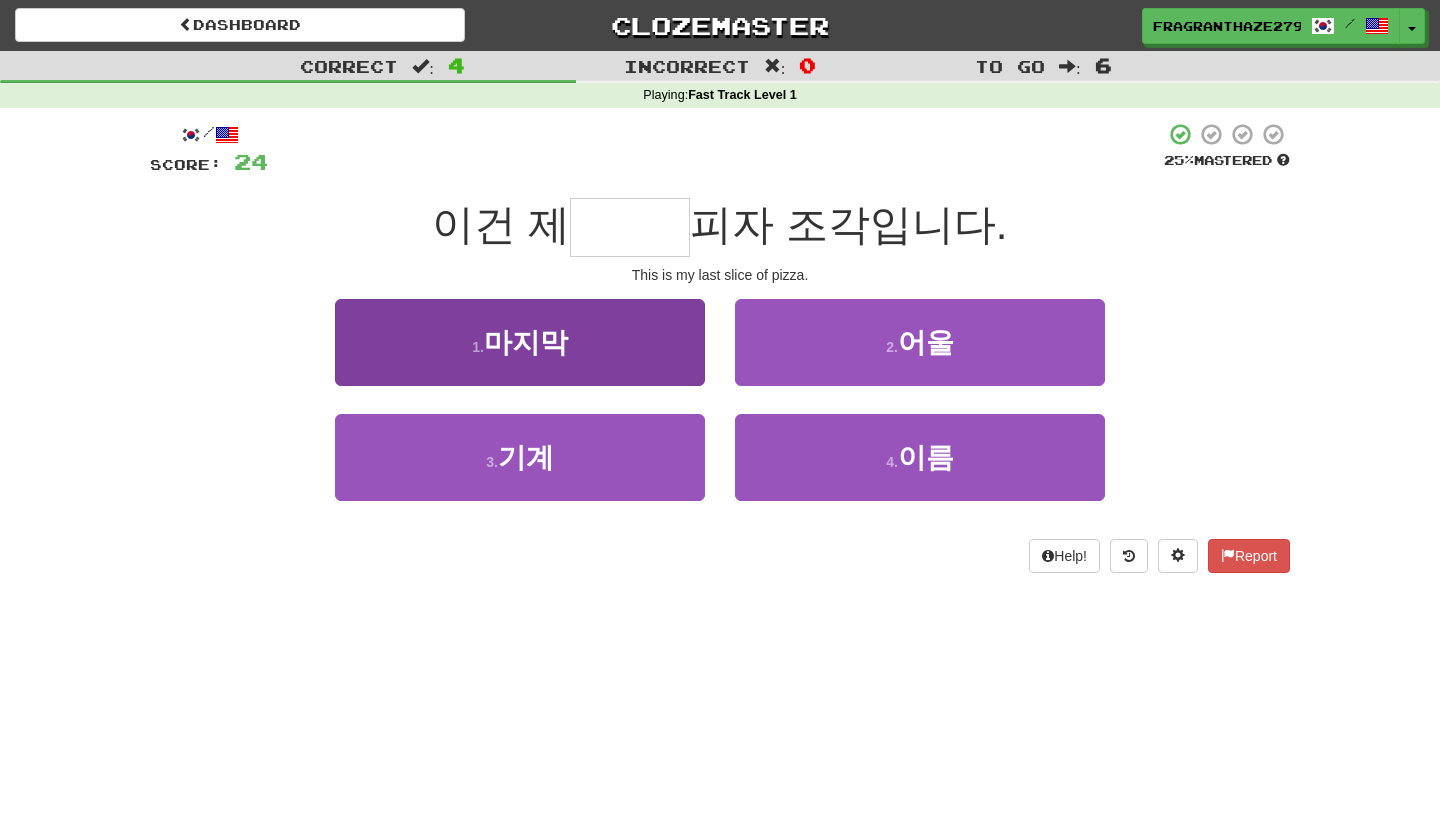 click on "1 .  마지막" at bounding box center (520, 342) 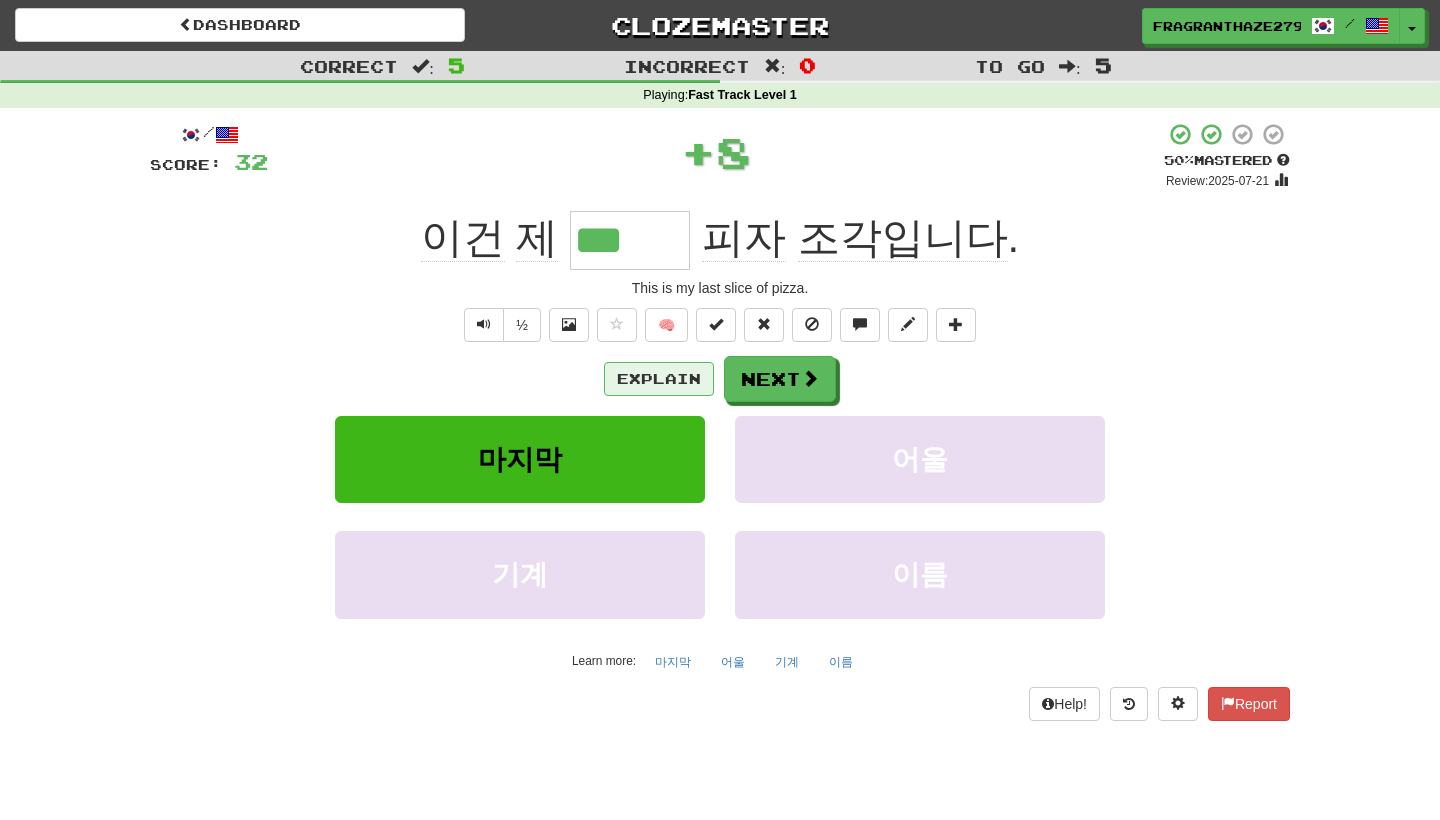 click on "Explain" at bounding box center [659, 379] 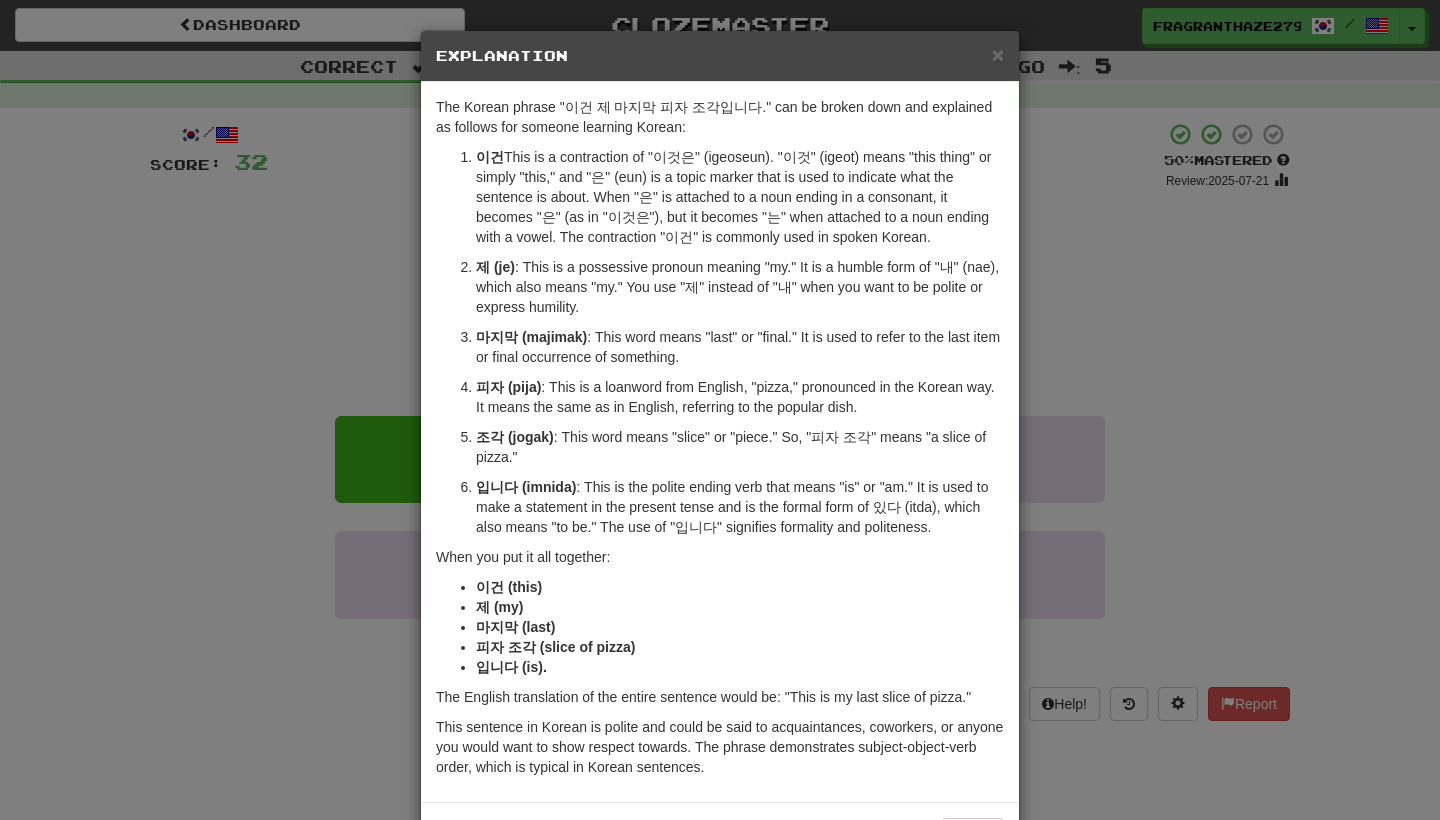 click on "The Korean phrase "이건 제 마지막 피자 조각입니다." can be broken down and explained as follows for someone learning Korean:
이건 (igeon) : This is a contraction of "이것은" (igeoseun). "이것" (igeot) means "this thing" or simply "this," and "은" (eun) is a topic marker that is used to indicate what the sentence is about. When "은" is attached to a noun ending in a consonant, it becomes "은" (as in "이것은"), but it becomes "는" when attached to a noun ending with a vowel. The contraction "이건" is commonly used in spoken Korean.
제 (je) : This is a possessive pronoun meaning "my." It is a humble form of "내" (nae), which also means "my." You use "제" instead of "내" when you want to be polite or express humility.
마지막 (majimak) : This word means "last" or "final." It is used to refer to the last item or final occurrence of something.
피자 (pija)
조각 (jogak)
입니다 (imnida)
When you put it all together:" at bounding box center [720, 410] 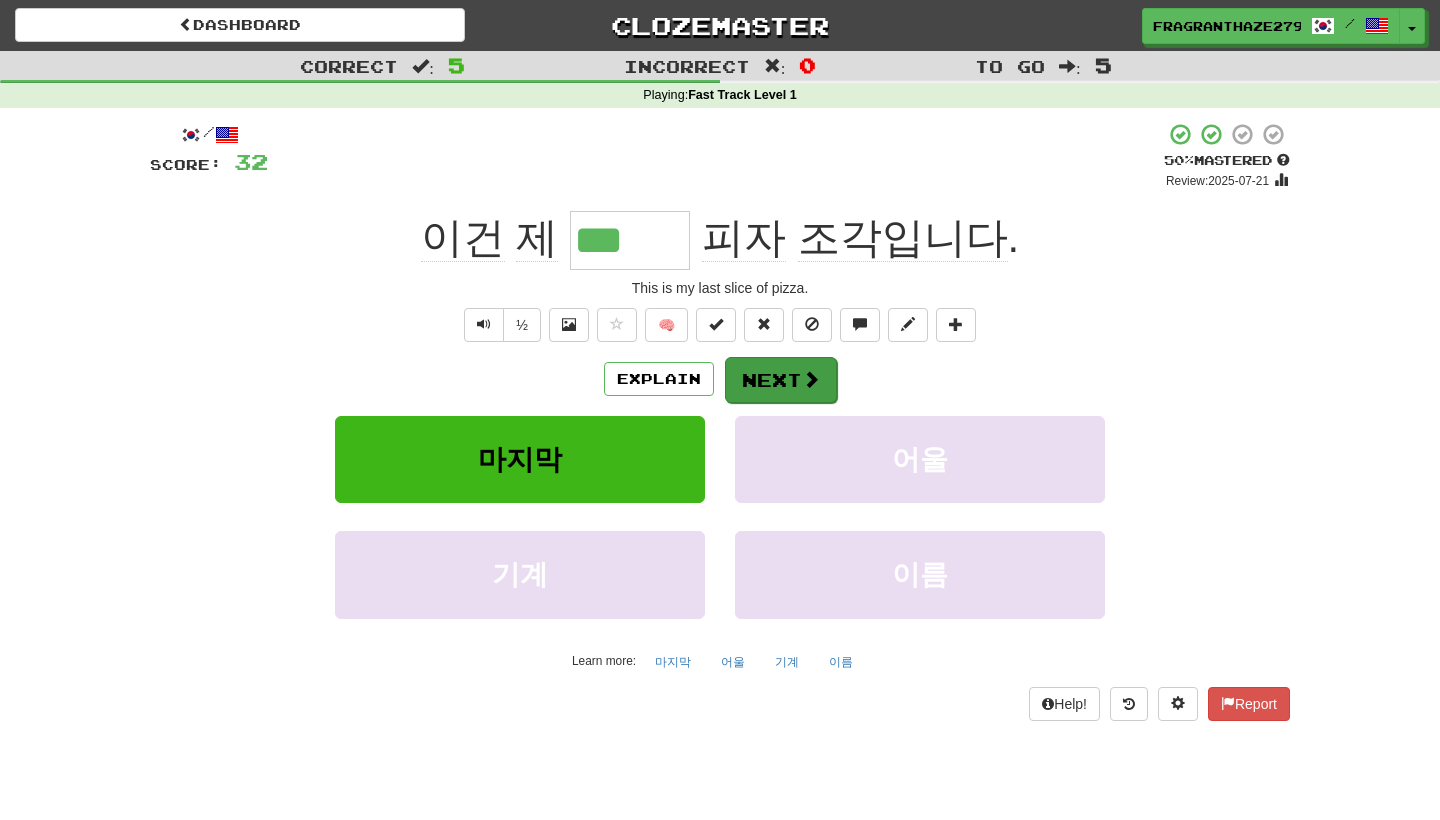 click on "Next" at bounding box center (781, 380) 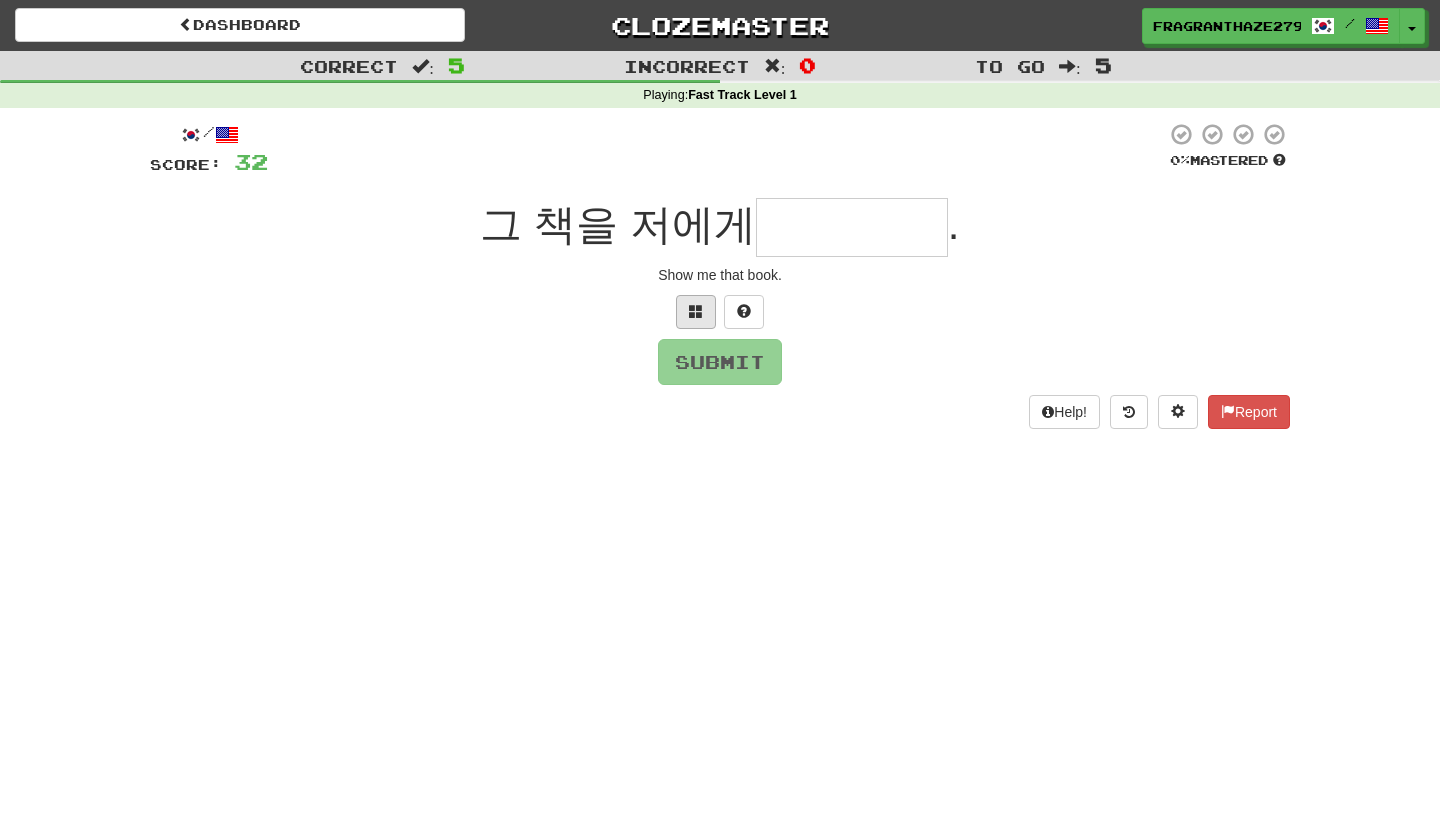 click at bounding box center (696, 311) 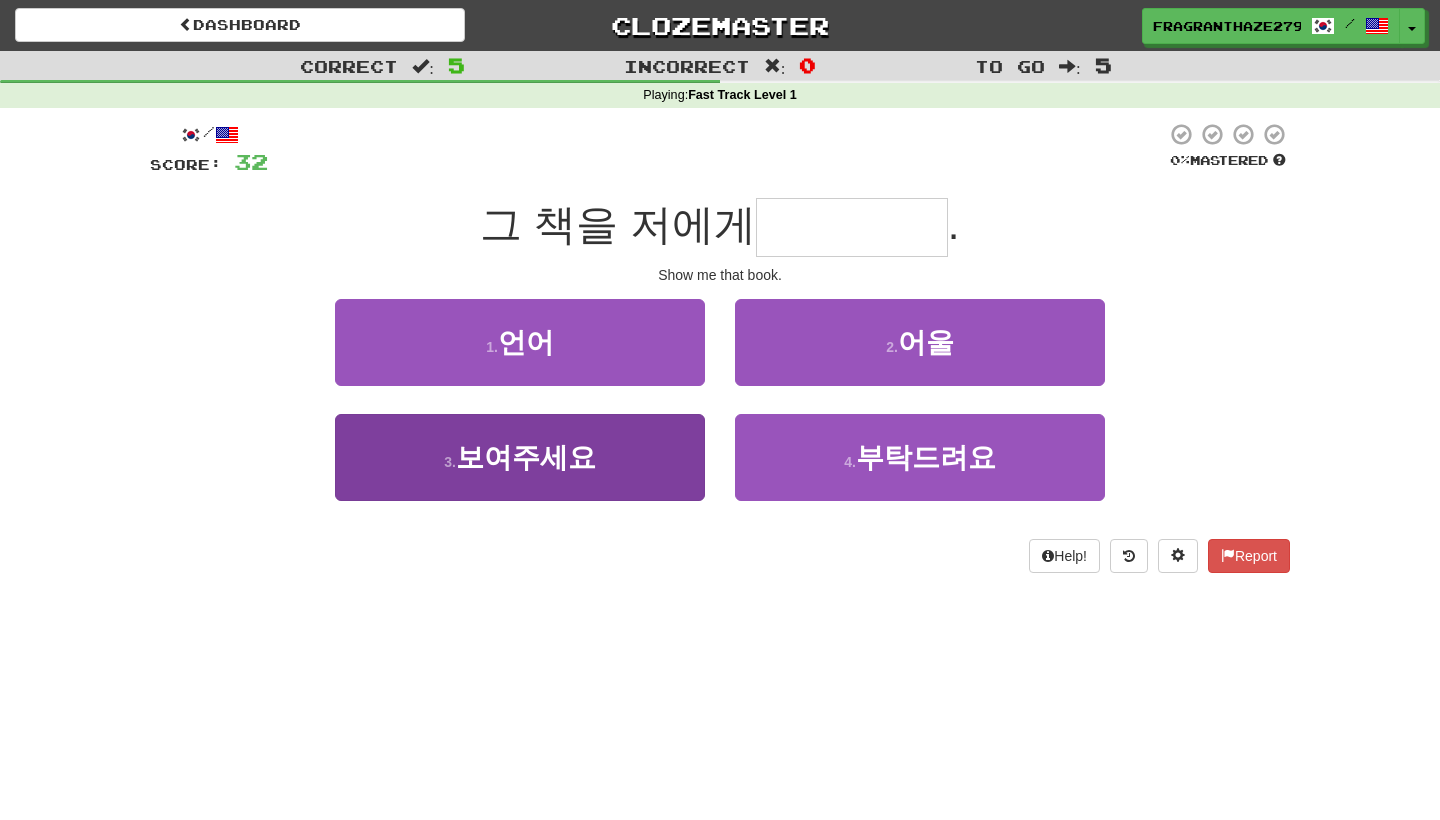 click on "3 .  보여주세요" at bounding box center [520, 457] 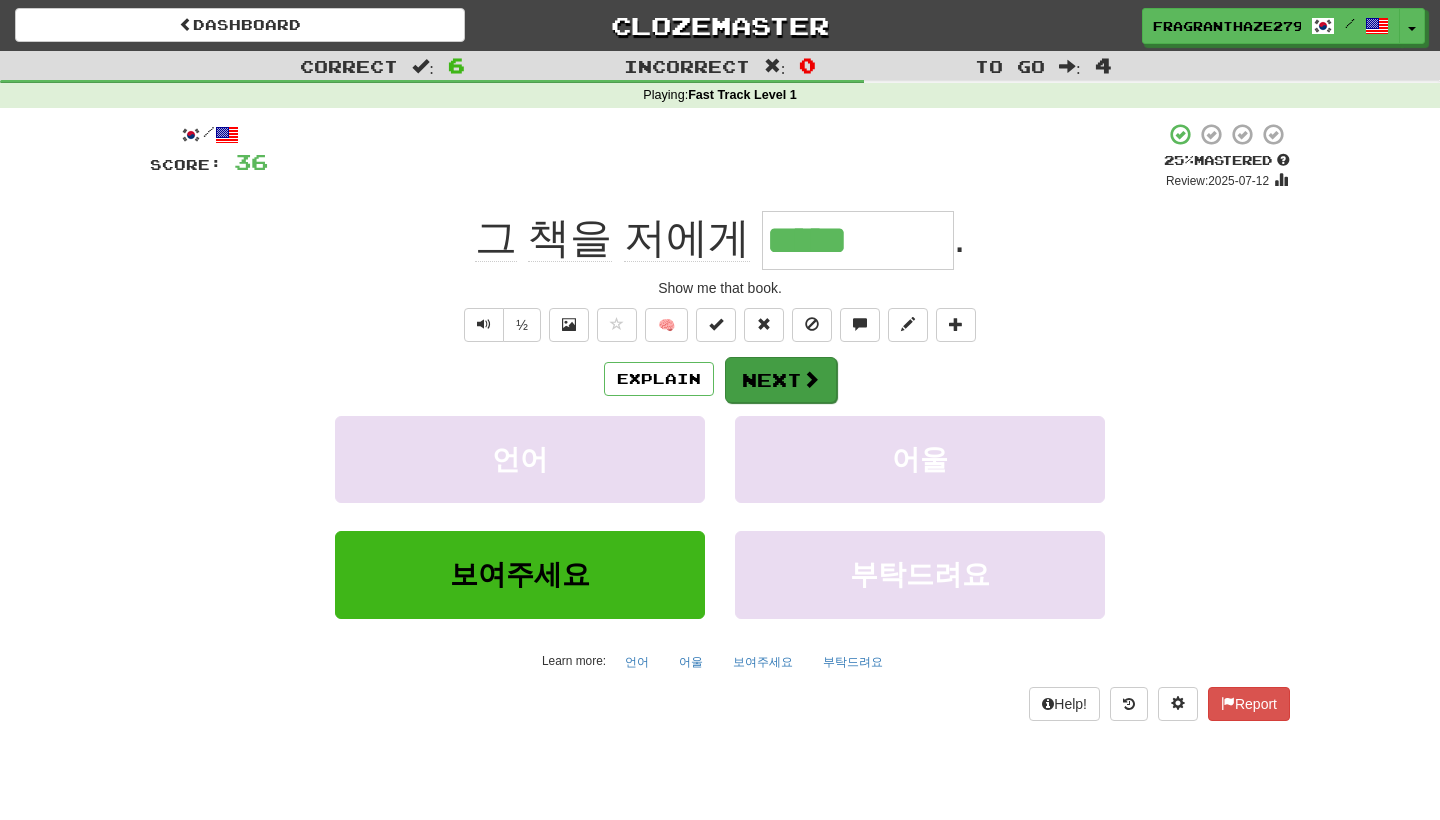 click on "Next" at bounding box center (781, 380) 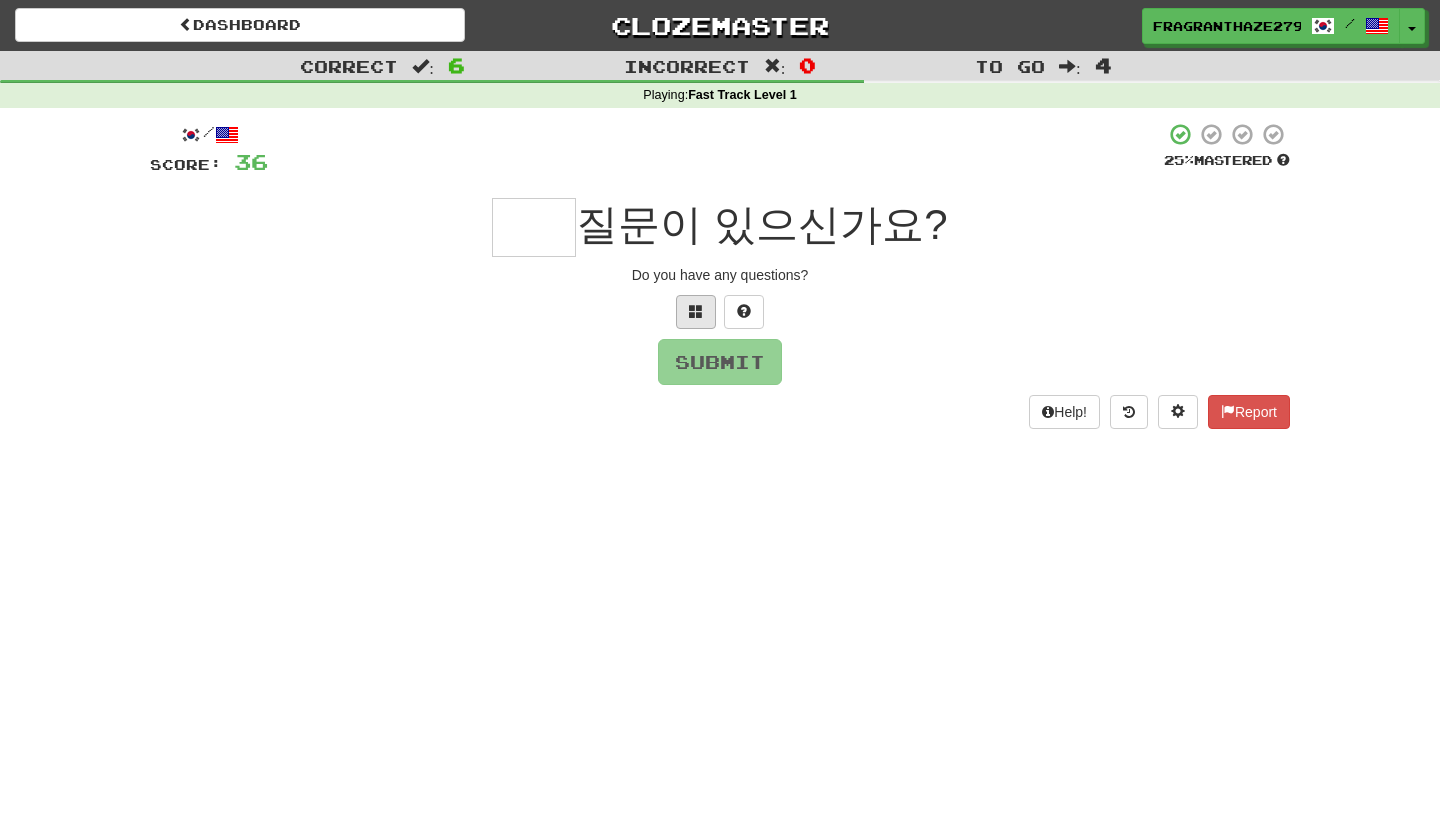 click at bounding box center [696, 311] 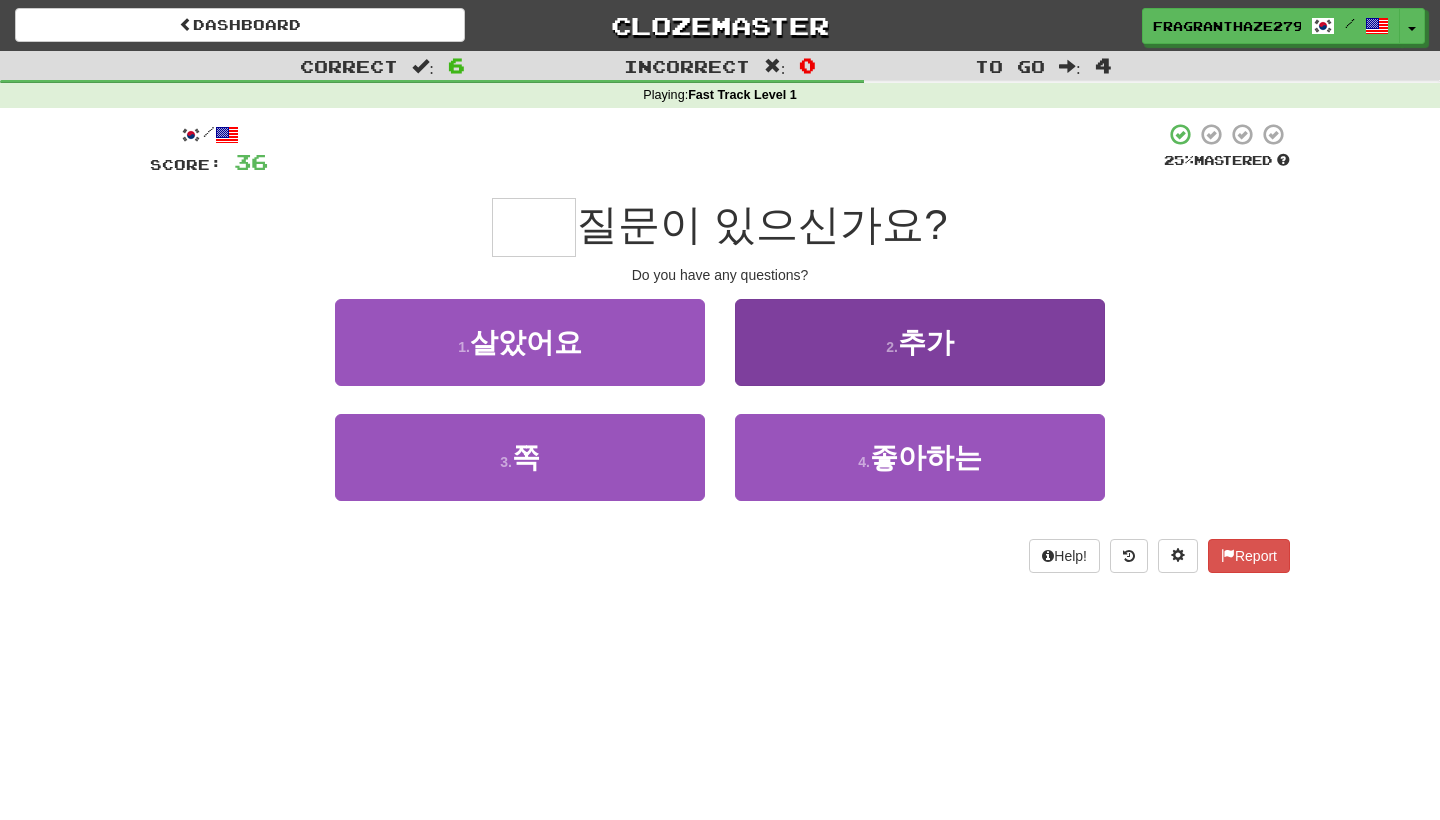 click on "2 .  추가" at bounding box center [920, 342] 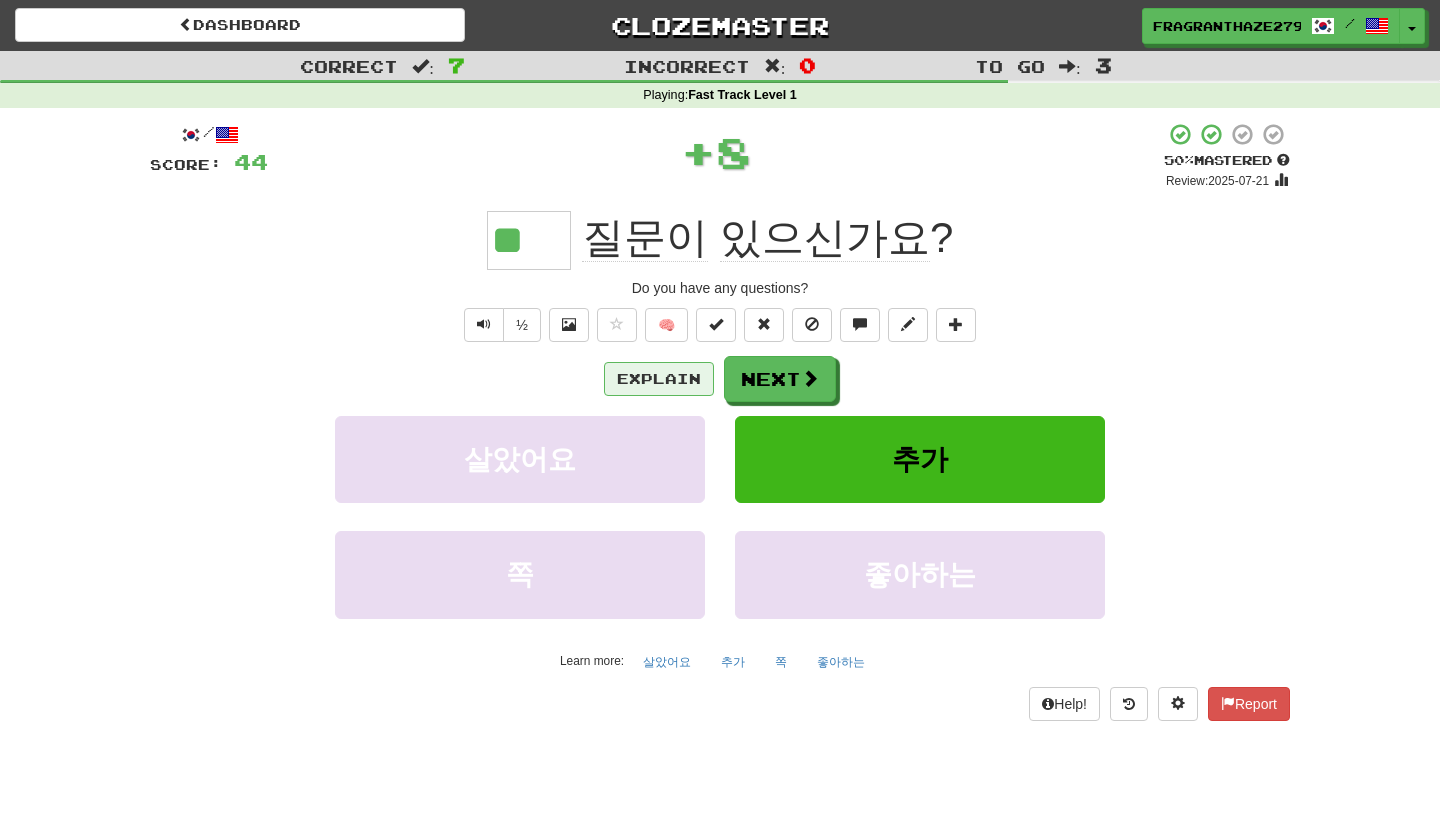 click on "Explain" at bounding box center [659, 379] 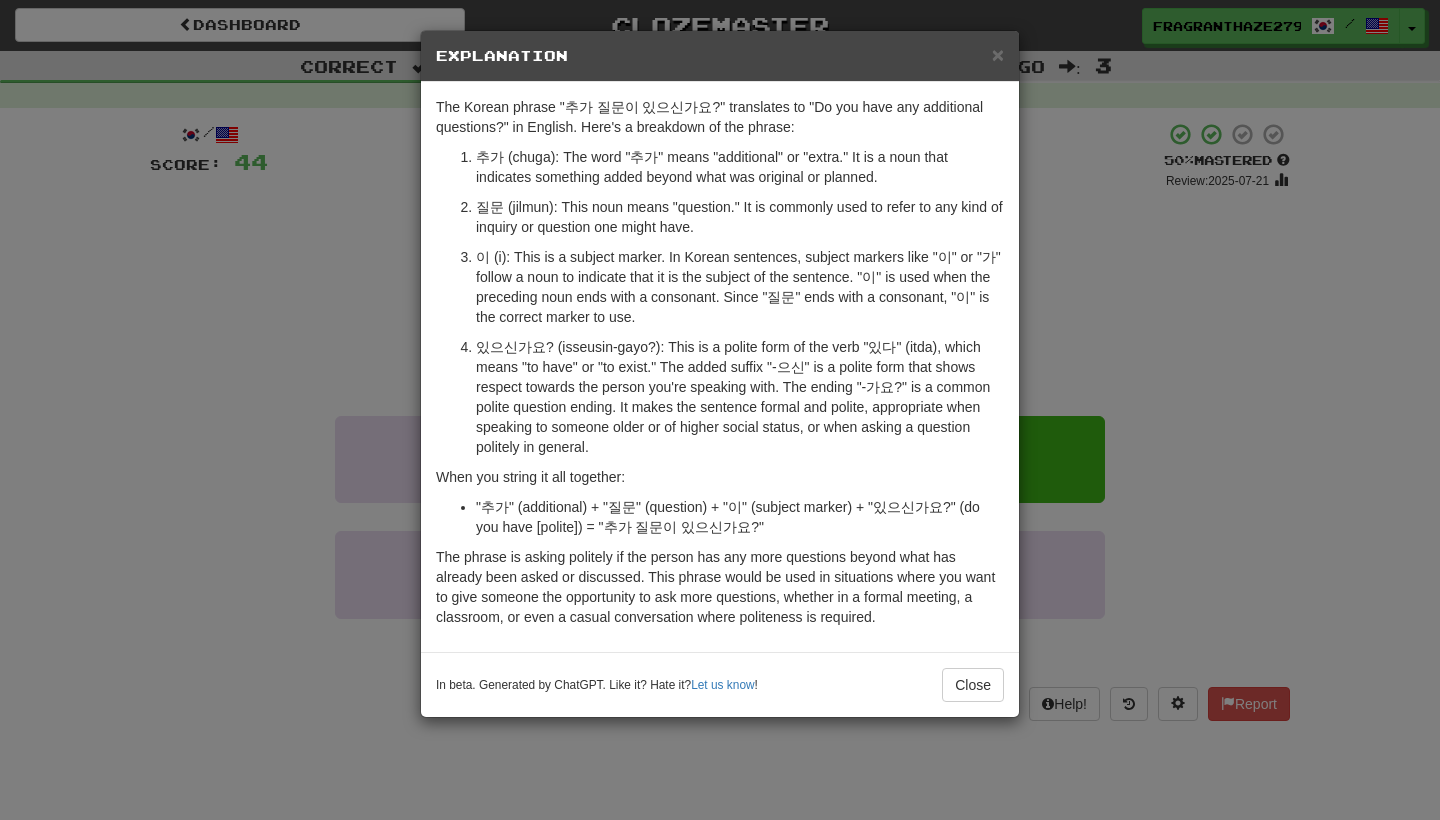 click on "× Explanation The Korean phrase "추가 질문이 있으신가요?" translates to "Do you have any additional questions?" in English. Here's a breakdown of the phrase:
추가 (chuga): The word "추가" means "additional" or "extra." It is a noun that indicates something added beyond what was original or planned.
질문 (jilmun): This noun means "question." It is commonly used to refer to any kind of inquiry or question one might have.
이 (i): This is a subject marker. In Korean sentences, subject markers like "이" or "가" follow a noun to indicate that it is the subject of the sentence. "이" is used when the preceding noun ends with a consonant. Since "질문" ends with a consonant, "이" is the correct marker to use.
When you string it all together:
"추가" (additional) + "질문" (question) + "이" (subject marker) + "있으신가요?" (do you have [polite]) = "추가 질문이 있으신가요?"
In beta. Generated by ChatGPT. Like it? Hate it?  Let us know ! Close" at bounding box center [720, 410] 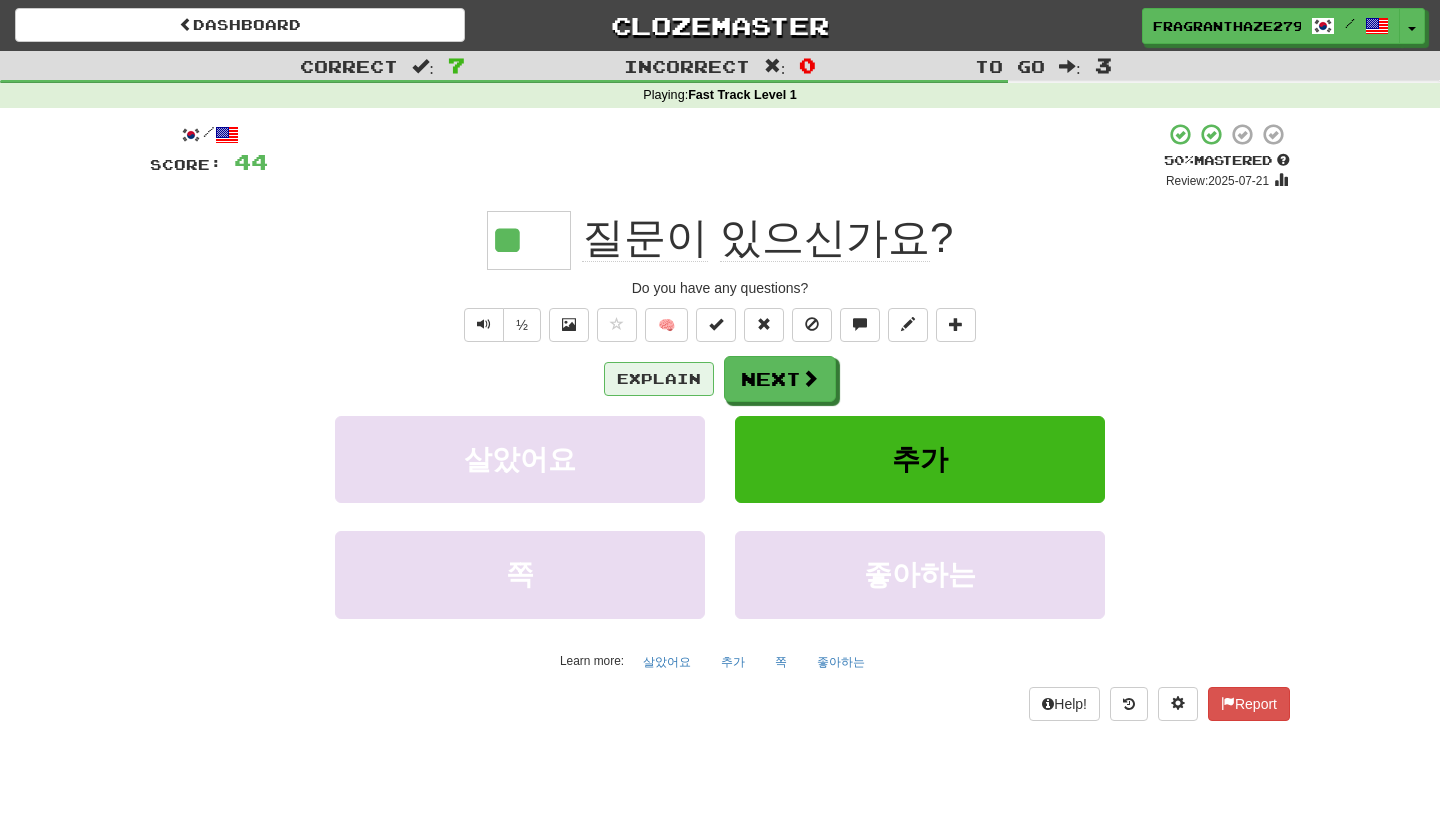 click on "Explain" at bounding box center [659, 379] 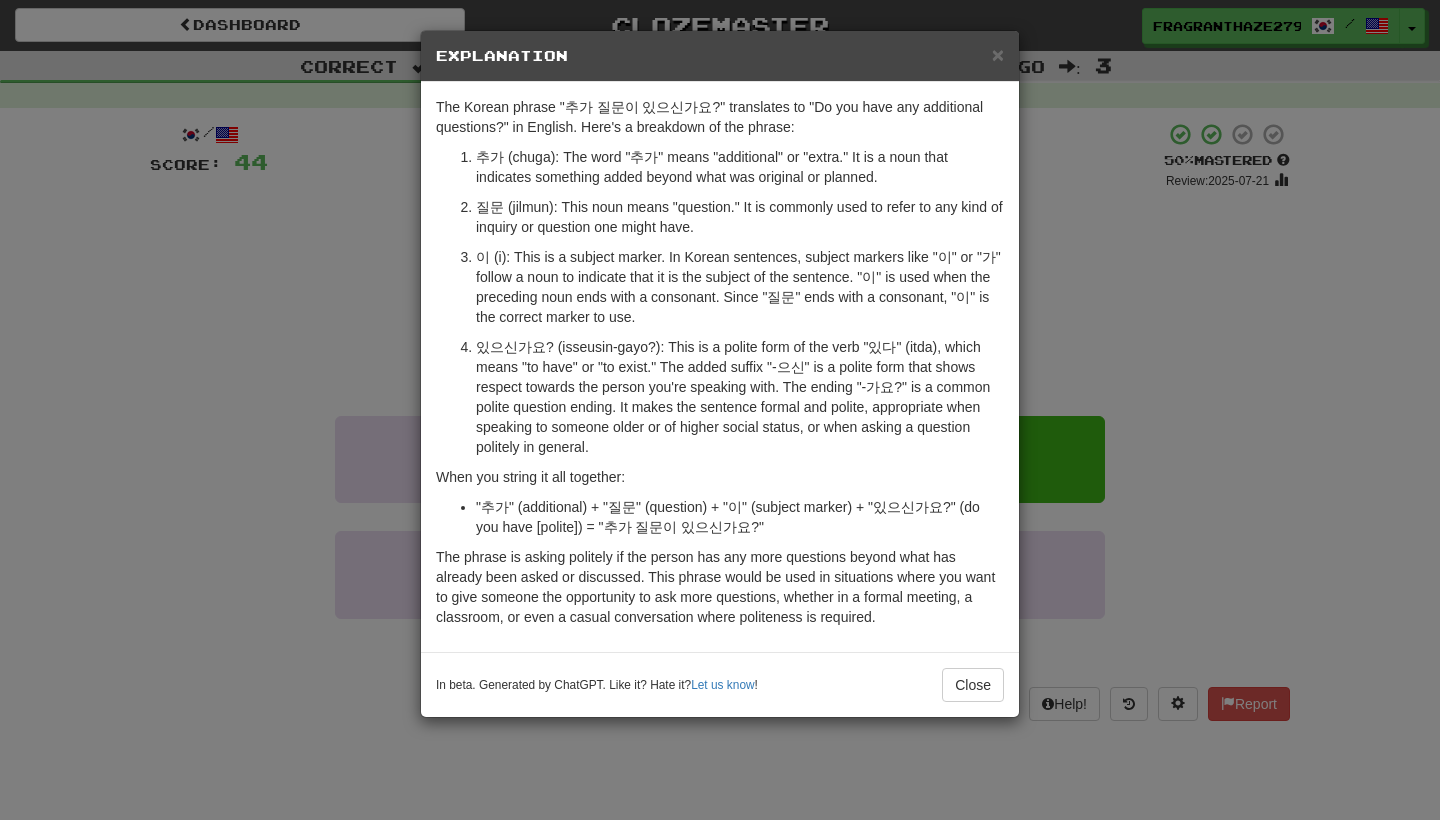 click on "× Explanation The Korean phrase "추가 질문이 있으신가요?" translates to "Do you have any additional questions?" in English. Here's a breakdown of the phrase:
추가 (chuga): The word "추가" means "additional" or "extra." It is a noun that indicates something added beyond what was original or planned.
질문 (jilmun): This noun means "question." It is commonly used to refer to any kind of inquiry or question one might have.
이 (i): This is a subject marker. In Korean sentences, subject markers like "이" or "가" follow a noun to indicate that it is the subject of the sentence. "이" is used when the preceding noun ends with a consonant. Since "질문" ends with a consonant, "이" is the correct marker to use.
When you string it all together:
"추가" (additional) + "질문" (question) + "이" (subject marker) + "있으신가요?" (do you have [polite]) = "추가 질문이 있으신가요?"
In beta. Generated by ChatGPT. Like it? Hate it?  Let us know ! Close" at bounding box center [720, 410] 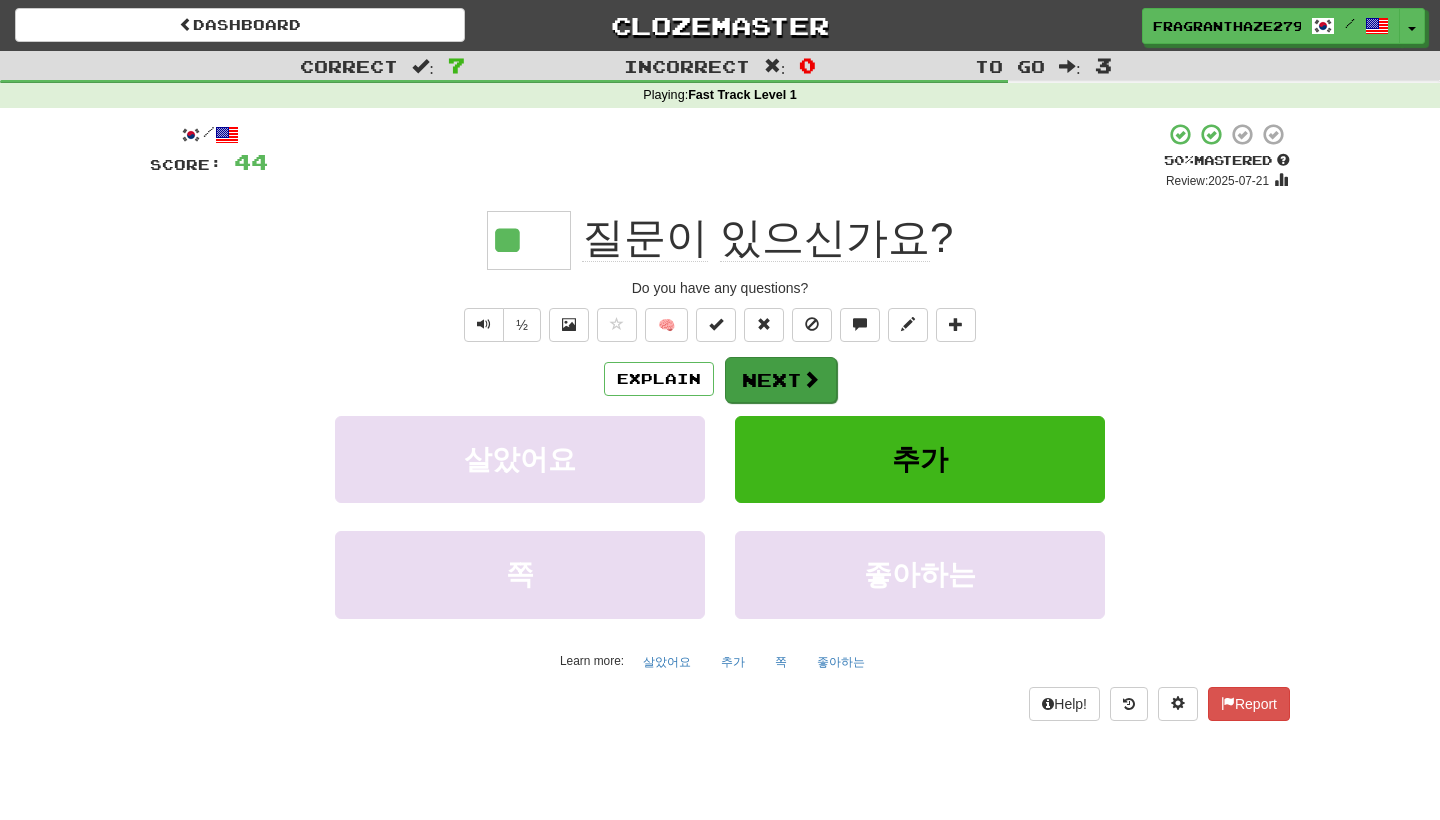 click on "Next" at bounding box center [781, 380] 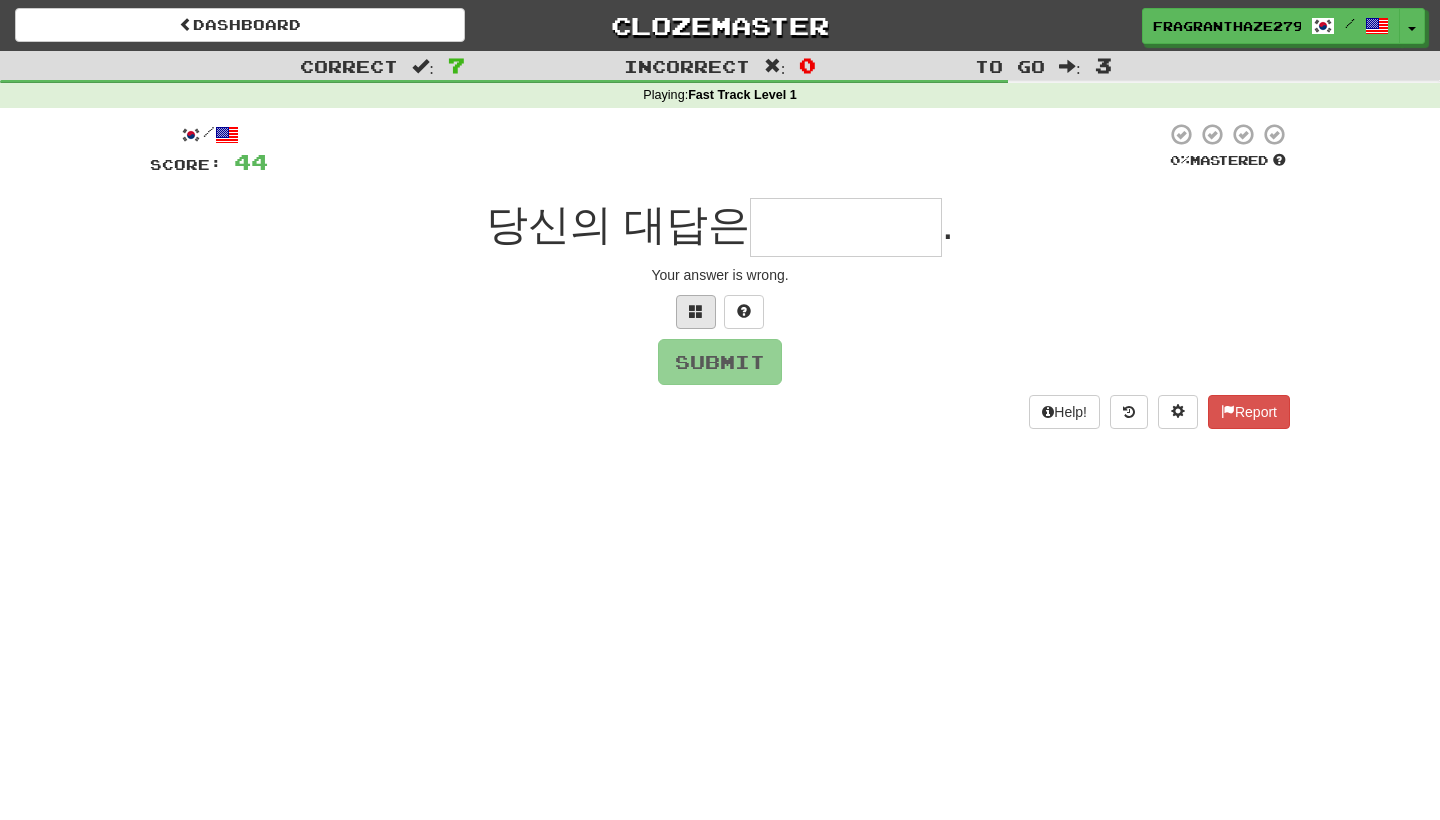 click at bounding box center (696, 312) 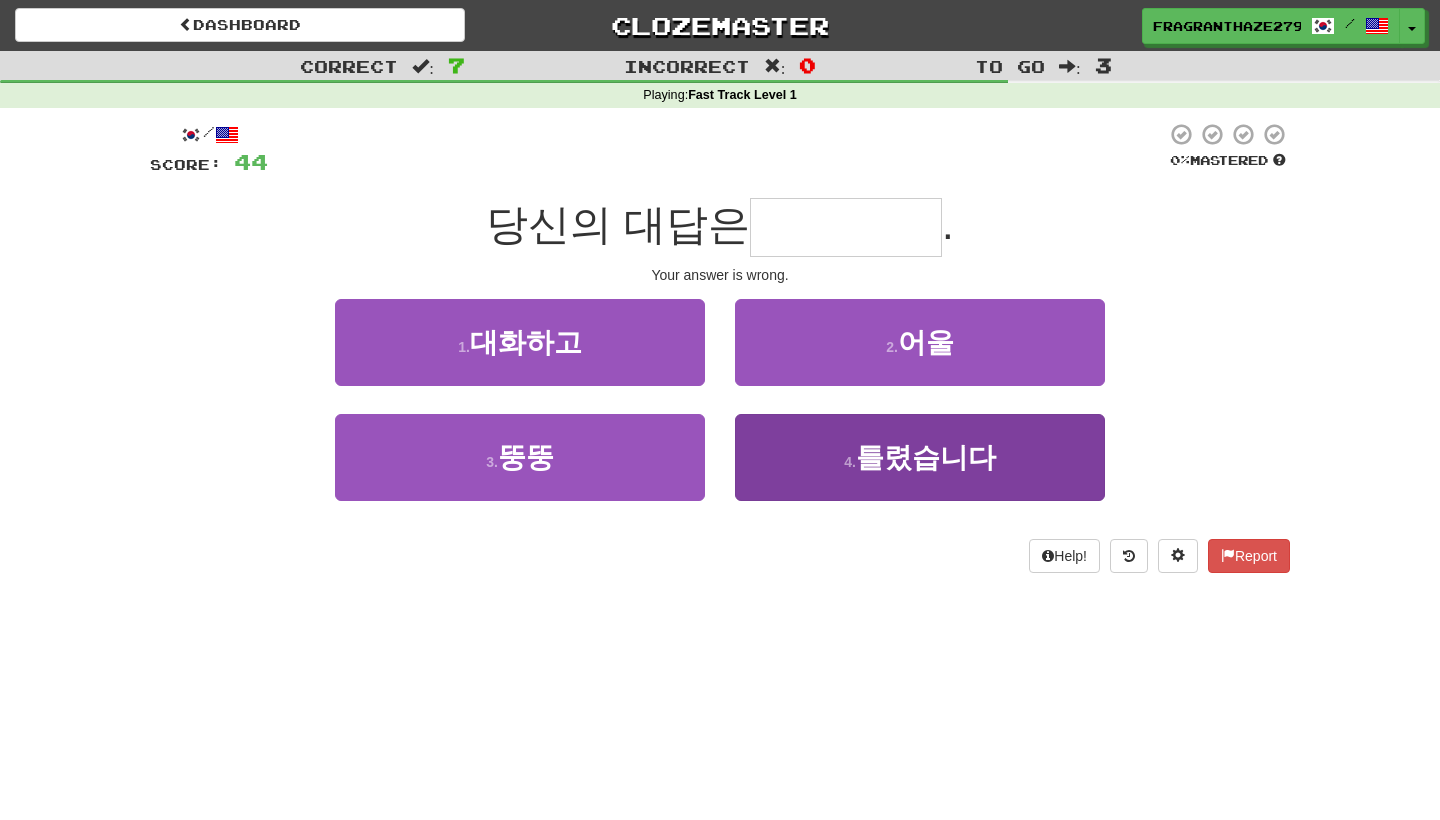 click on "4 .  틀렸습니다" at bounding box center [920, 457] 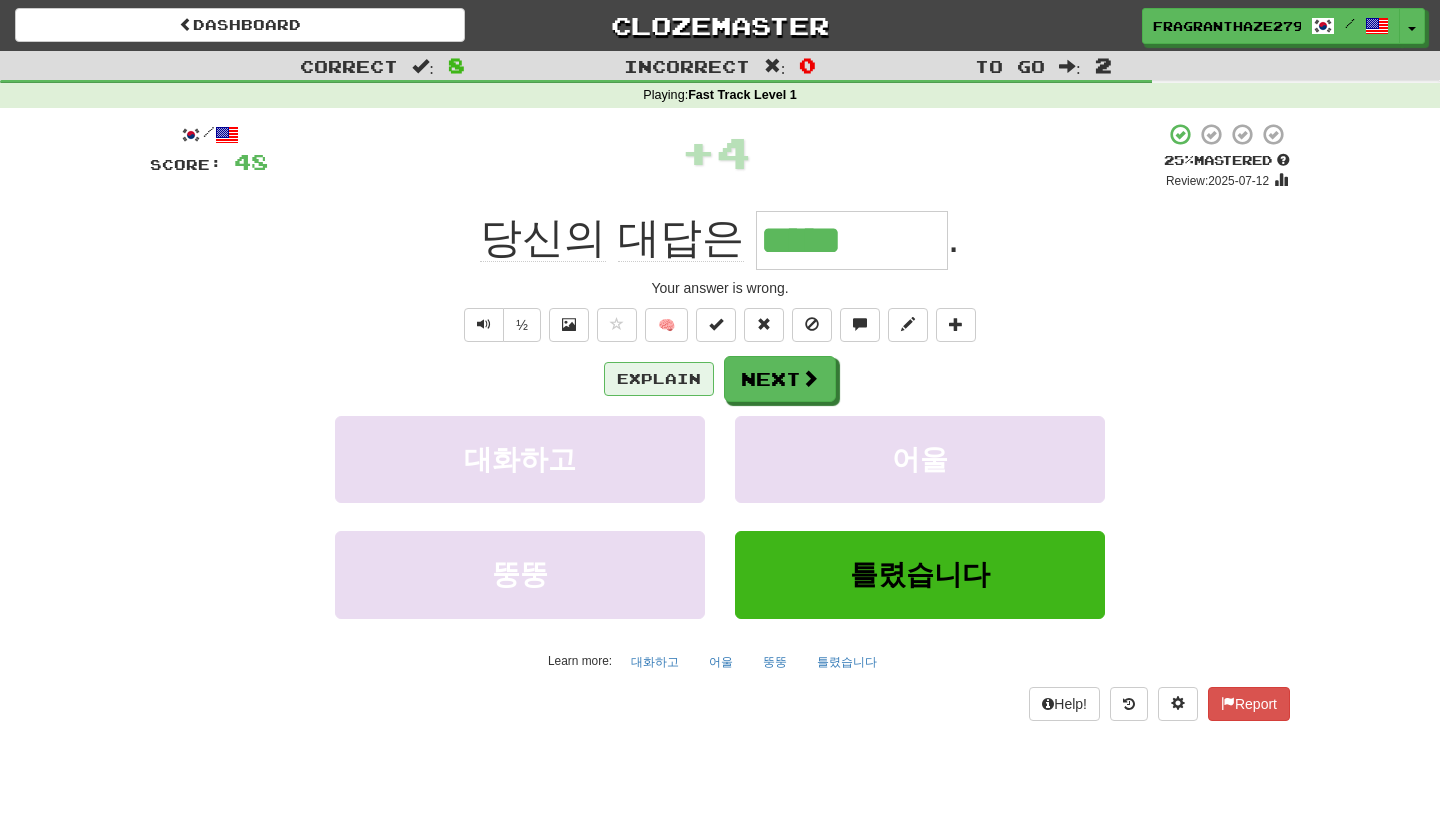 click on "Explain" at bounding box center (659, 379) 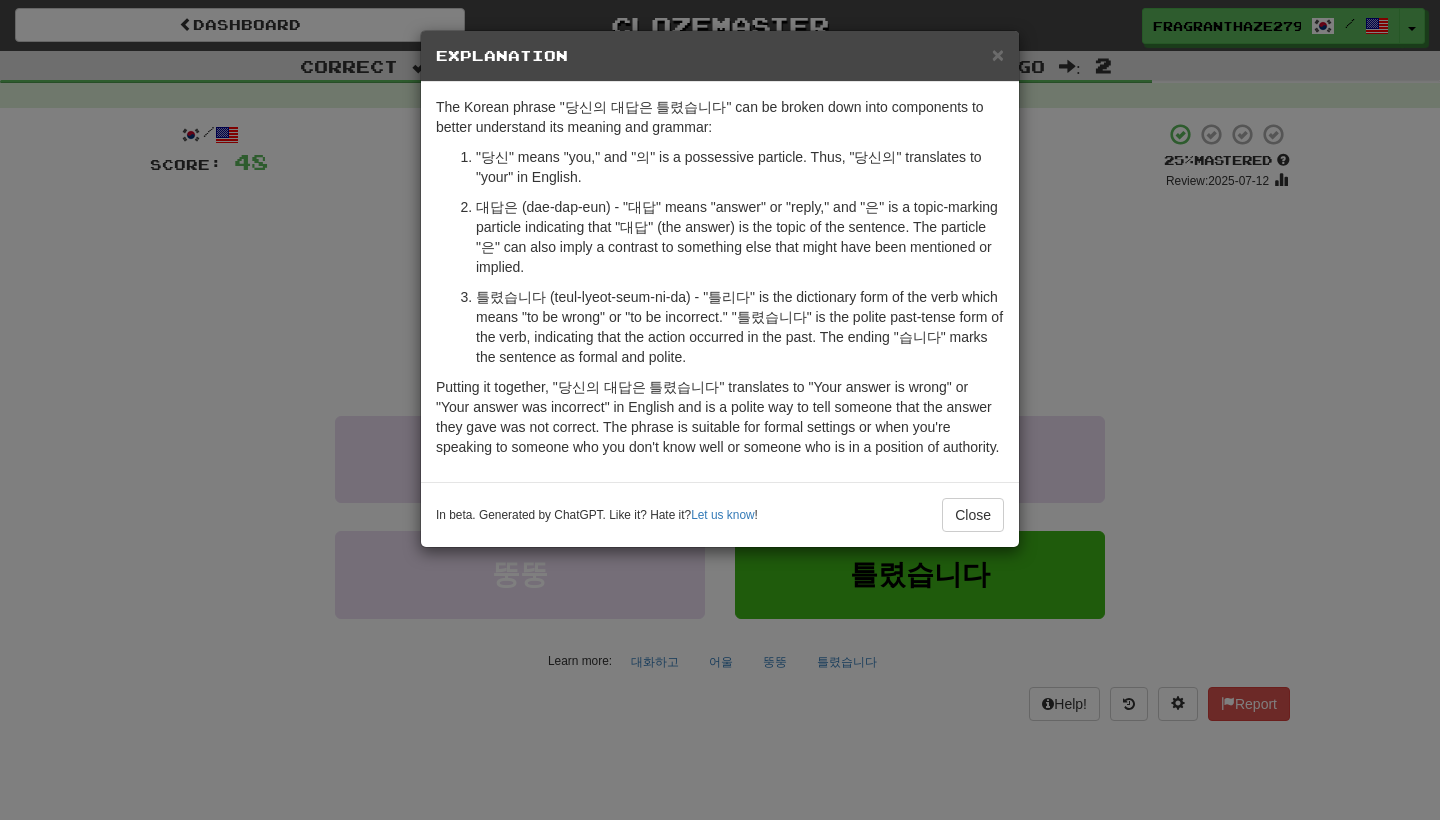 click on "The Korean phrase "당신의 대답은 틀렸습니다" can be broken down into components to better understand its meaning and grammar:
당신의 (dang-shin-eui) - "당신" means "you," and "의" is a possessive particle. Thus, "당신의" translates to "your" in English.
대답은 (dae-dap-eun) - "대답" means "answer" or "reply," and "은" is a topic-marking particle indicating that "대답" (the answer) is the topic of the sentence. The particle "은" can also imply a contrast to something else that might have been mentioned or implied.
틀렸습니다 (teul-lyeot-seum-ni-da) - "틀리다" is the dictionary form of the verb which means "to be wrong" or "to be incorrect." "틀렸습니다" is the polite past-tense form of the verb, indicating that the action occurred in the past. The ending "습니다" marks the sentence as formal and polite.
In beta. Generated by ChatGPT. Like it? Hate it?  Let us know ! Close" at bounding box center (720, 410) 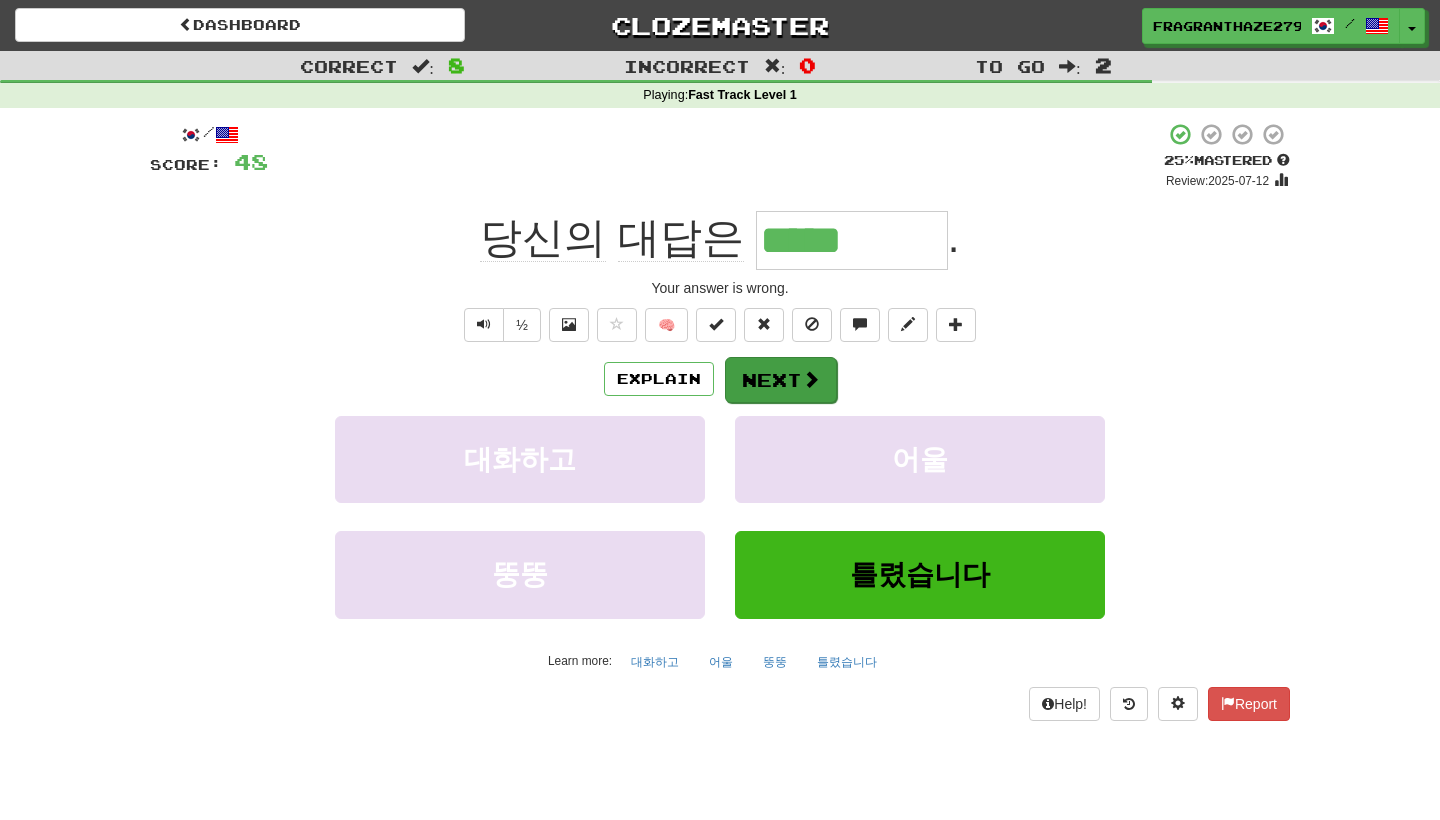 click on "Next" at bounding box center (781, 380) 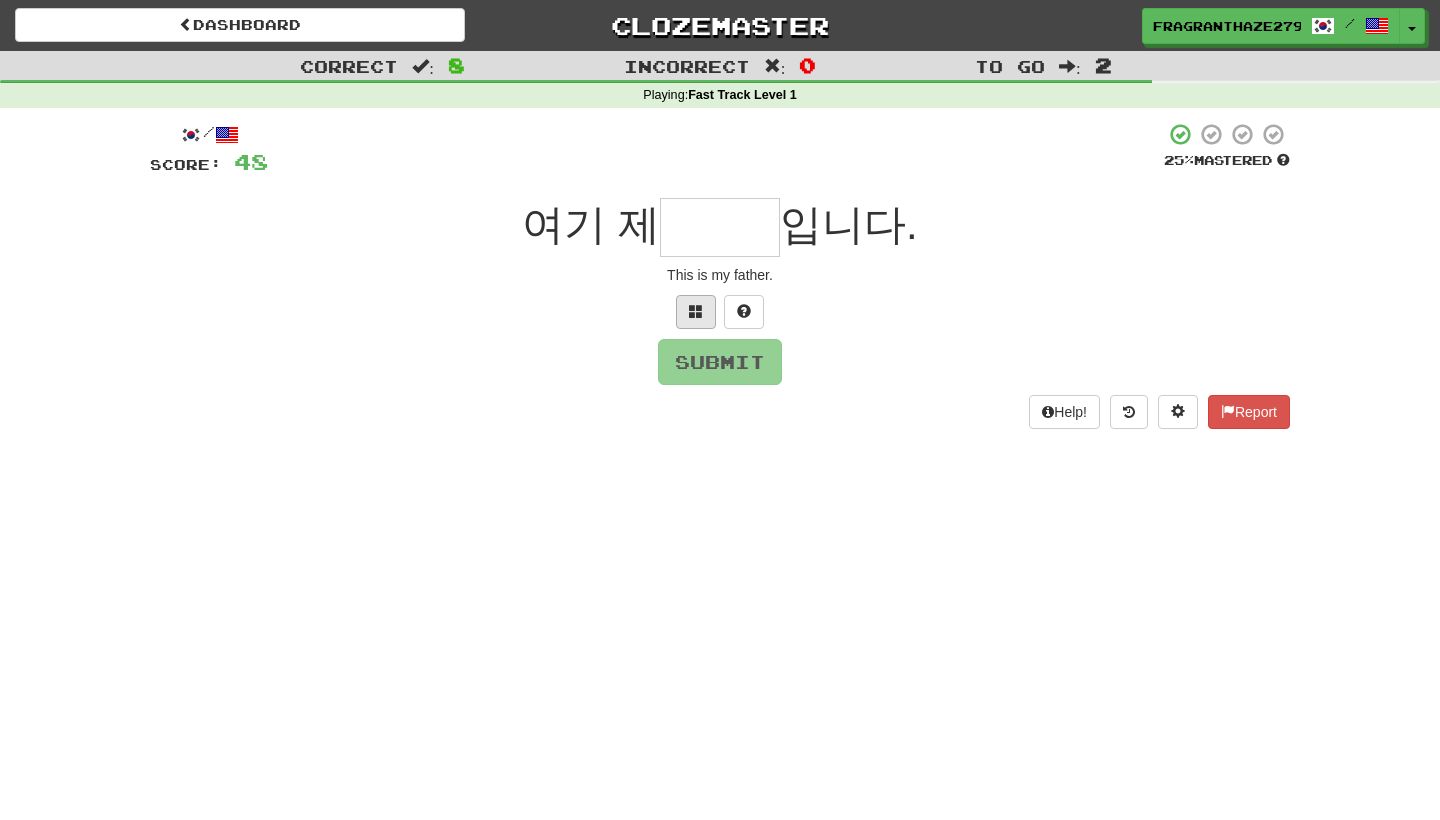 click at bounding box center (696, 311) 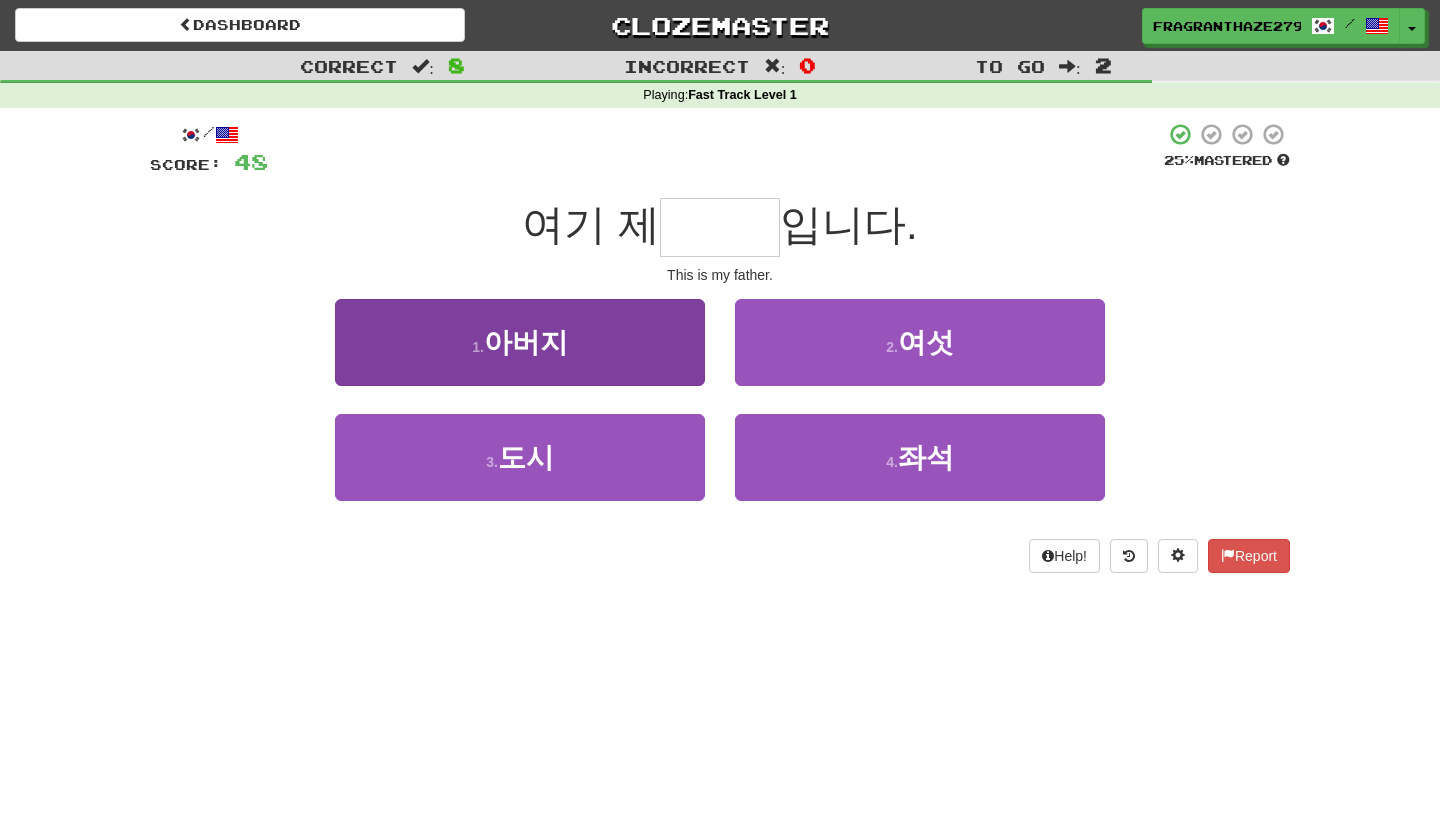 click on "1 .  아버지" at bounding box center [520, 342] 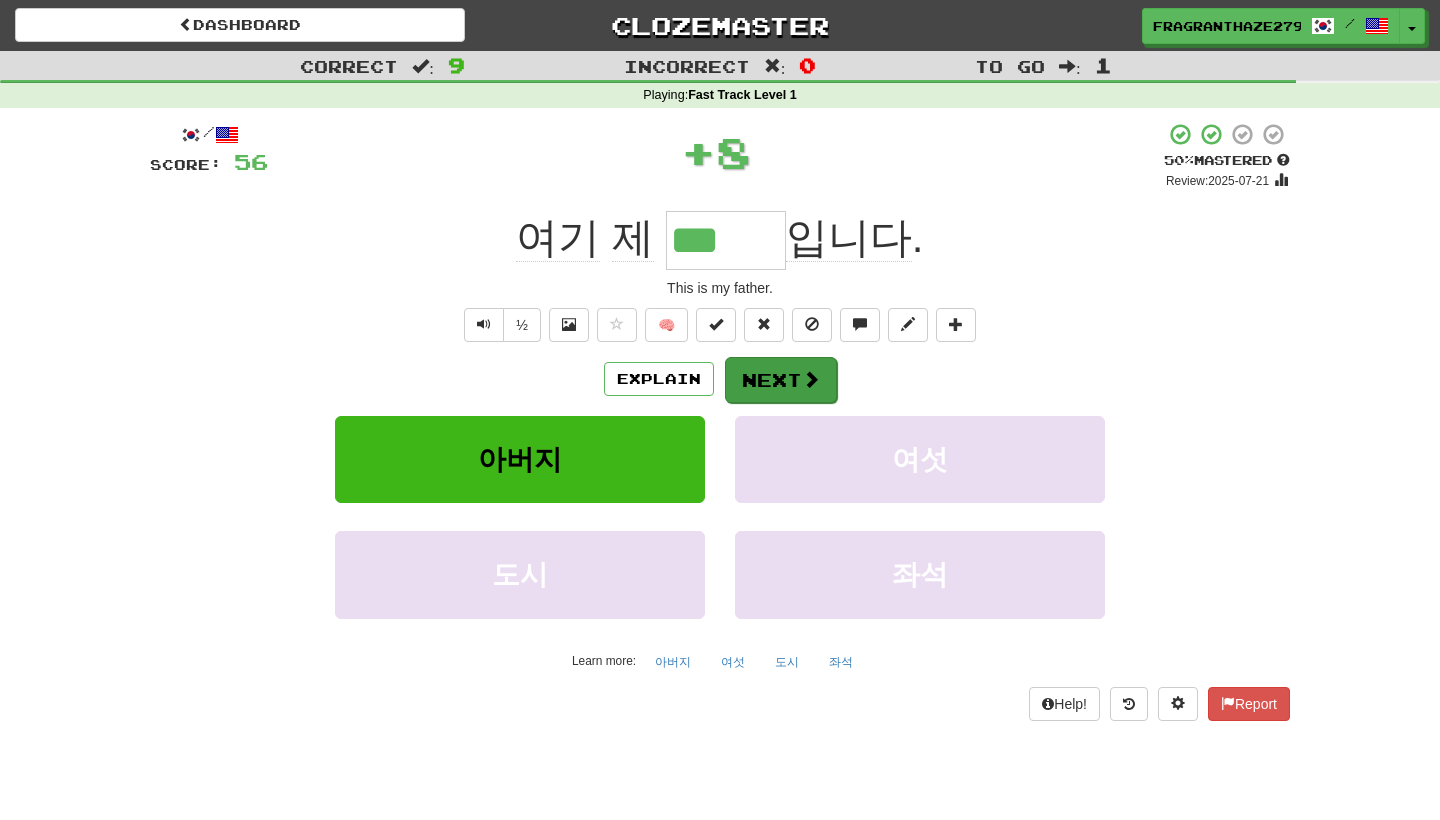 click on "Next" at bounding box center [781, 380] 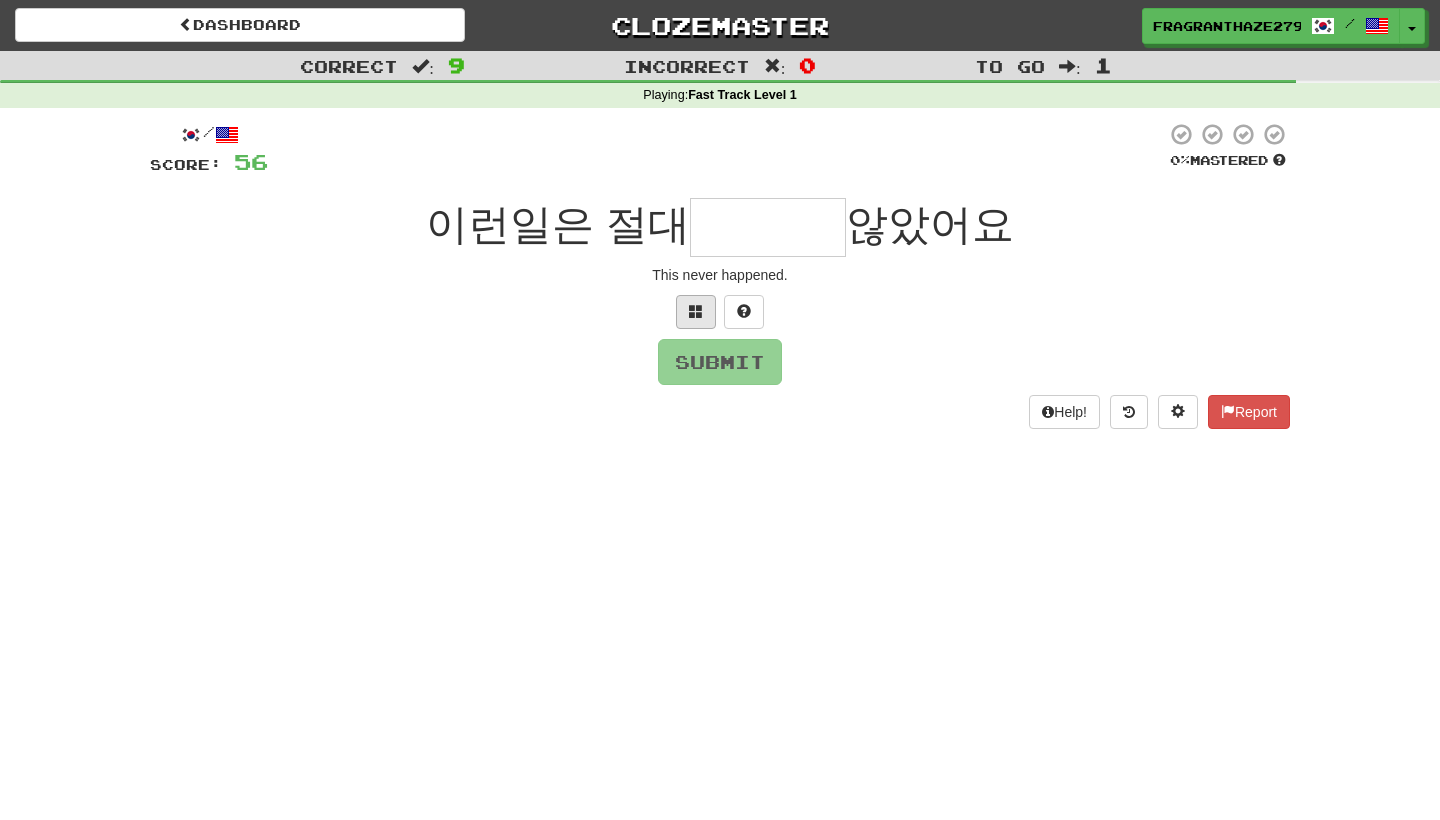 click at bounding box center (696, 312) 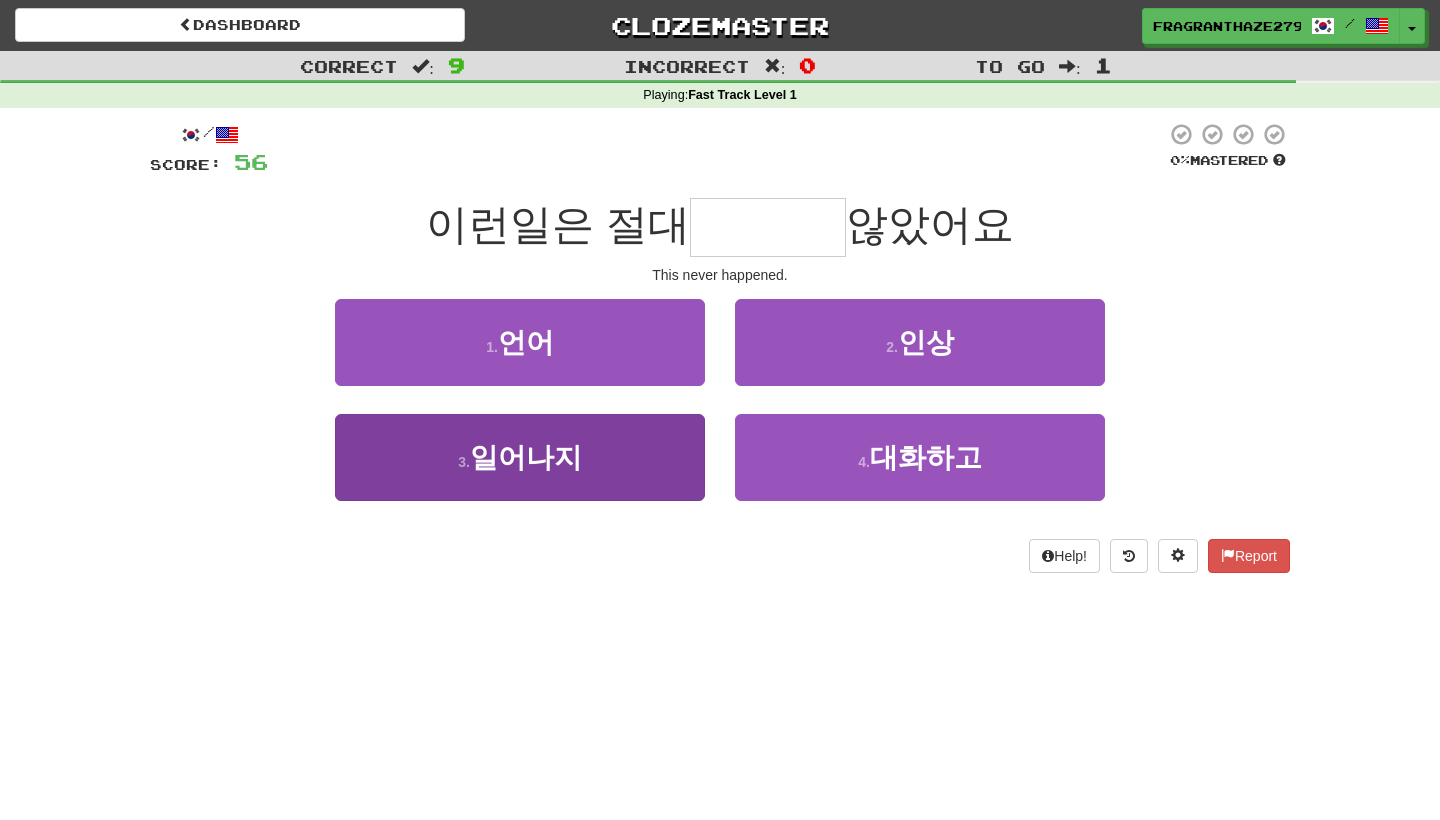 click on "3 .  일어나지" at bounding box center [520, 457] 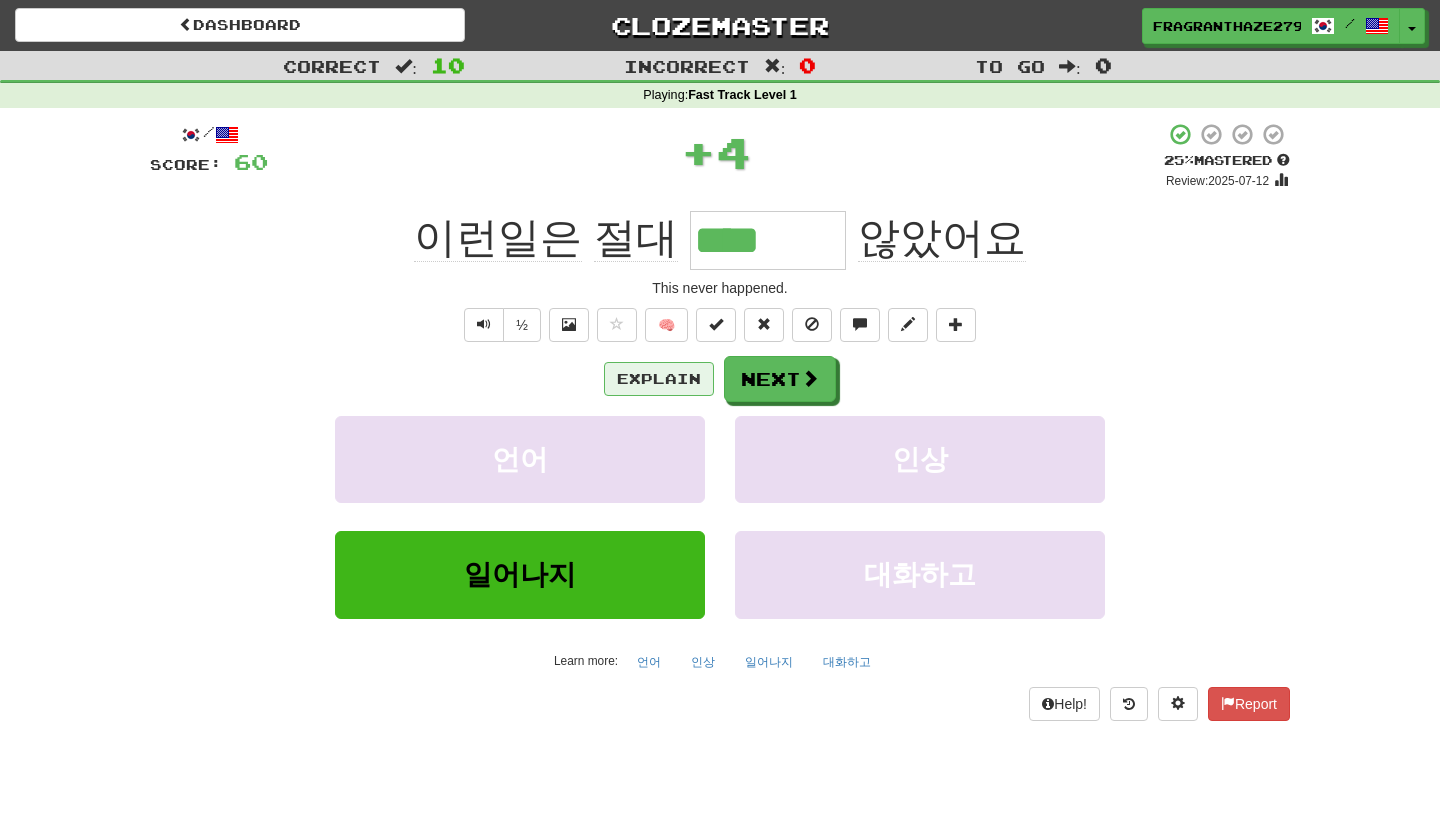 click on "Explain" at bounding box center (659, 379) 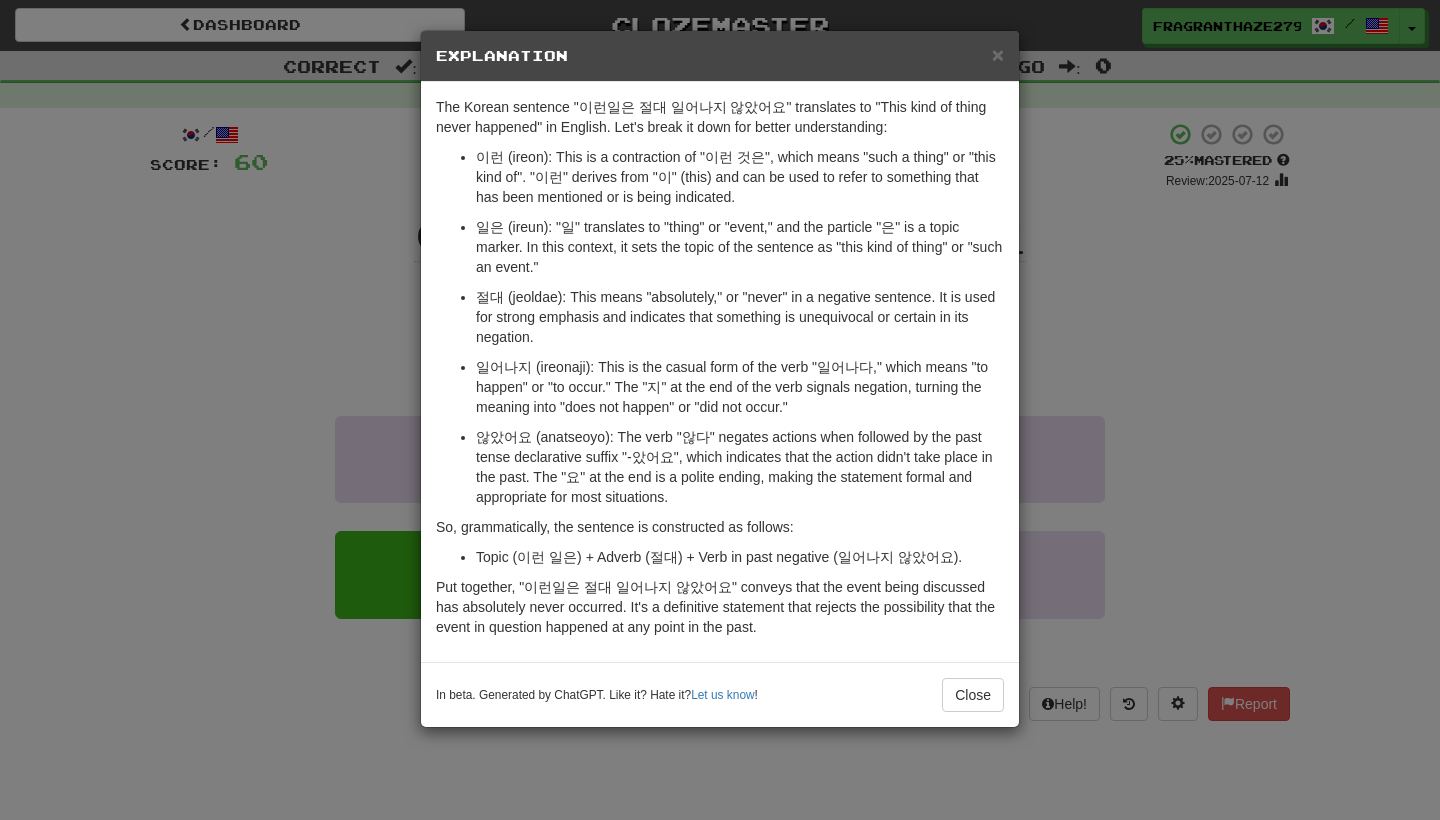 click on "The Korean sentence "이런일은 절대 일어나지 않았어요" translates to "This kind of thing never happened" in English. Let's break it down for better understanding:
이런 (ireon): This is a contraction of "이런 것은", which means "such a thing" or "this kind of". "이런" derives from "이" (this) and can be used to refer to something that has been mentioned or is being indicated.
일은 (ireun): "일" translates to "thing" or "event," and the particle "은" is a topic marker. In this context, it sets the topic of the sentence as "this kind of thing" or "such an event."
절대 (jeoldae): This means "absolutely," or "never" in a negative sentence. It is used for strong emphasis and indicates that something is unequivocal or certain in its negation.
So, grammatically, the sentence is constructed as follows:
Topic (이런 일은) + Adverb (절대) + Verb in past negative (일어나지 않았어요).
Let us know ! Close" at bounding box center [720, 410] 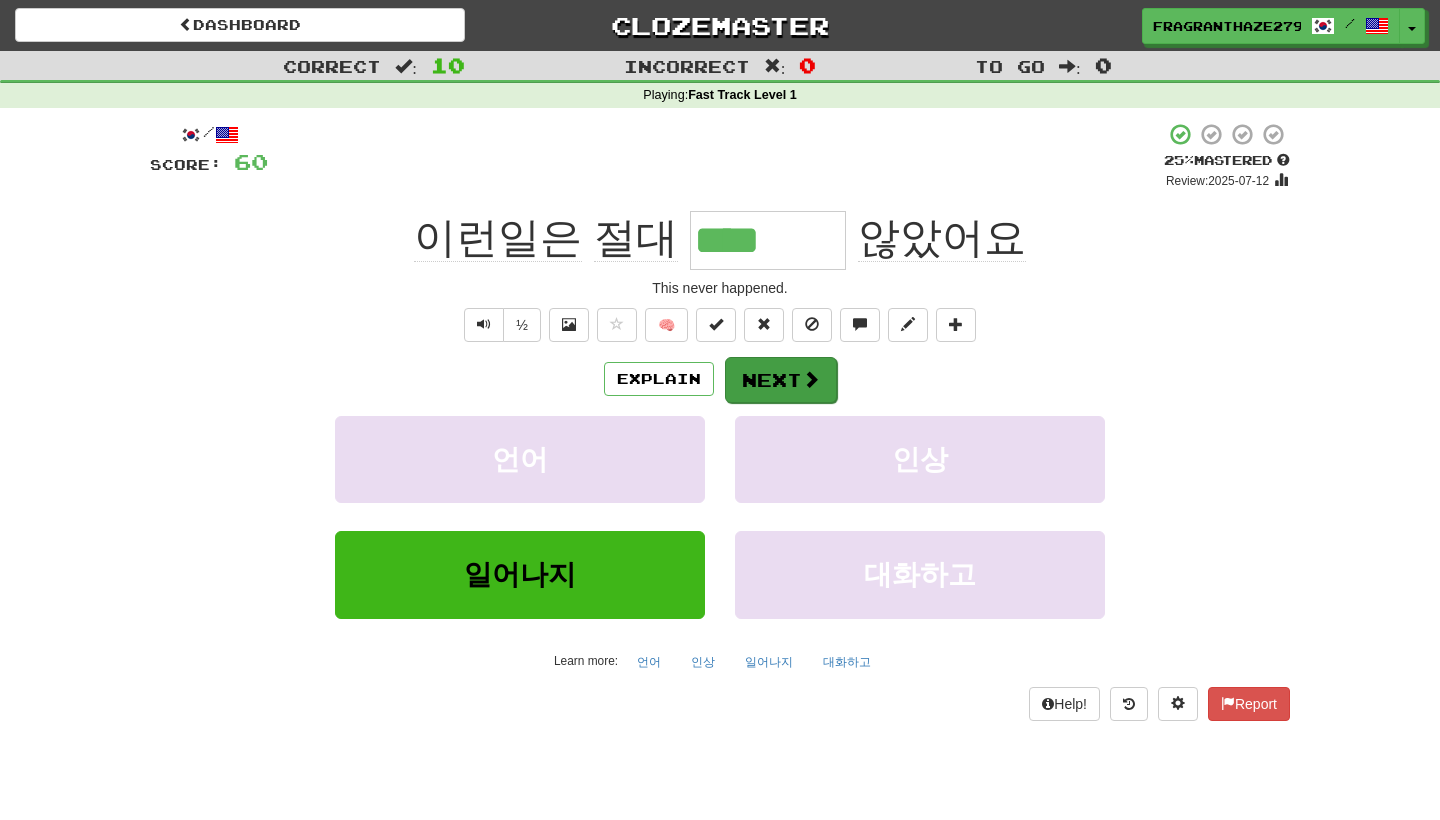 click on "Next" at bounding box center (781, 380) 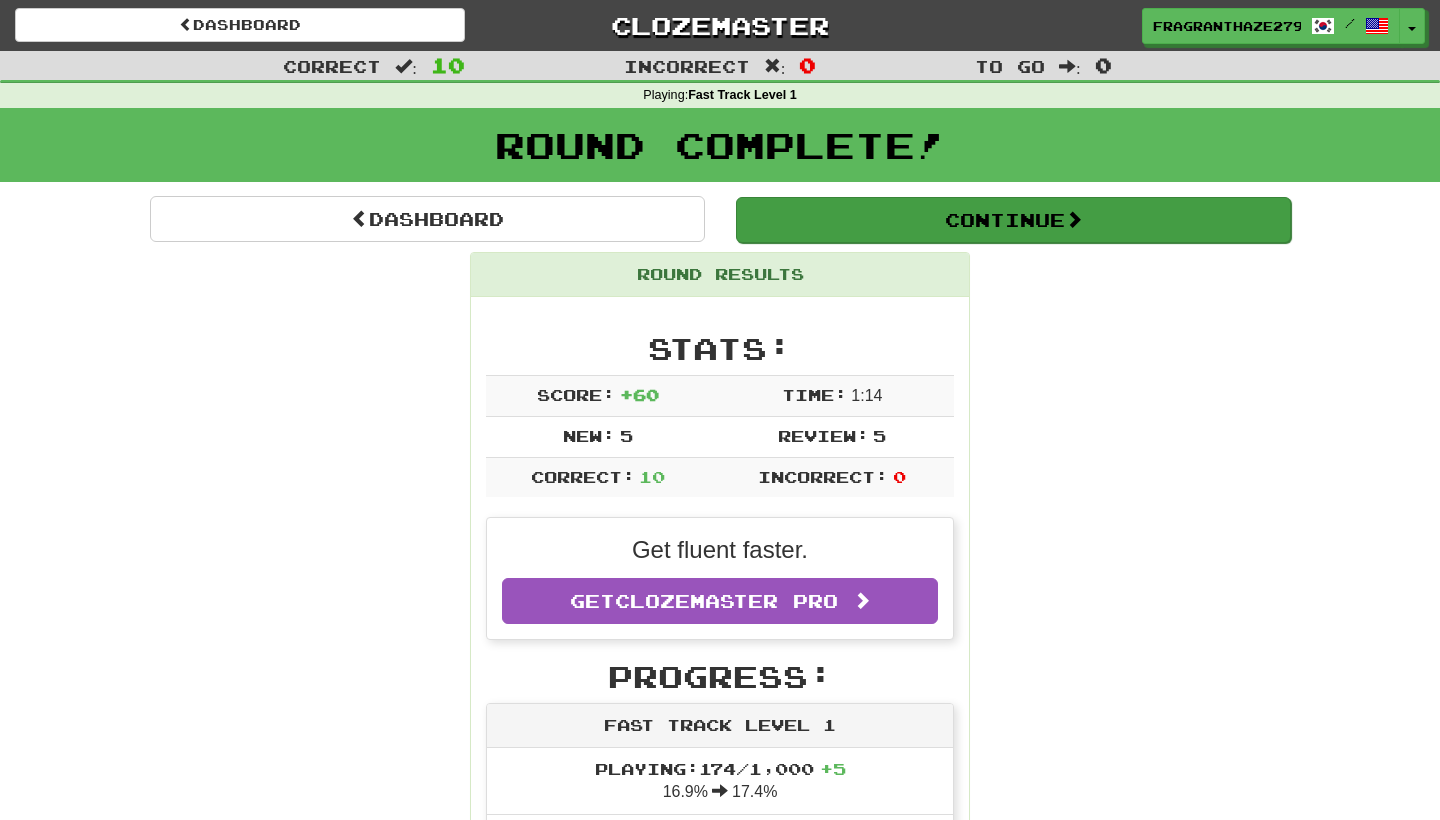 click on "Continue" at bounding box center (1013, 220) 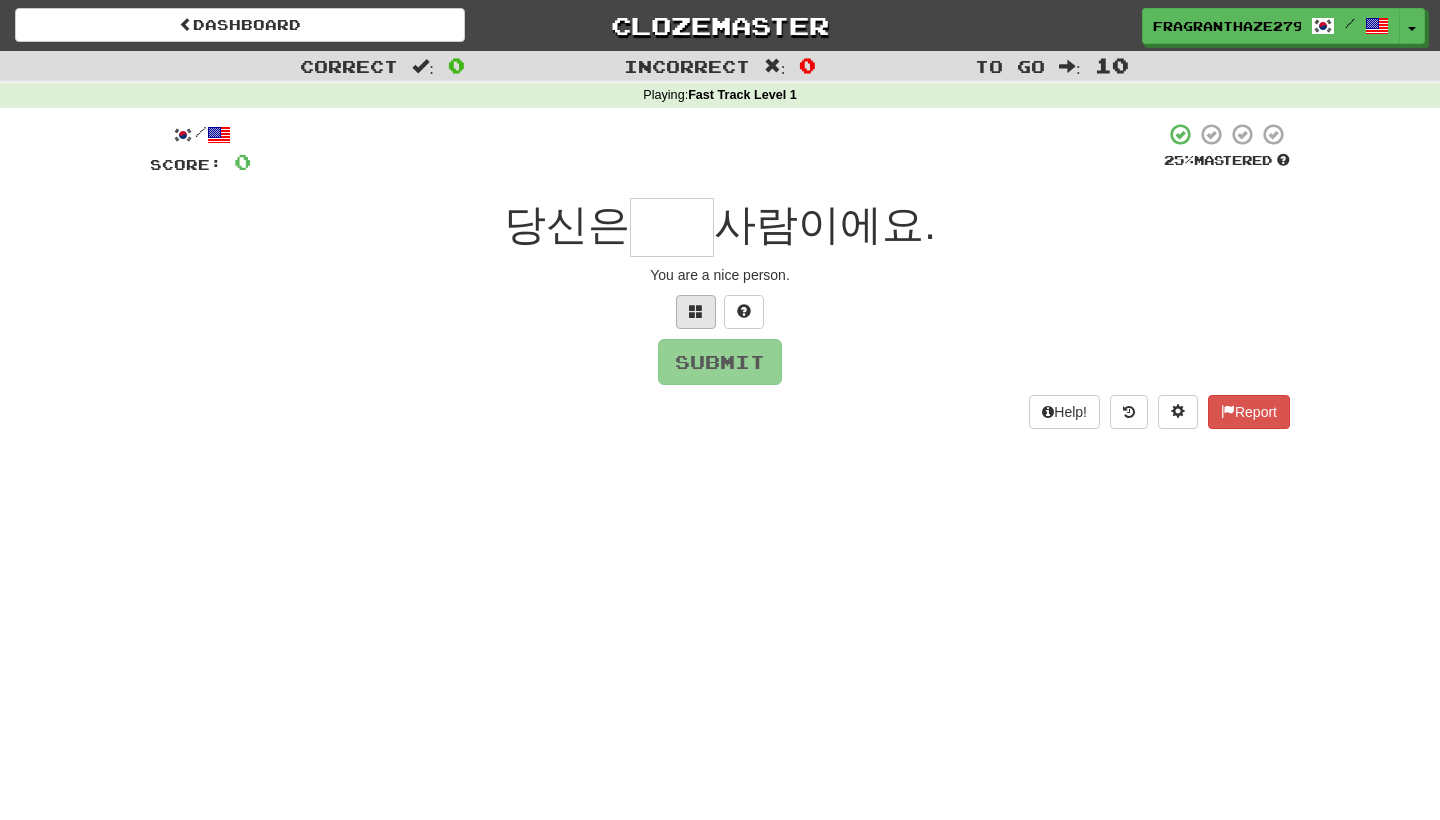 click at bounding box center [696, 312] 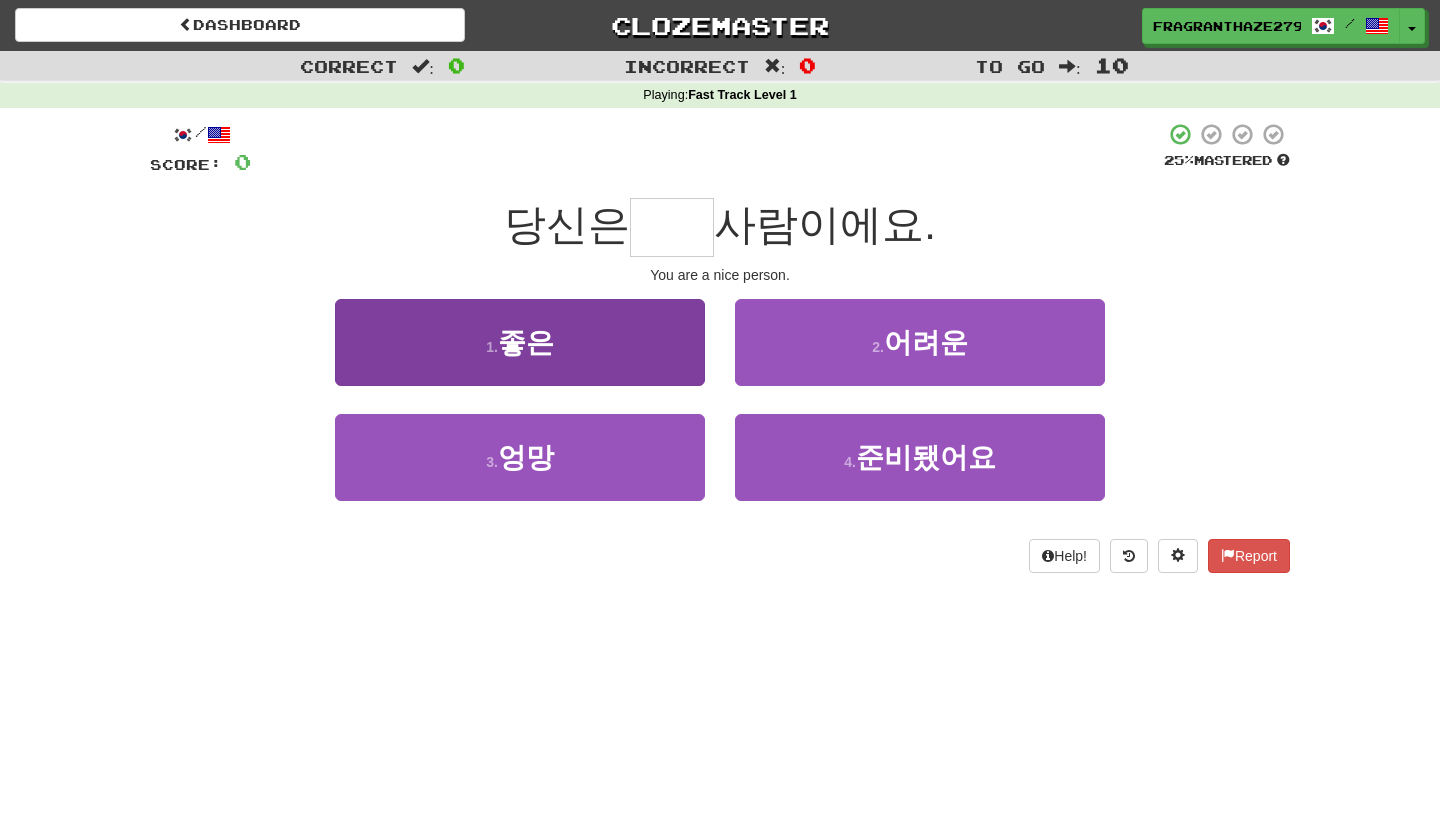 click on "1 .  좋은" at bounding box center [520, 342] 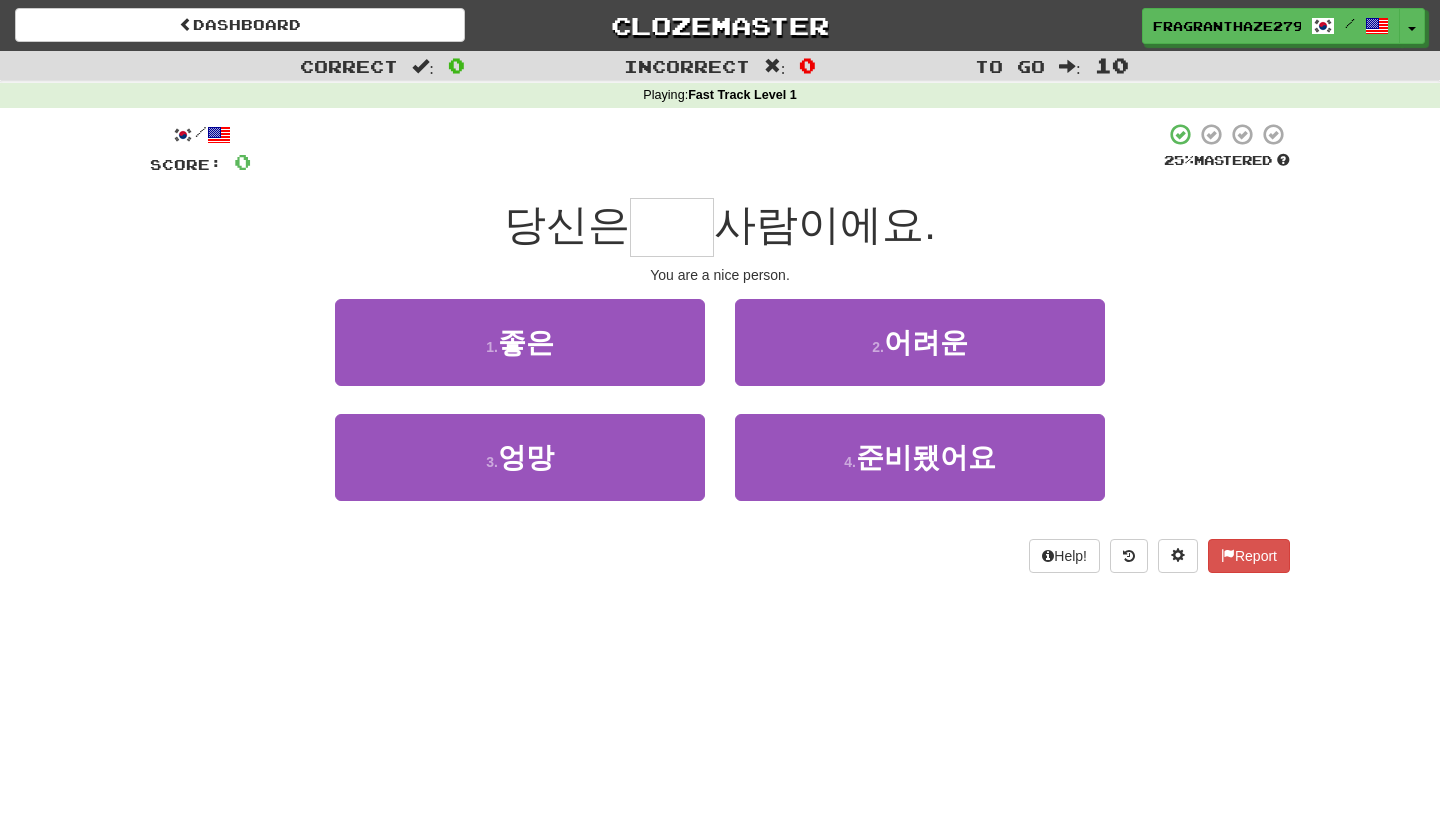 type on "**" 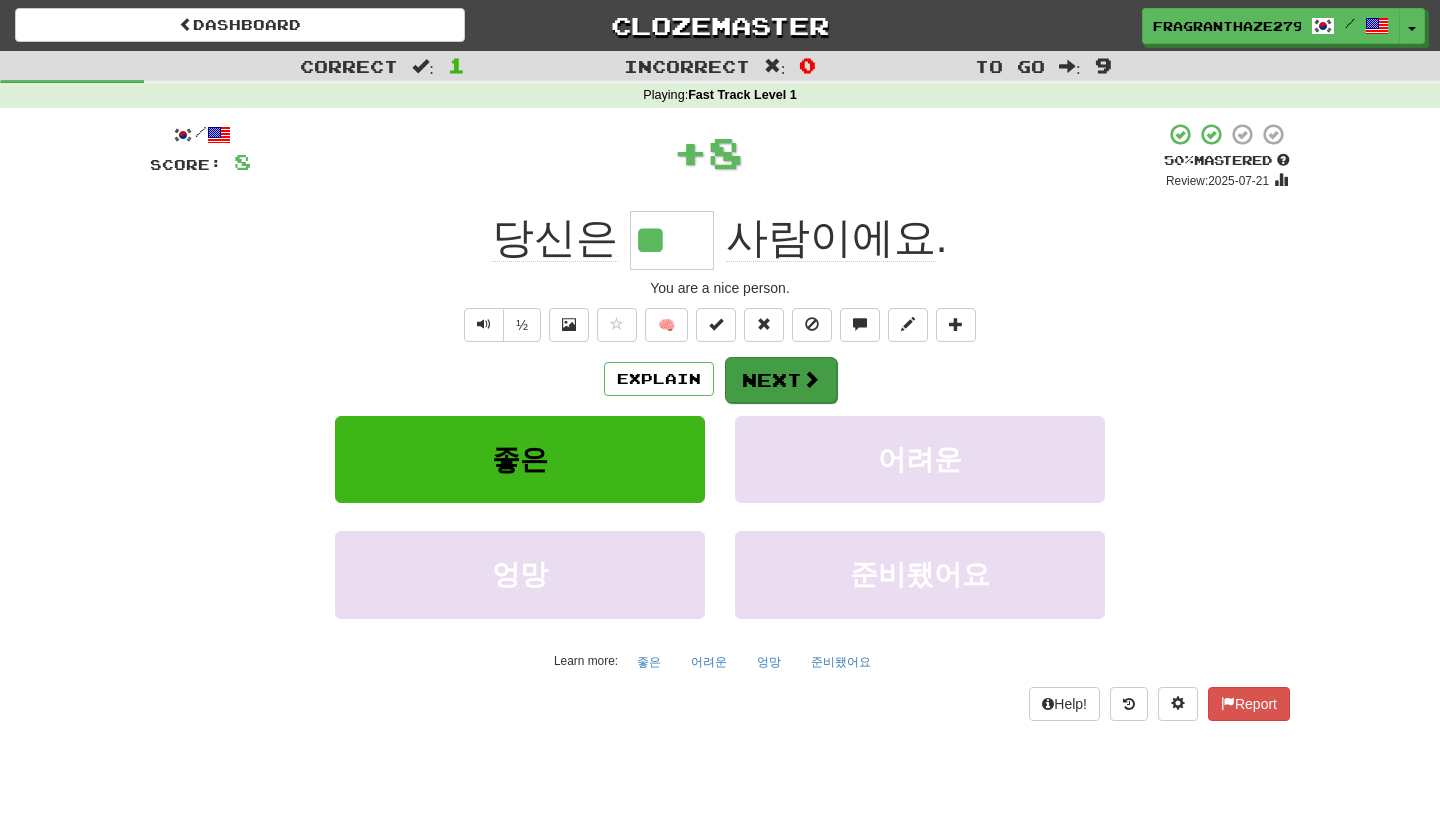 click on "Next" at bounding box center [781, 380] 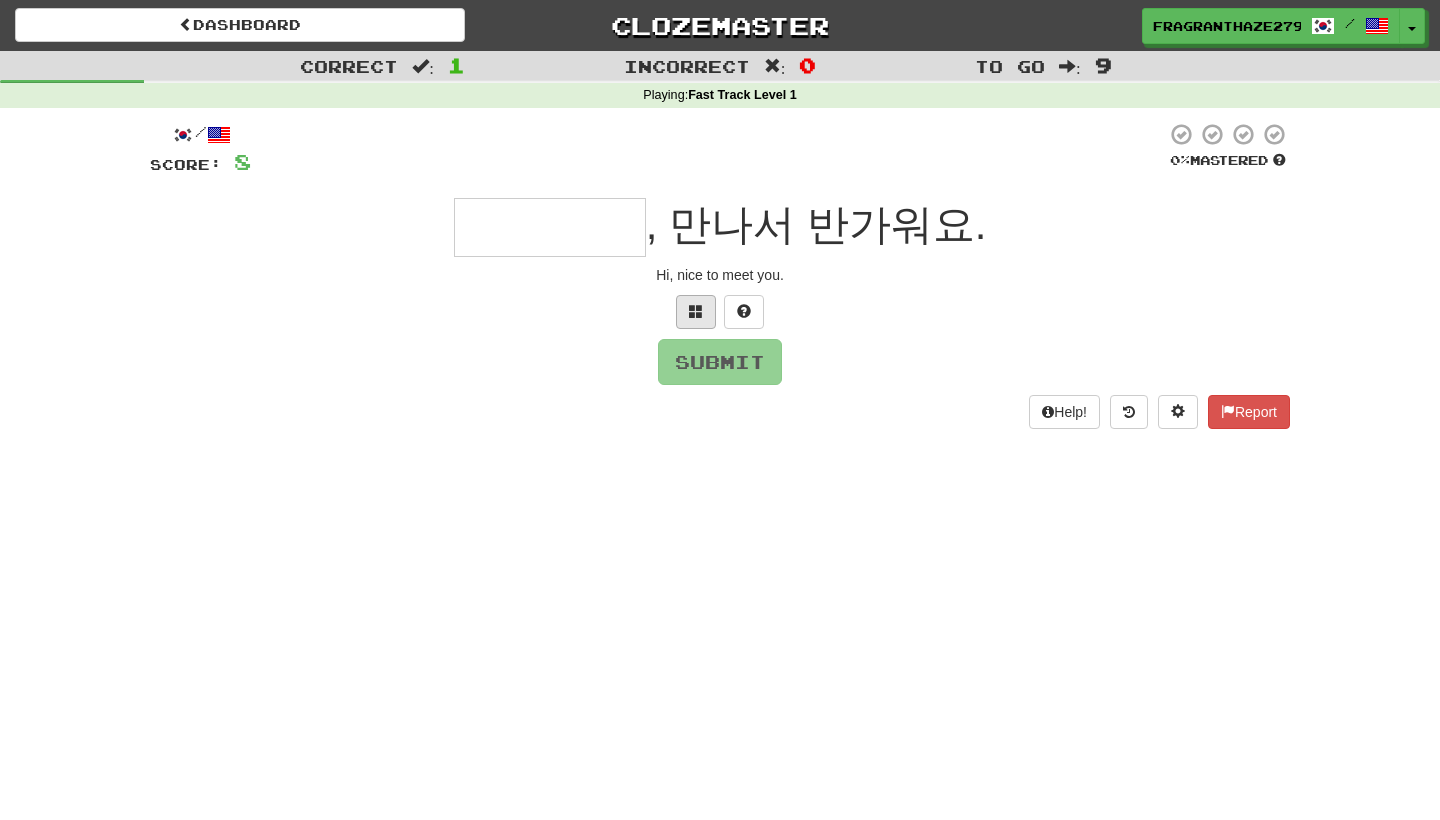 click at bounding box center [696, 312] 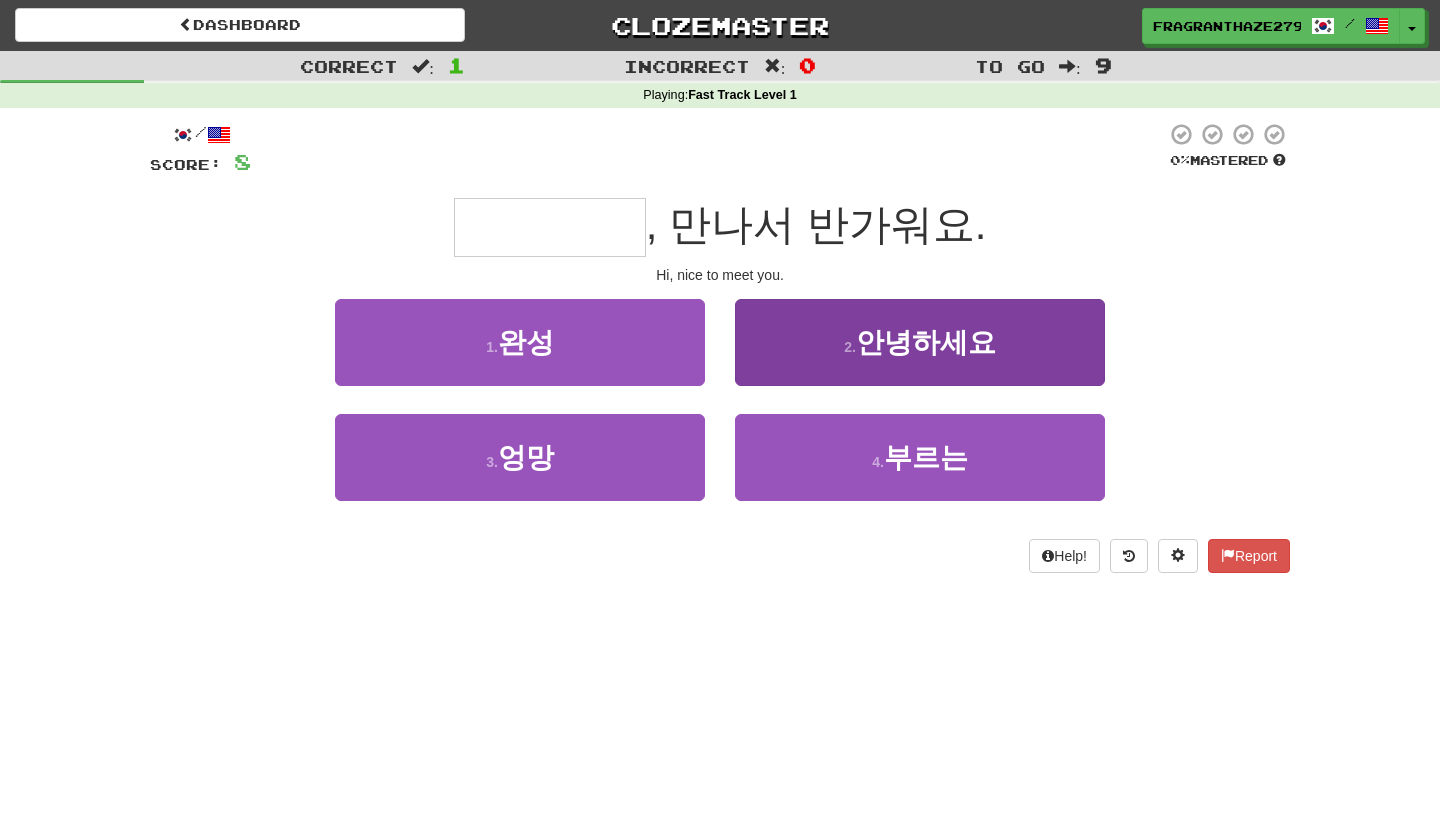 click on "2 ." at bounding box center [850, 347] 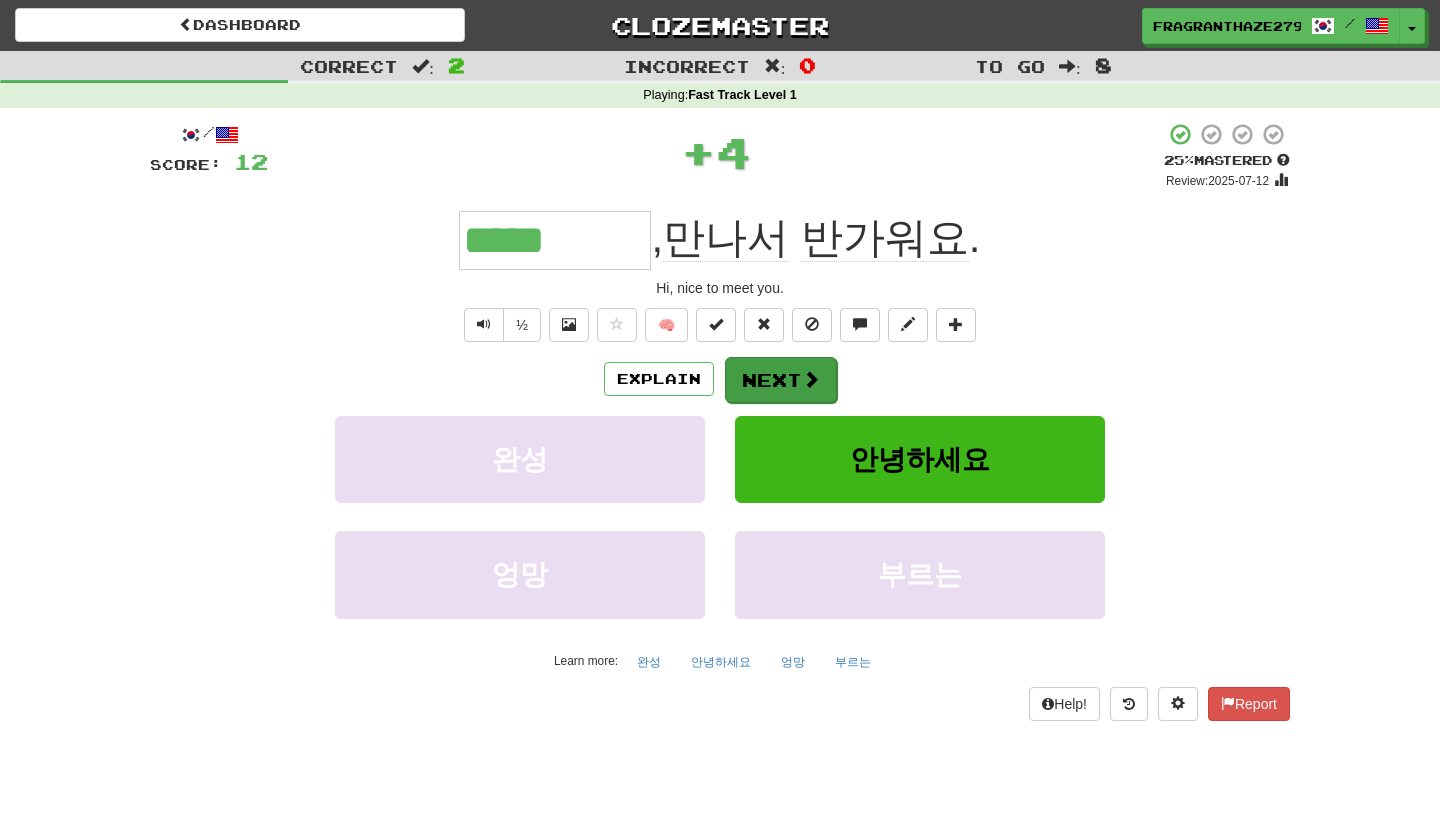 click at bounding box center (811, 379) 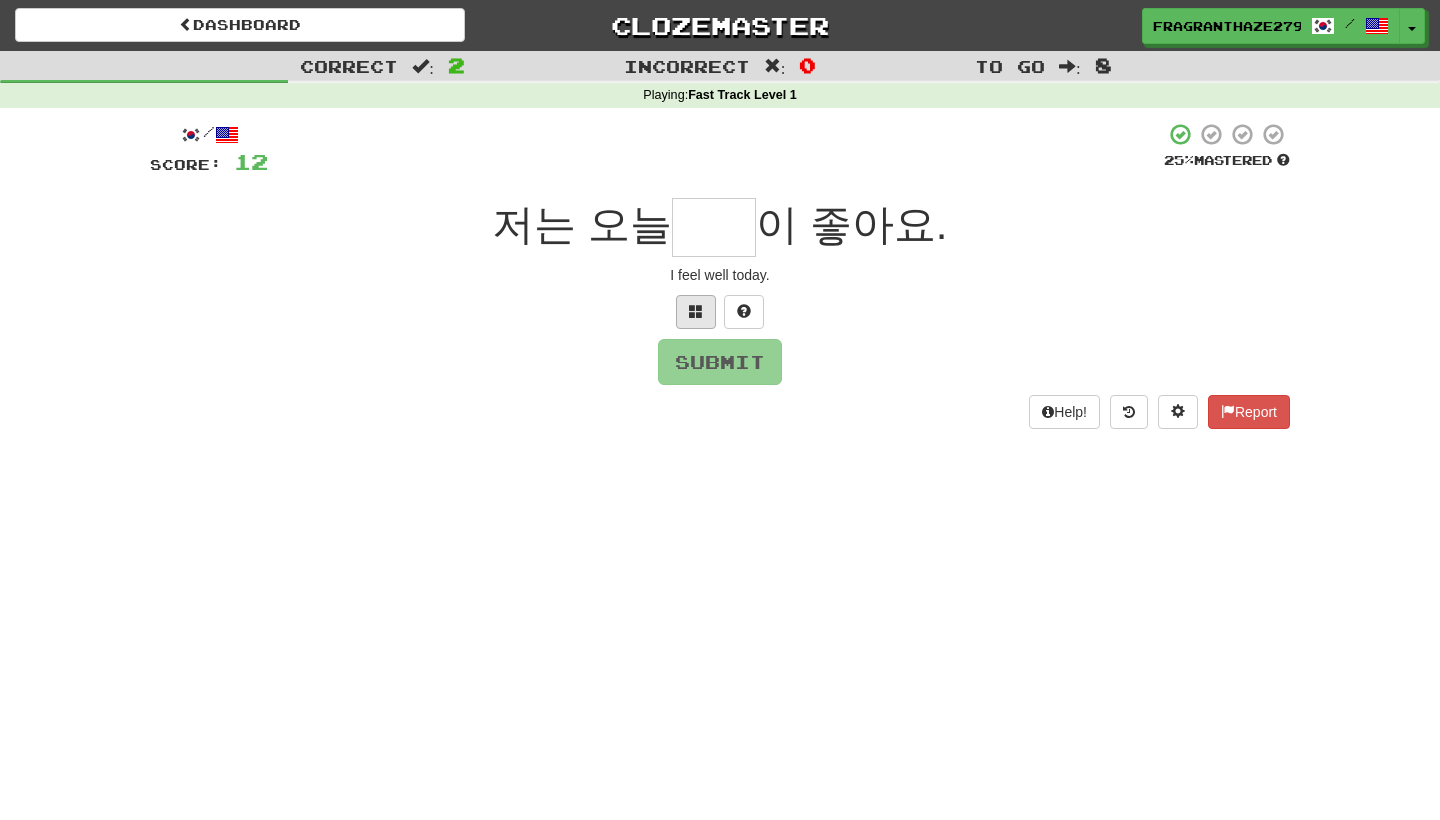 click at bounding box center [696, 312] 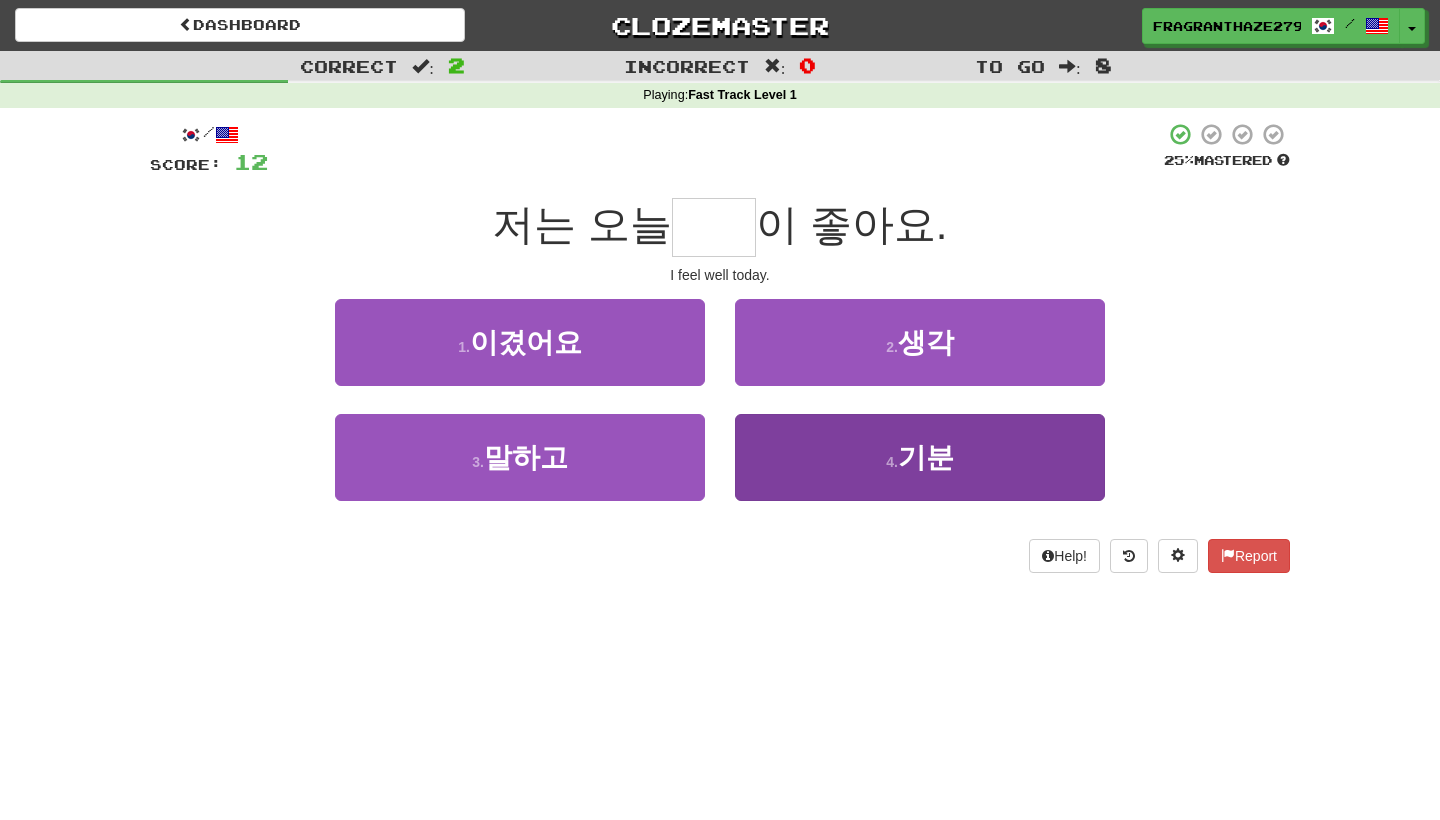 click on "4 .  기분" at bounding box center [920, 457] 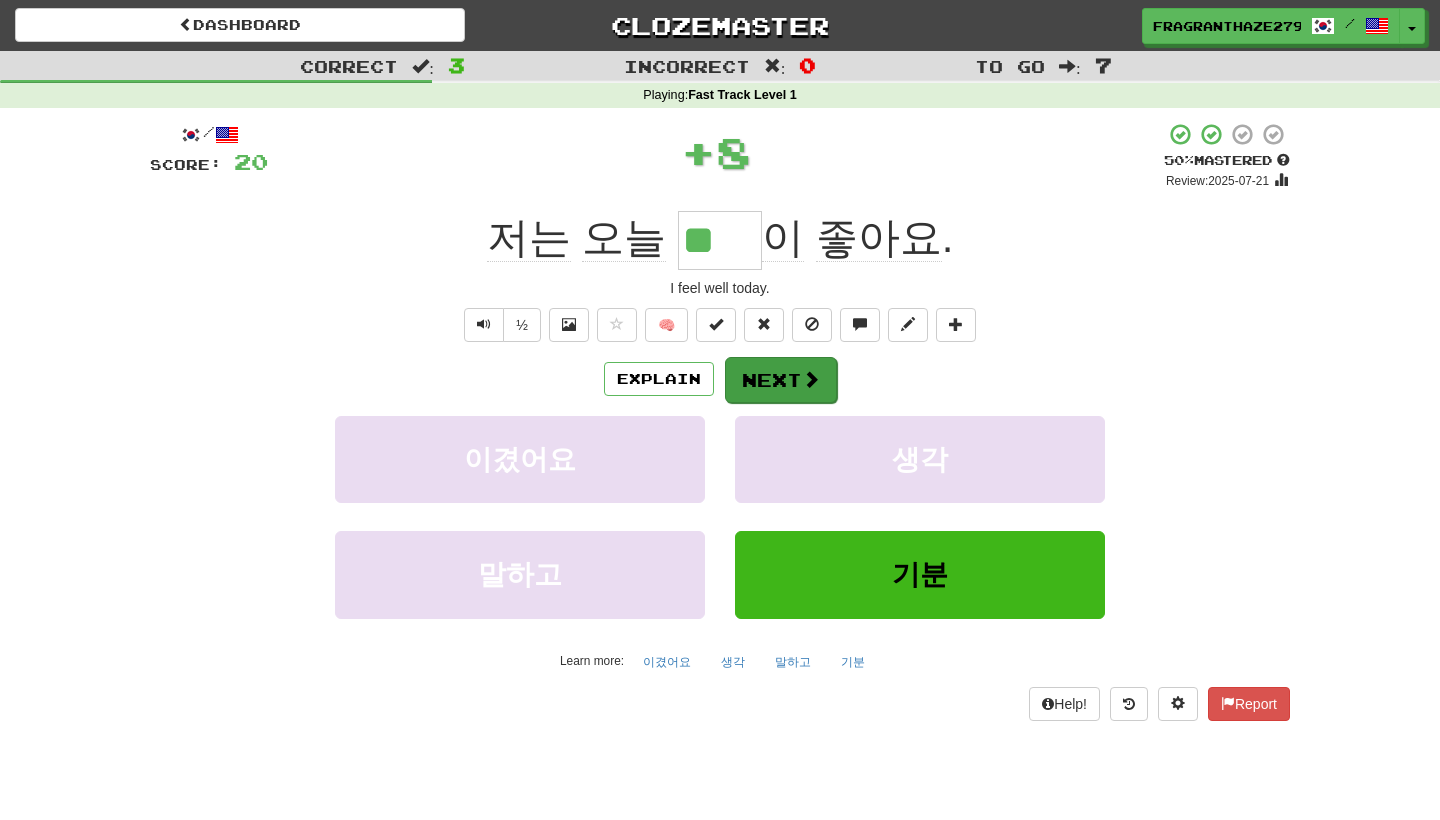 click on "Next" at bounding box center (781, 380) 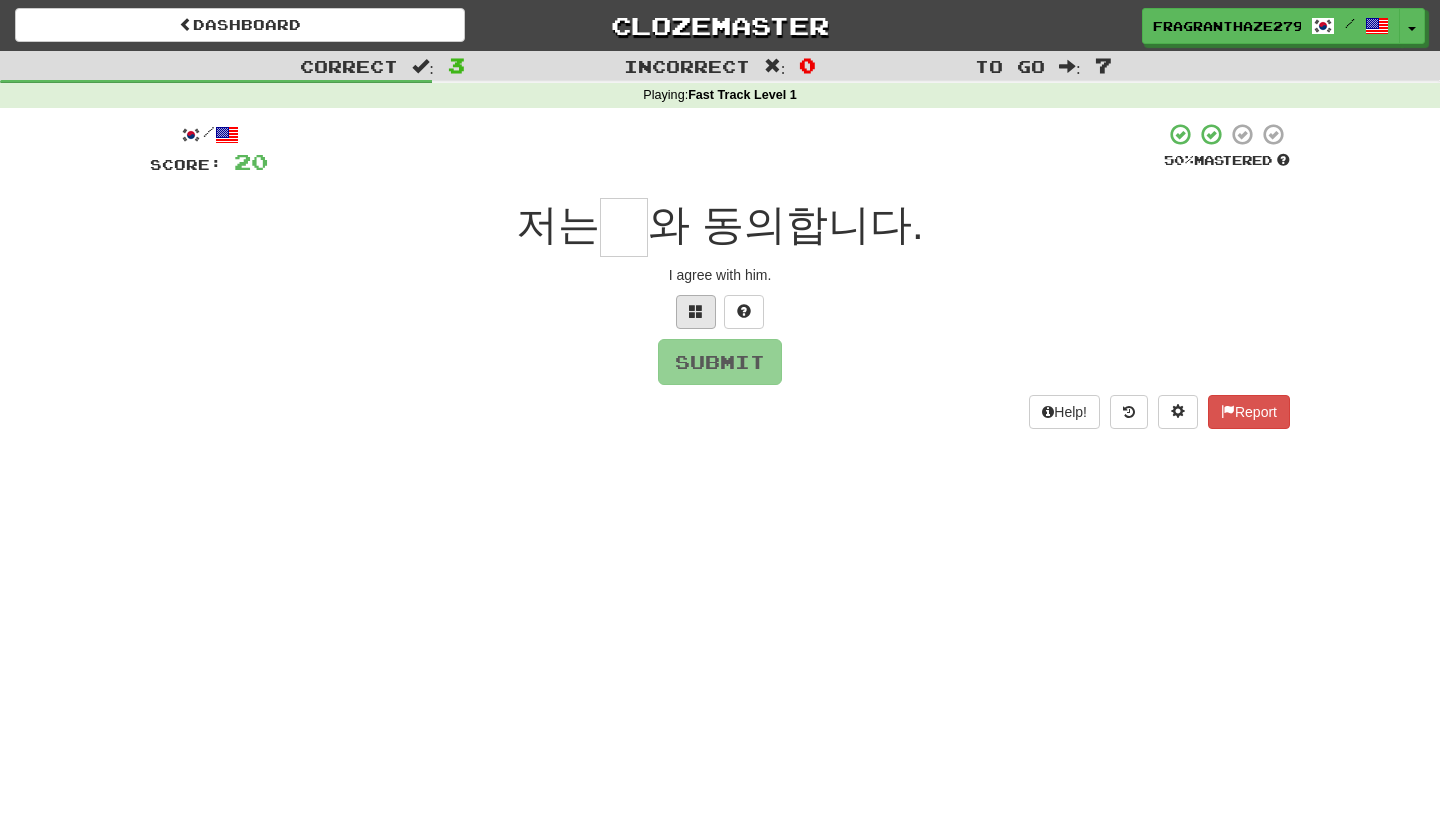 click at bounding box center [696, 312] 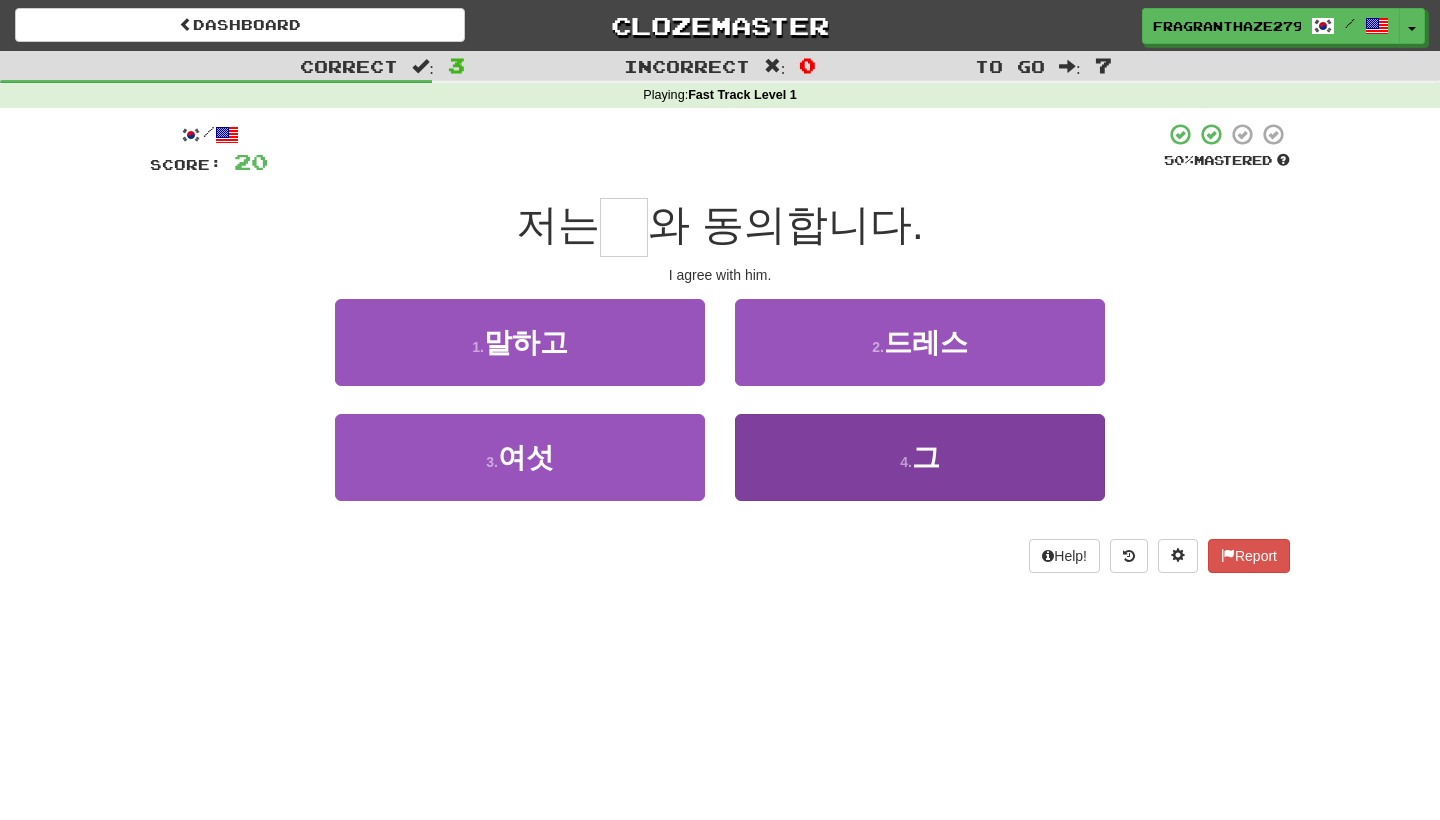 click on "4 .  그" at bounding box center (920, 457) 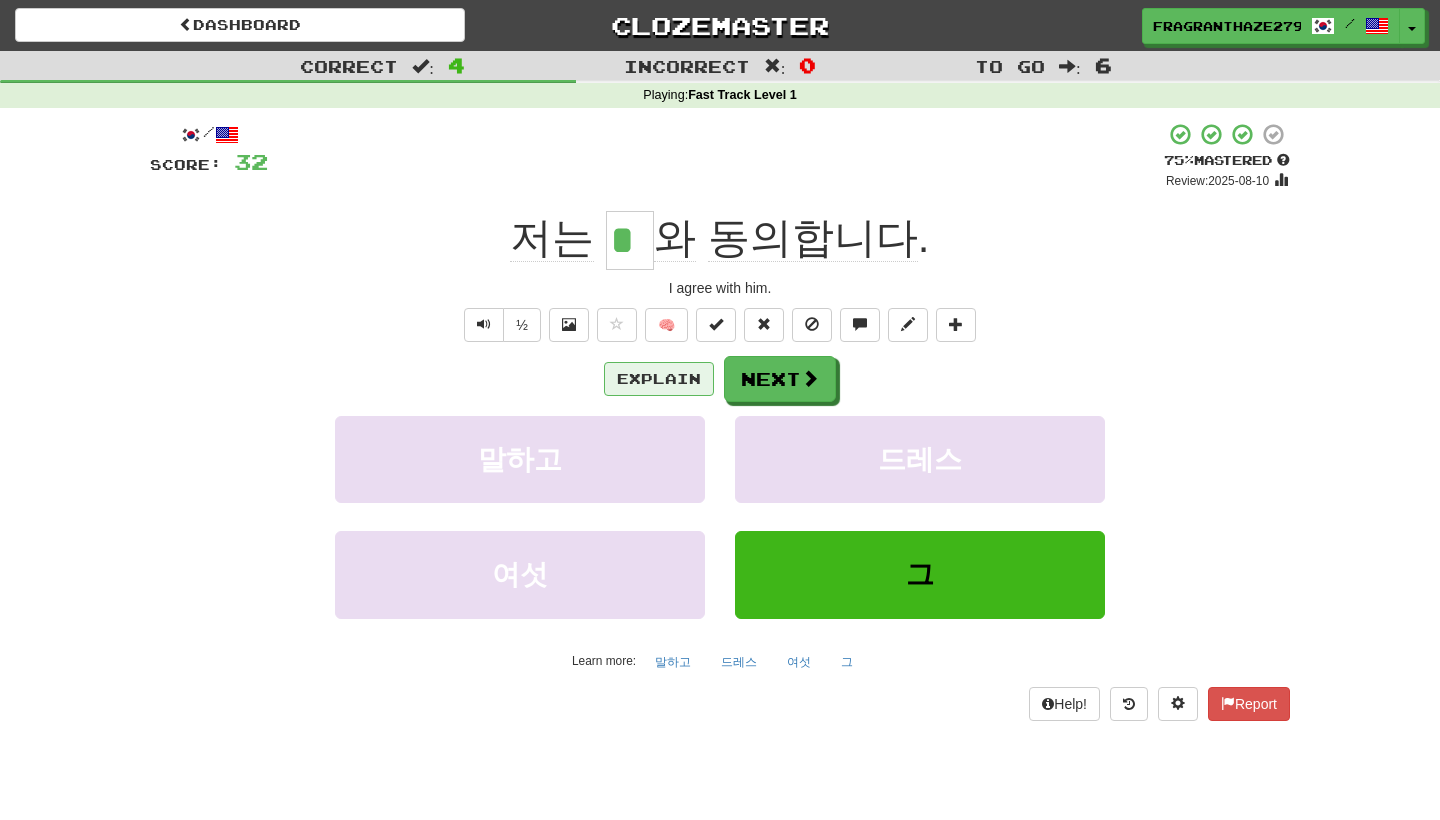 click on "Explain" at bounding box center [659, 379] 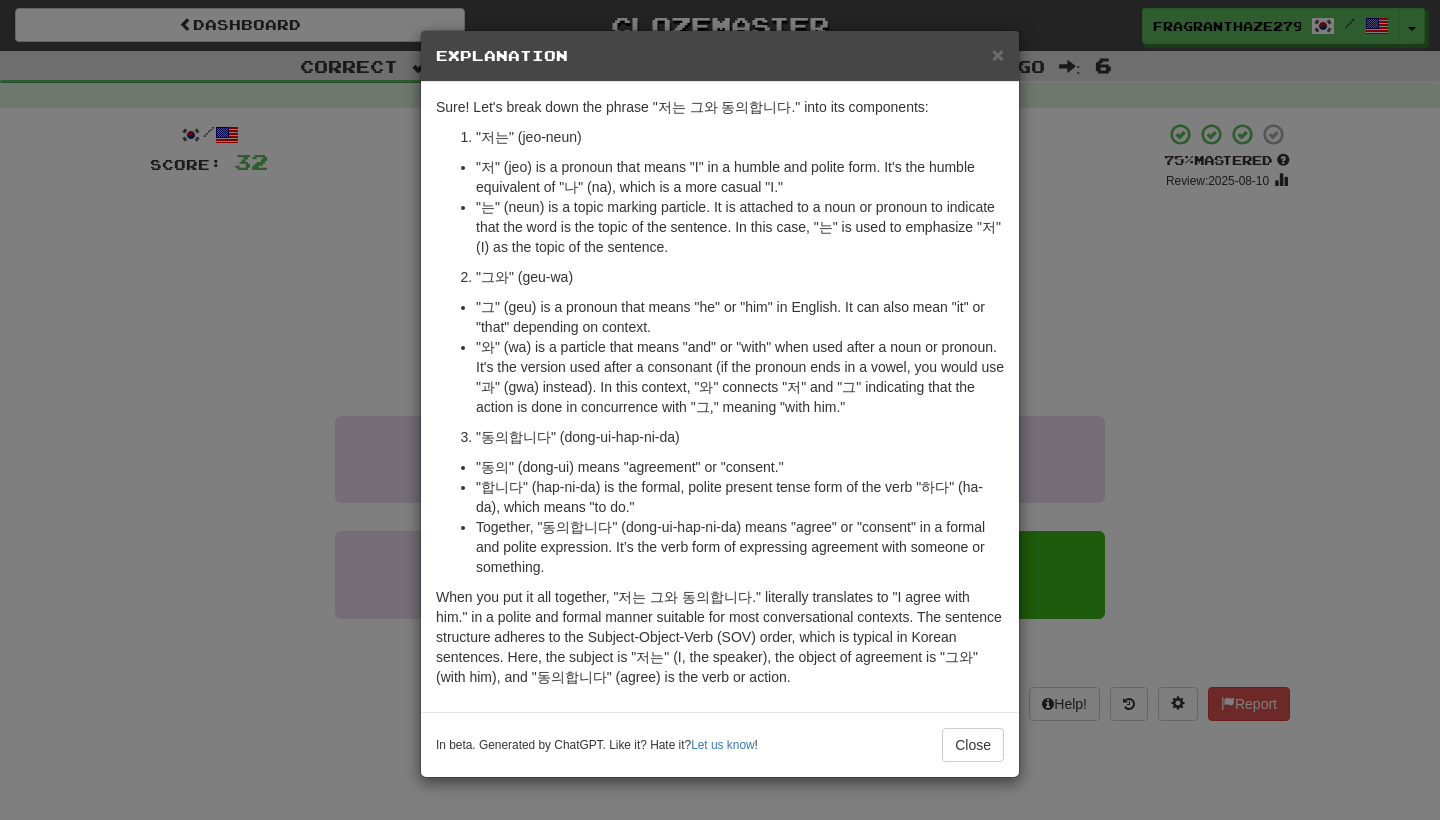 click on "× Explanation Sure! Let's break down the phrase "저는 그와 동의합니다." into its components:
"저는" (jeo-neun)
"저" (jeo) is a pronoun that means "I" in a humble and polite form. It's the humble equivalent of "나" (na), which is a more casual "I."
"는" (neun) is a topic marking particle. It is attached to a noun or pronoun to indicate that the word is the topic of the sentence. In this case, "는" is used to emphasize "저" (I) as the topic of the sentence.
"그와" (geu-wa)
"그" (geu) is a pronoun that means "he" or "him" in English. It can also mean "it" or "that" depending on context.
"와" (wa) is a particle that means "and" or "with" when used after a noun or pronoun. It's the version used after a consonant (if the pronoun ends in a vowel, you would use "과" (gwa) instead). In this context, "와" connects "저" and "그" indicating that the action is done in concurrence with "그," meaning "with him."
"동의합니다" (dong-ui-hap-ni-da)
!" at bounding box center (720, 410) 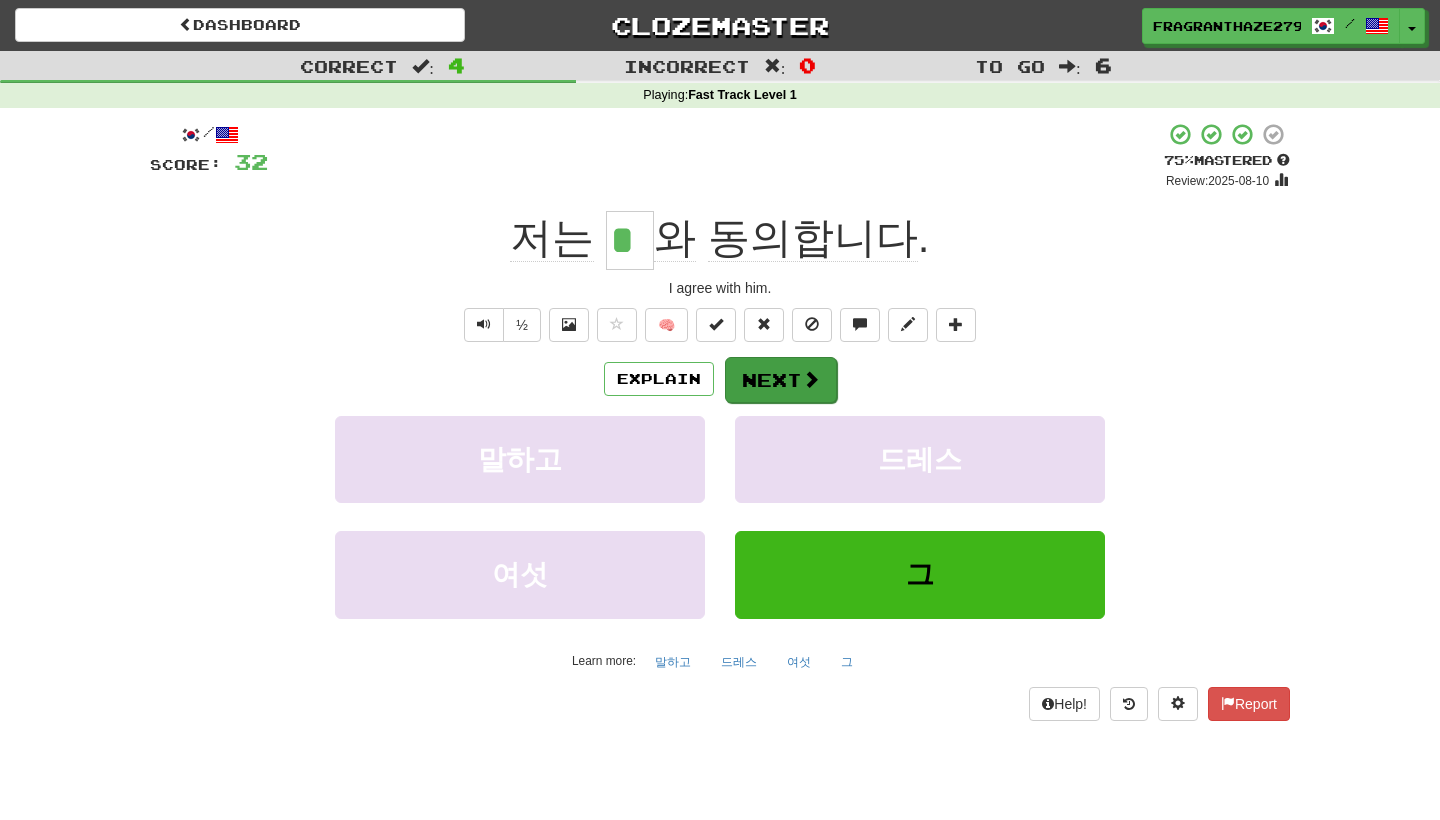 click on "Next" at bounding box center [781, 380] 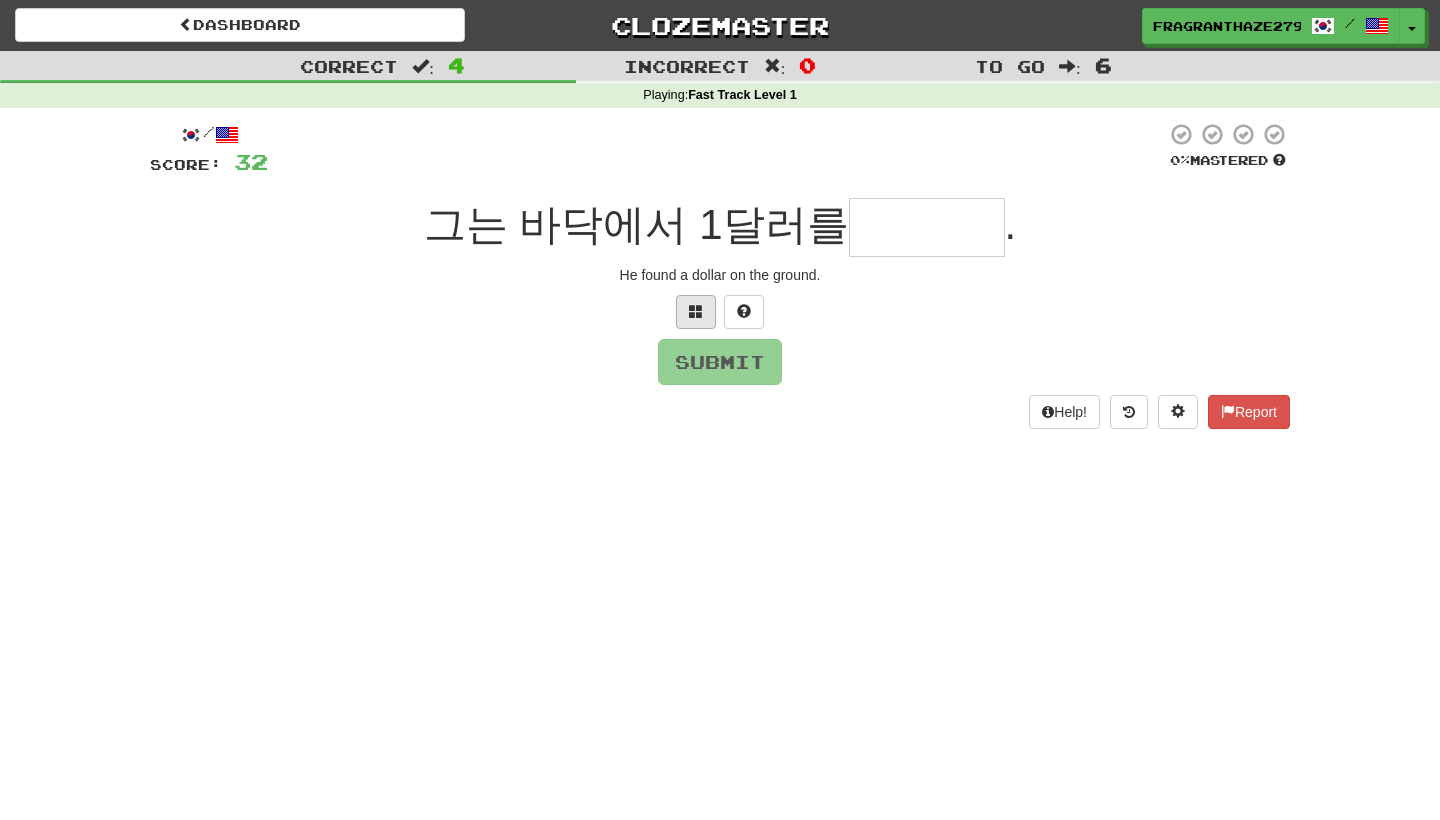 click at bounding box center (696, 311) 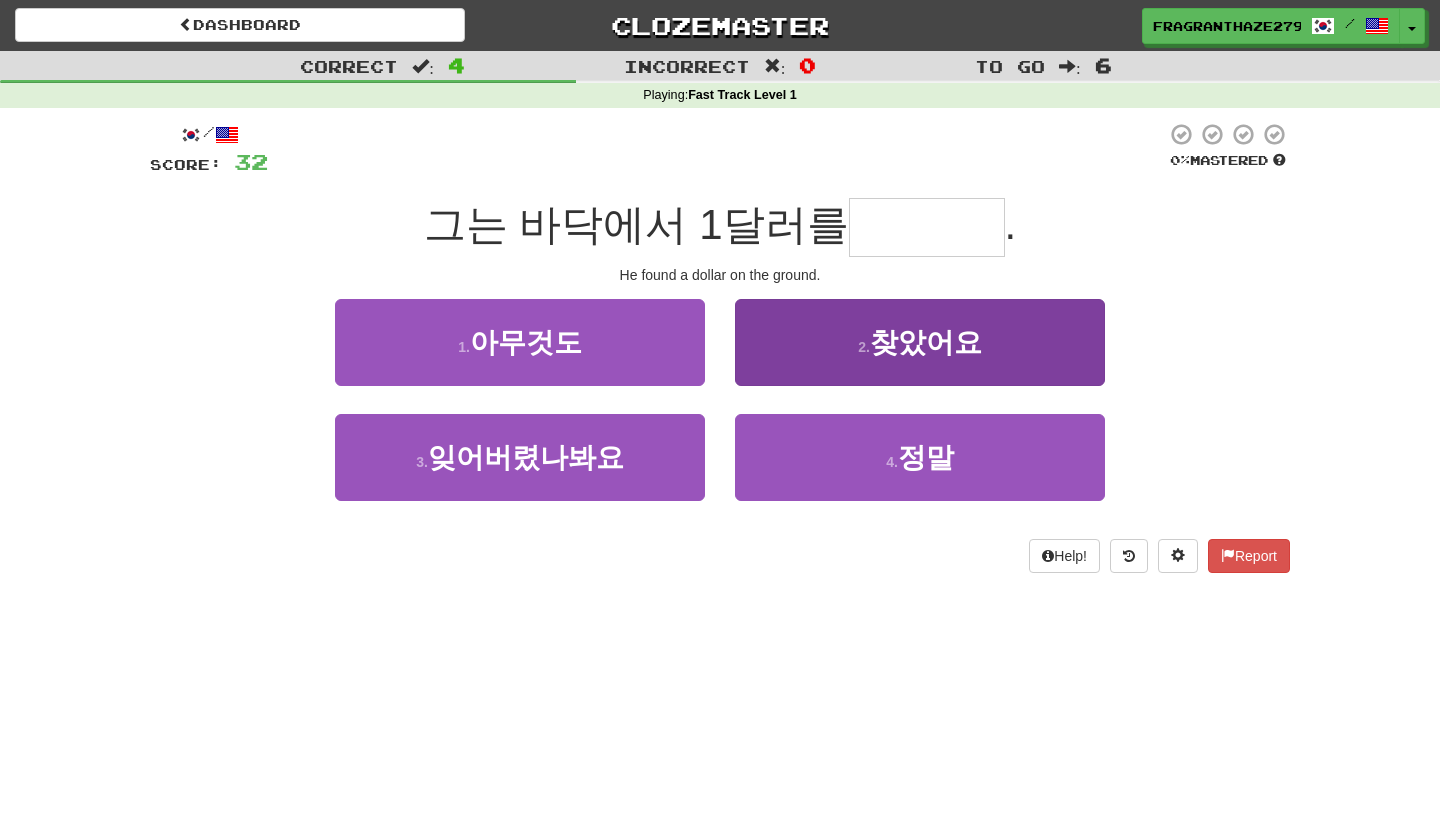 click on "2 .  찾았어요" at bounding box center [920, 342] 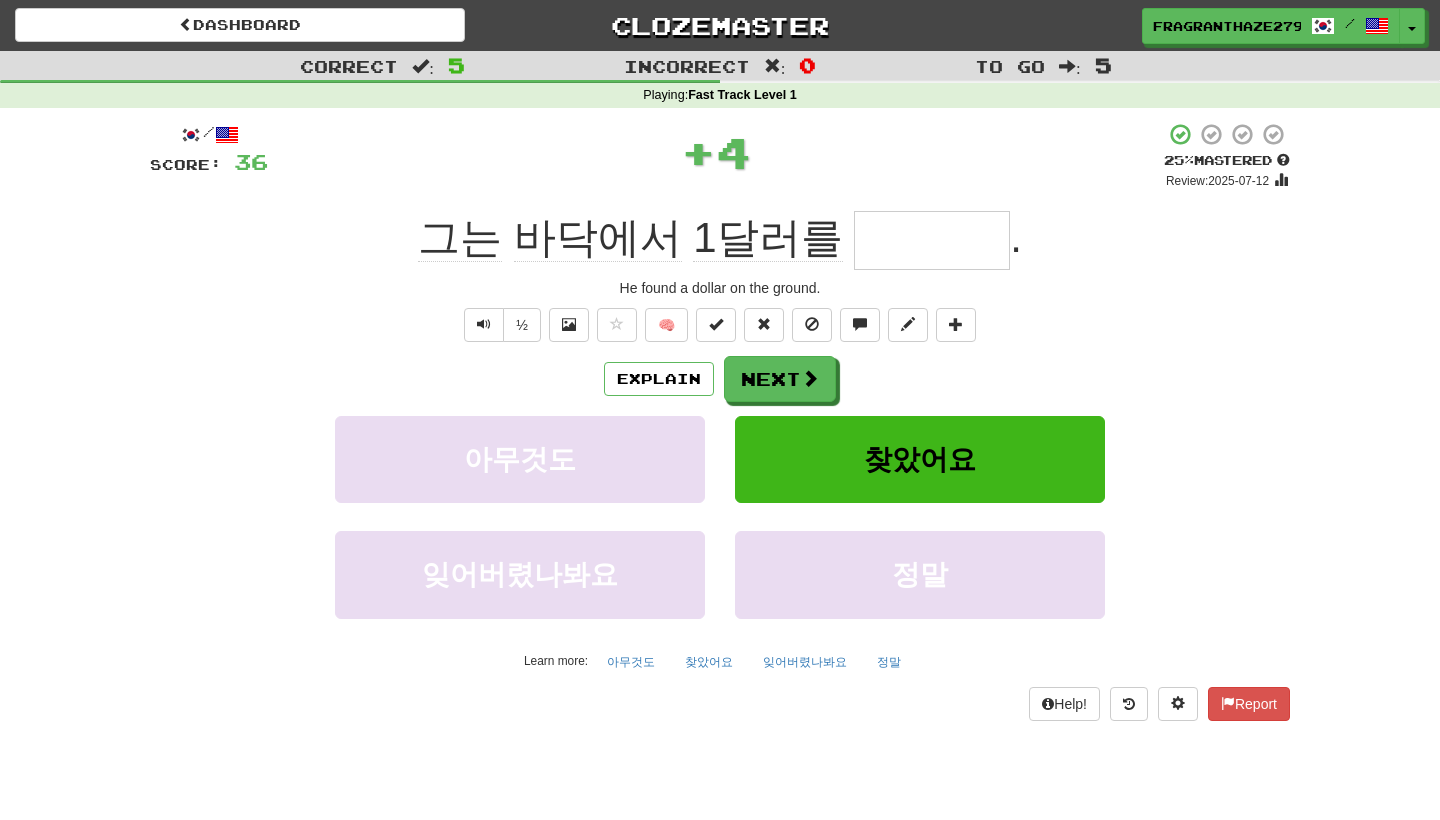 type on "****" 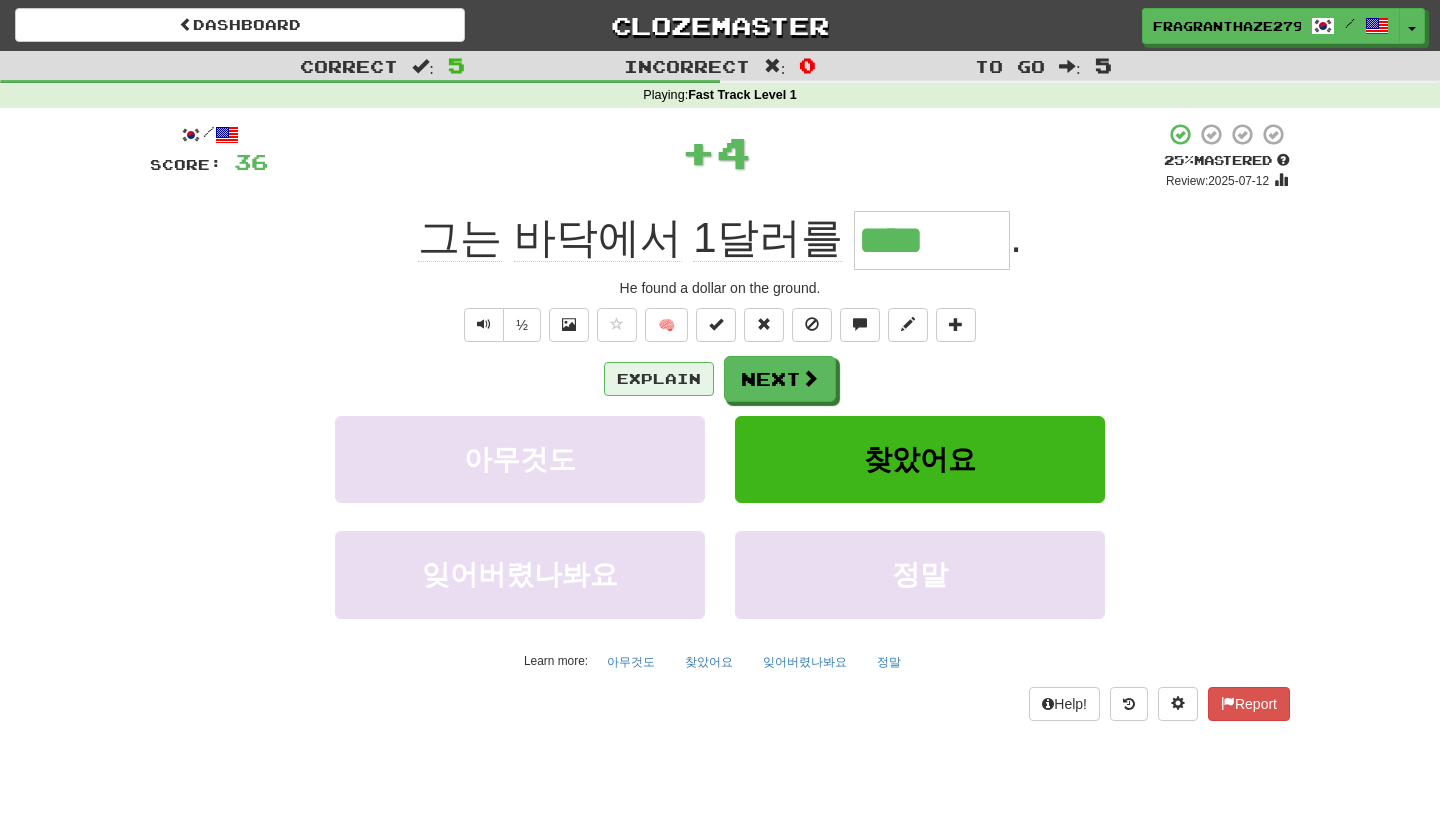 click on "Explain" at bounding box center (659, 379) 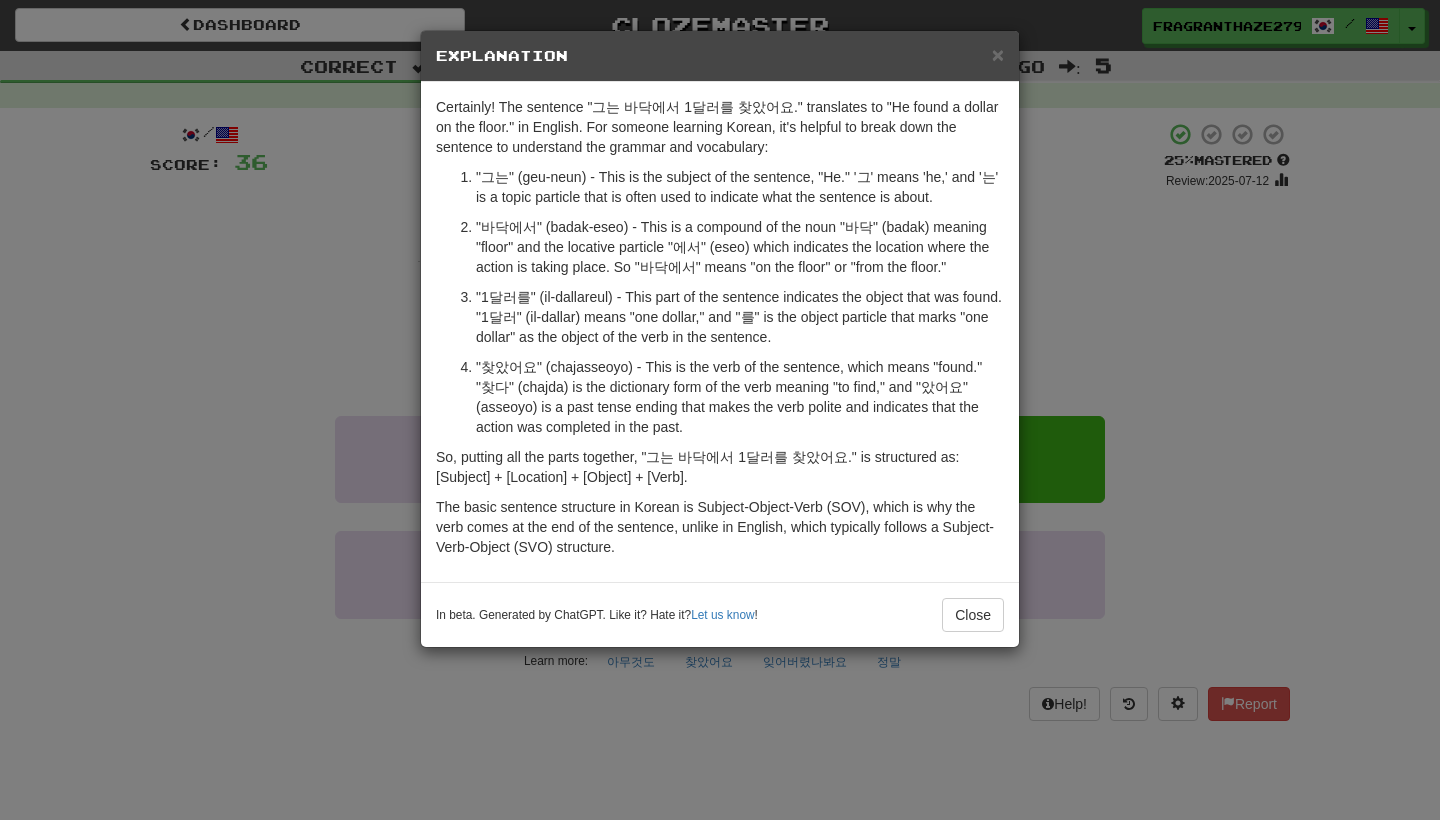click on "Certainly! The sentence "그는 바닥에서 1달러를 찾았어요." translates to "He found a dollar on the floor." in English. For someone learning Korean, it's helpful to break down the sentence to understand the grammar and vocabulary:
"그는" (geu-neun) - This is the subject of the sentence, "He." '그' means 'he,' and '는' is a topic particle that is often used to indicate what the sentence is about.
"바닥에서" (badak-eseo) - This is a compound of the noun "바닥" (badak) meaning "floor" and the locative particle "에서" (eseo) which indicates the location where the action is taking place. So "바닥에서" means "on the floor" or "from the floor."
"1달러를" (il-dallareul) - This part of the sentence indicates the object that was found. "1달러" (il-dallar) means "one dollar," and "를" is the object particle that marks "one dollar" as the object of the verb in the sentence.
In beta. Generated by ChatGPT. Like it? Hate it?  Let us know ! Close" at bounding box center [720, 410] 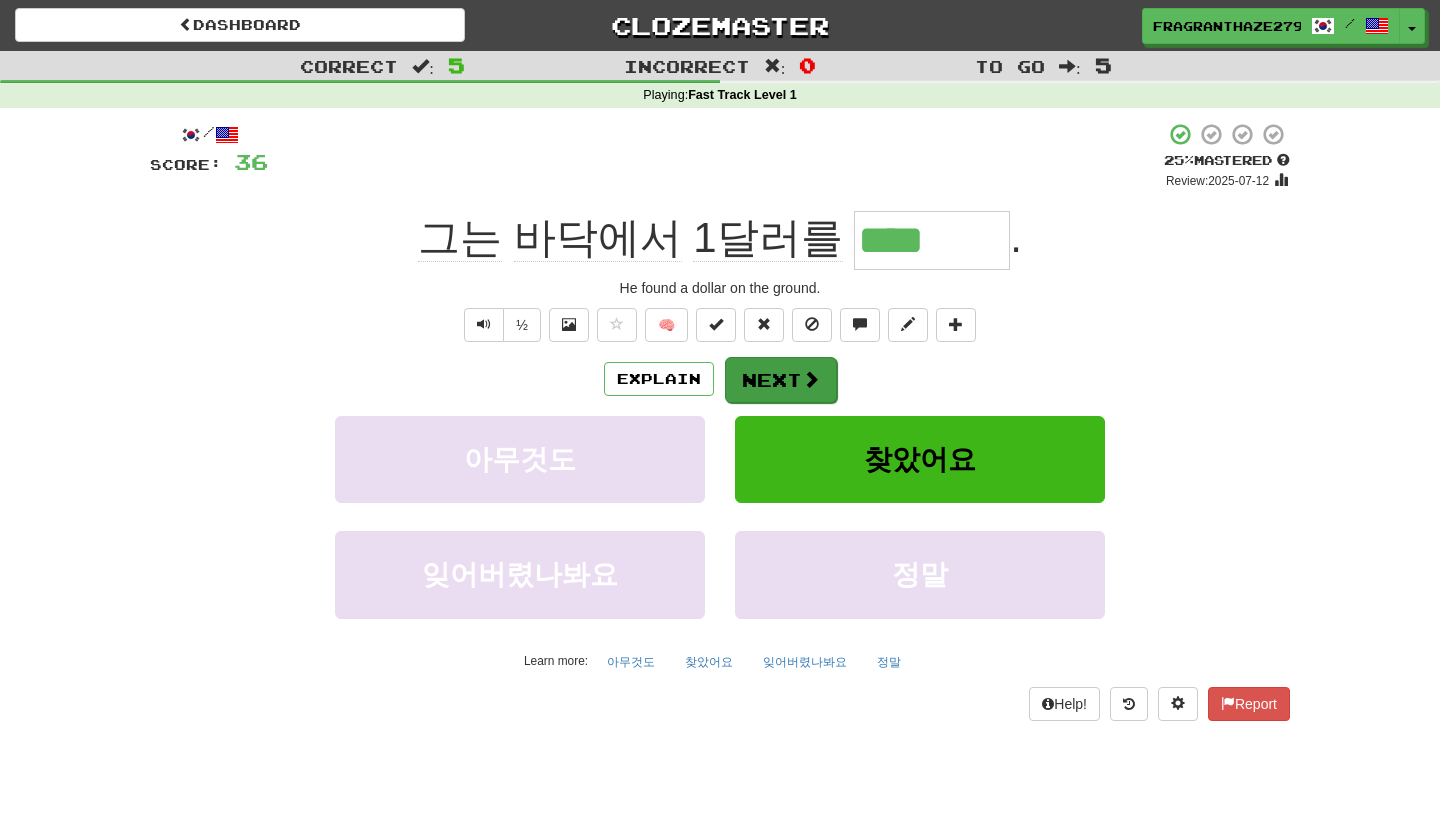 click at bounding box center [811, 379] 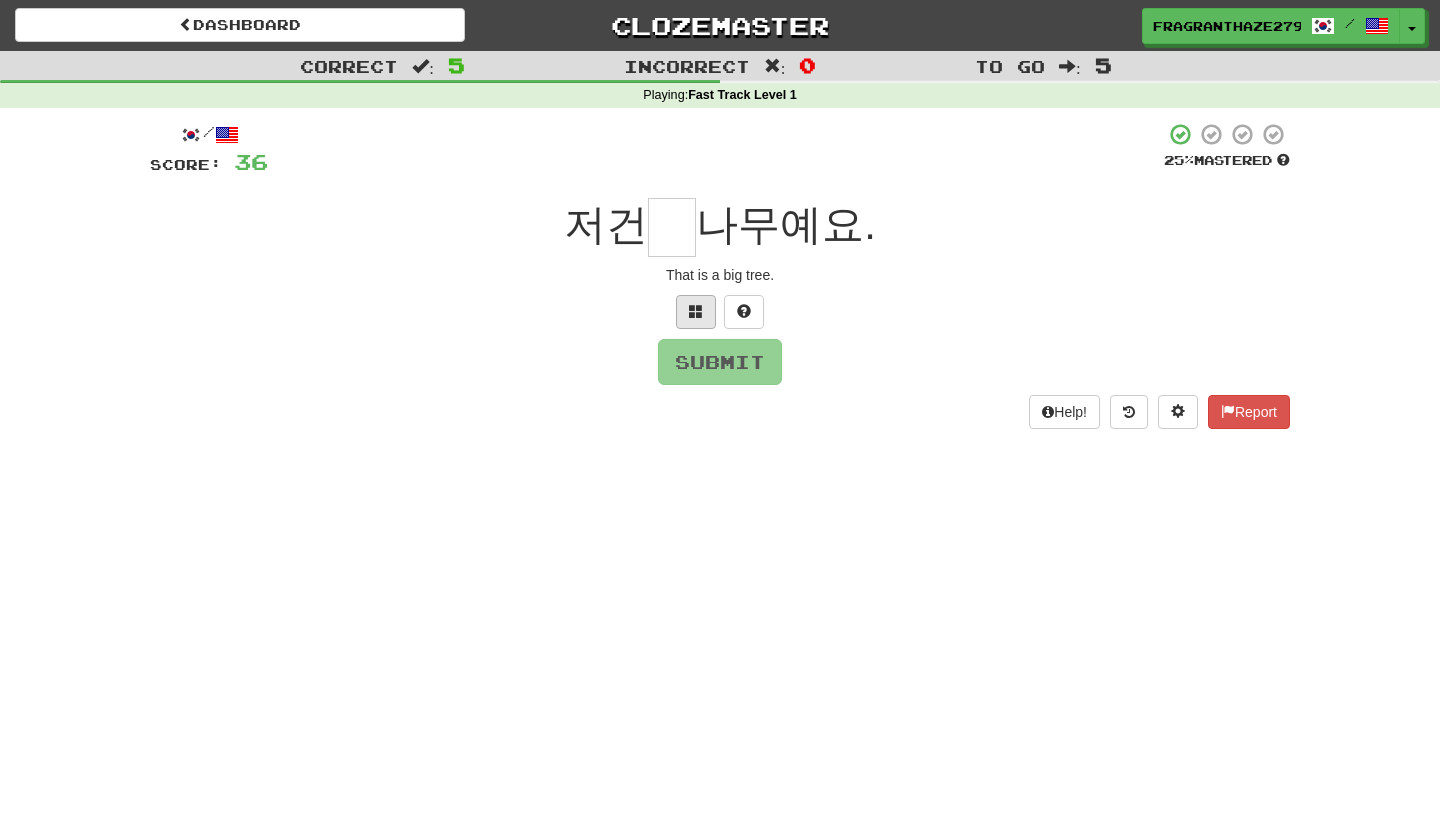 click at bounding box center [696, 312] 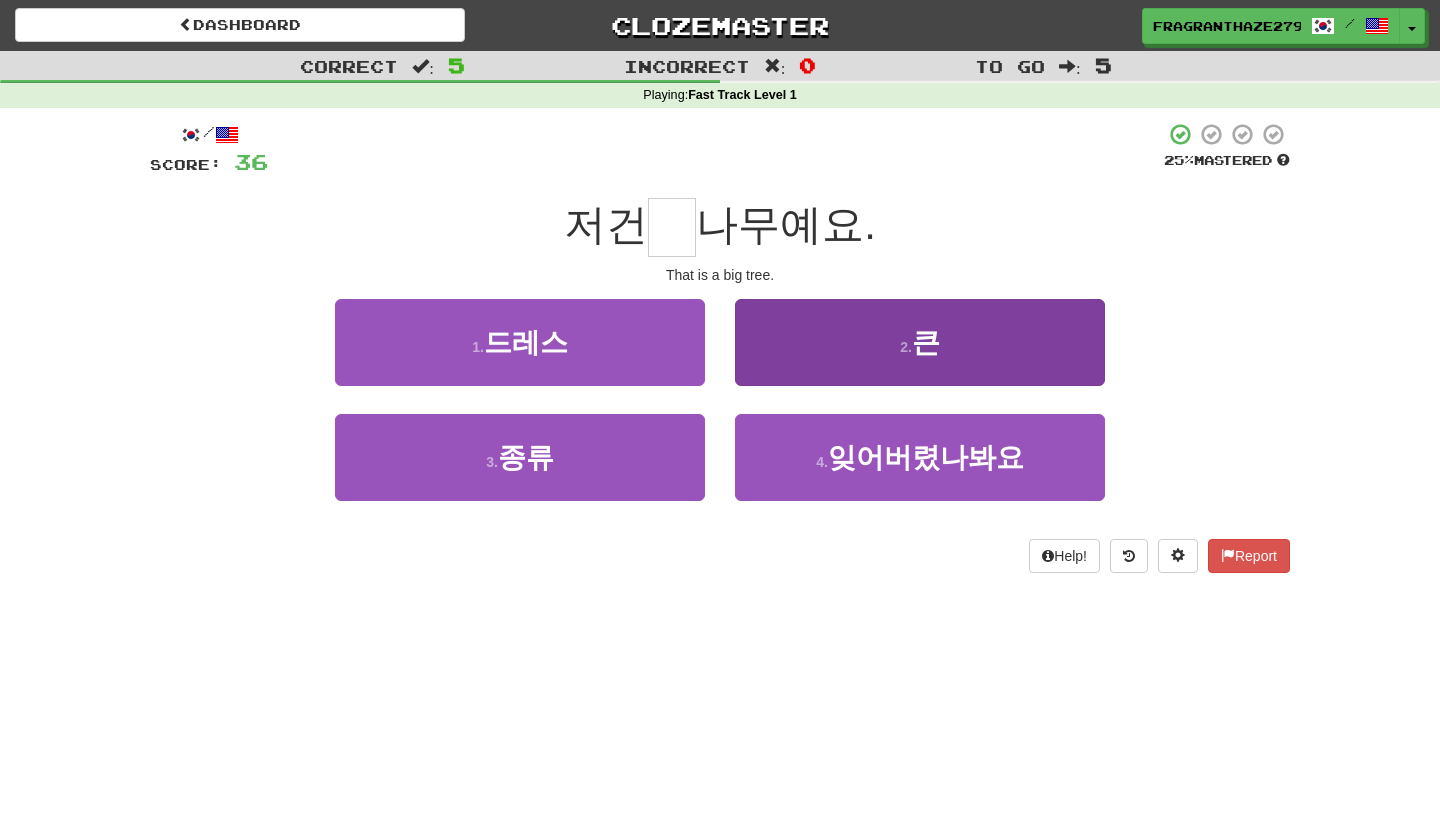 click on "2 .  큰" at bounding box center (920, 342) 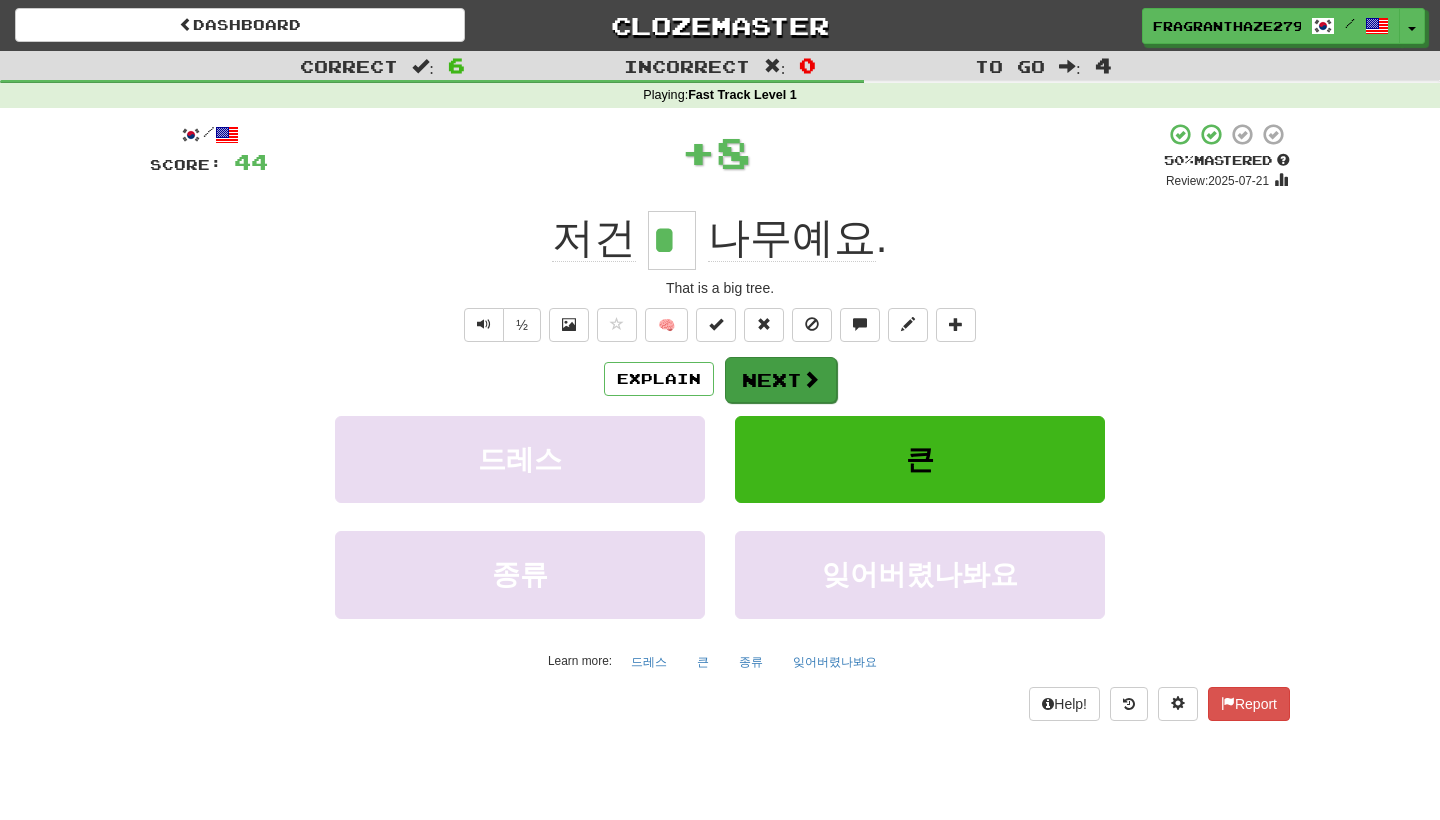 click on "Next" at bounding box center (781, 380) 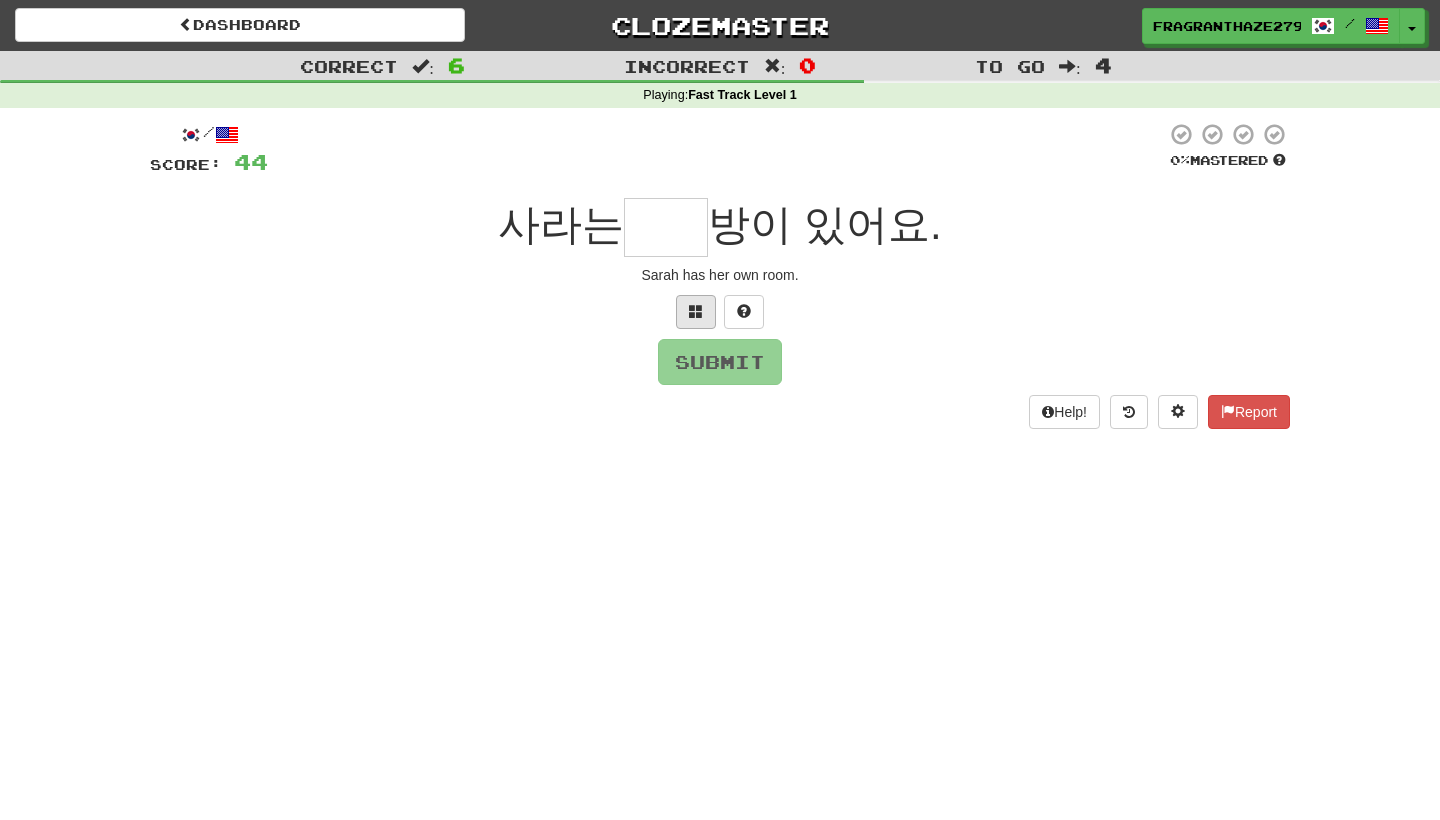 click at bounding box center (696, 311) 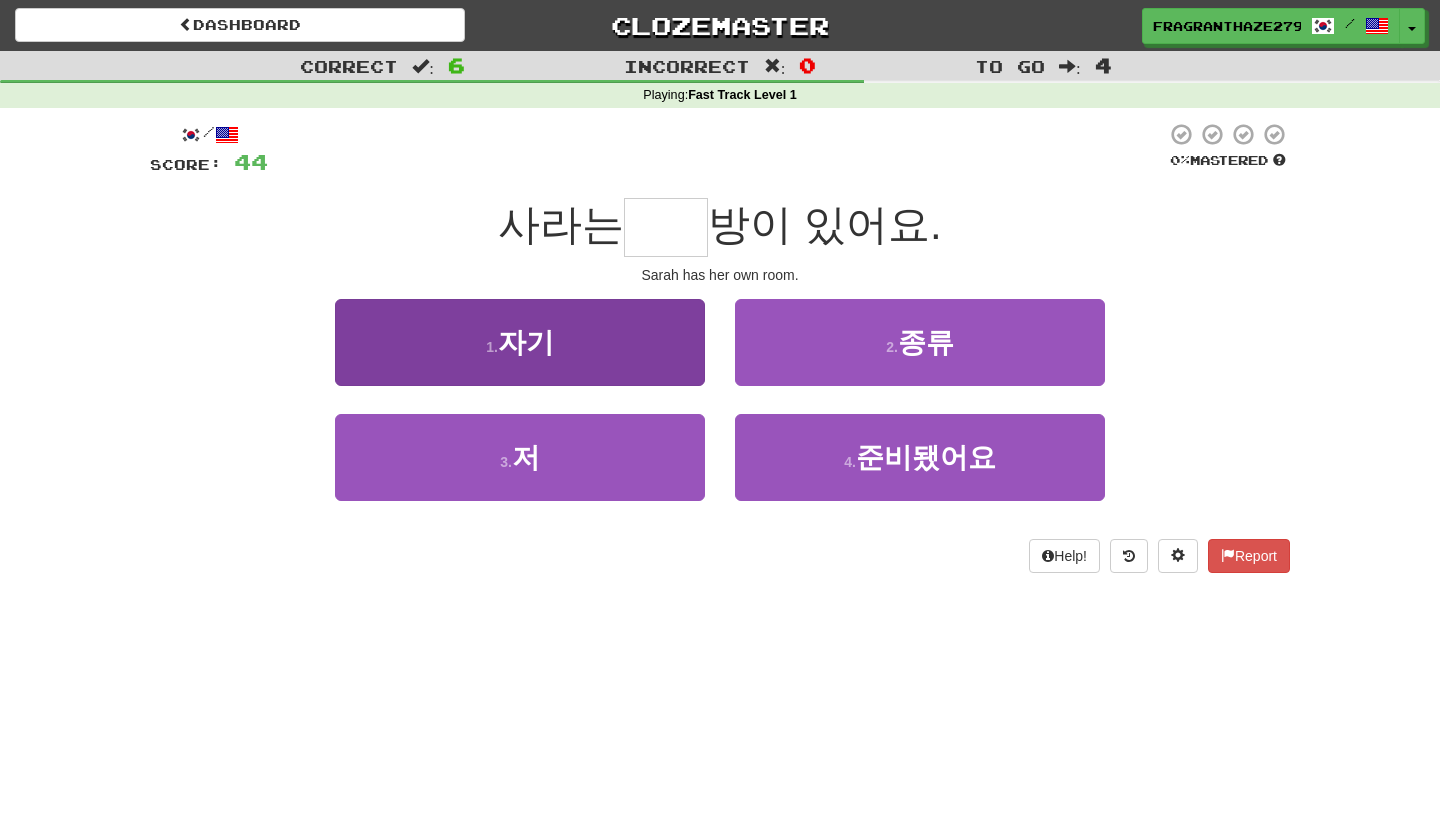 click on "1 .  자기" at bounding box center [520, 342] 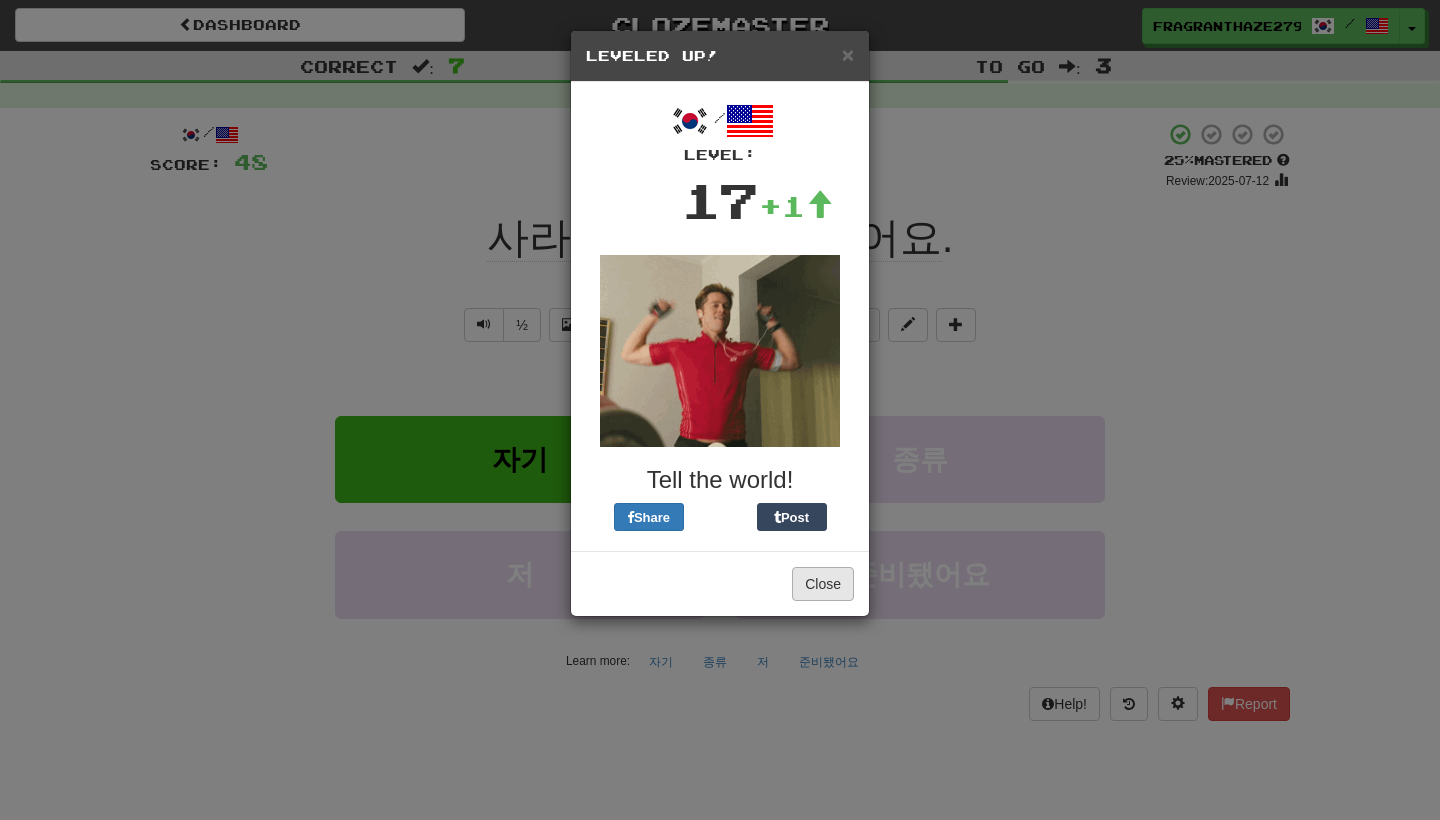 click on "Close" at bounding box center (823, 584) 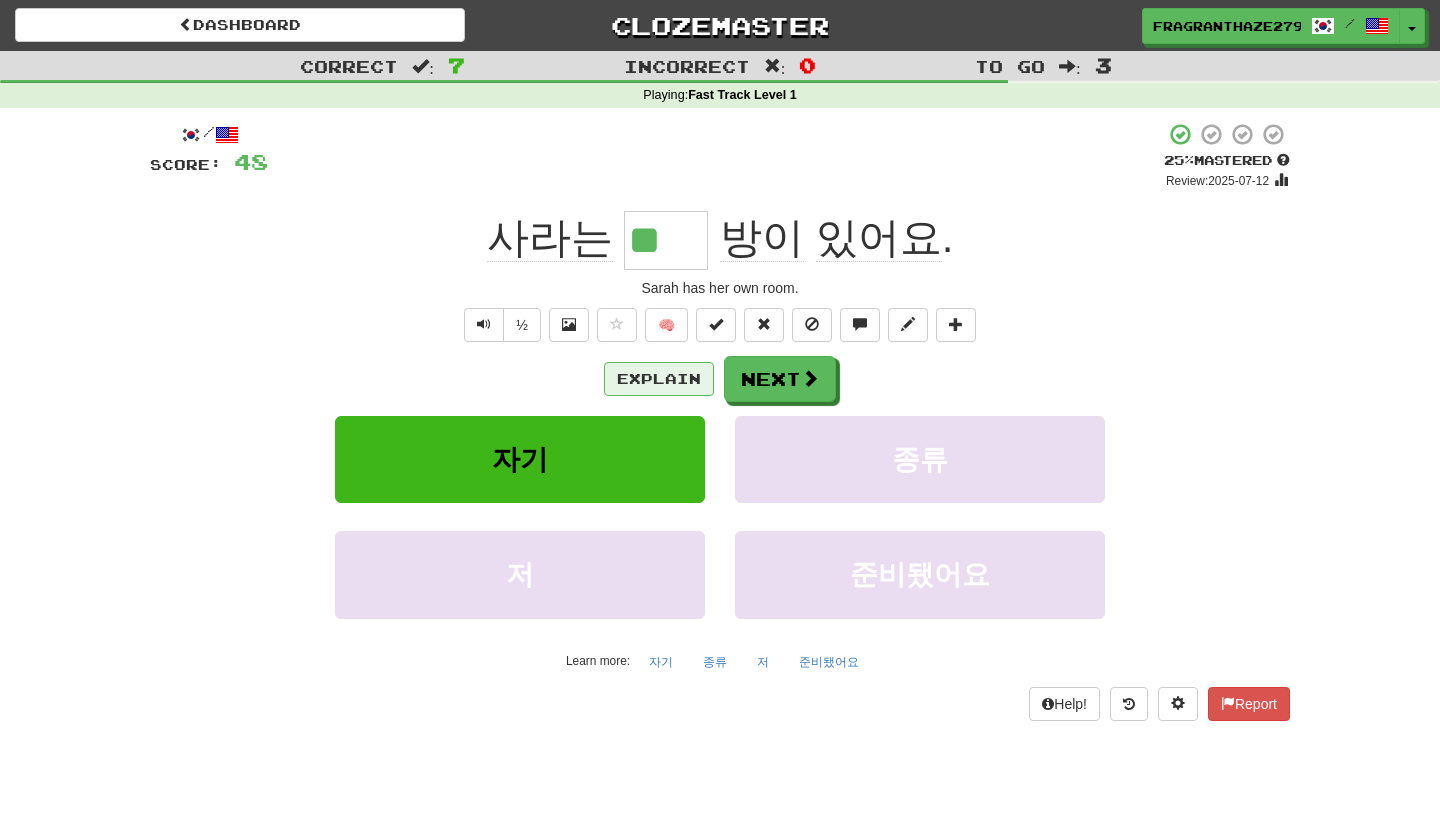 click on "Explain" at bounding box center (659, 379) 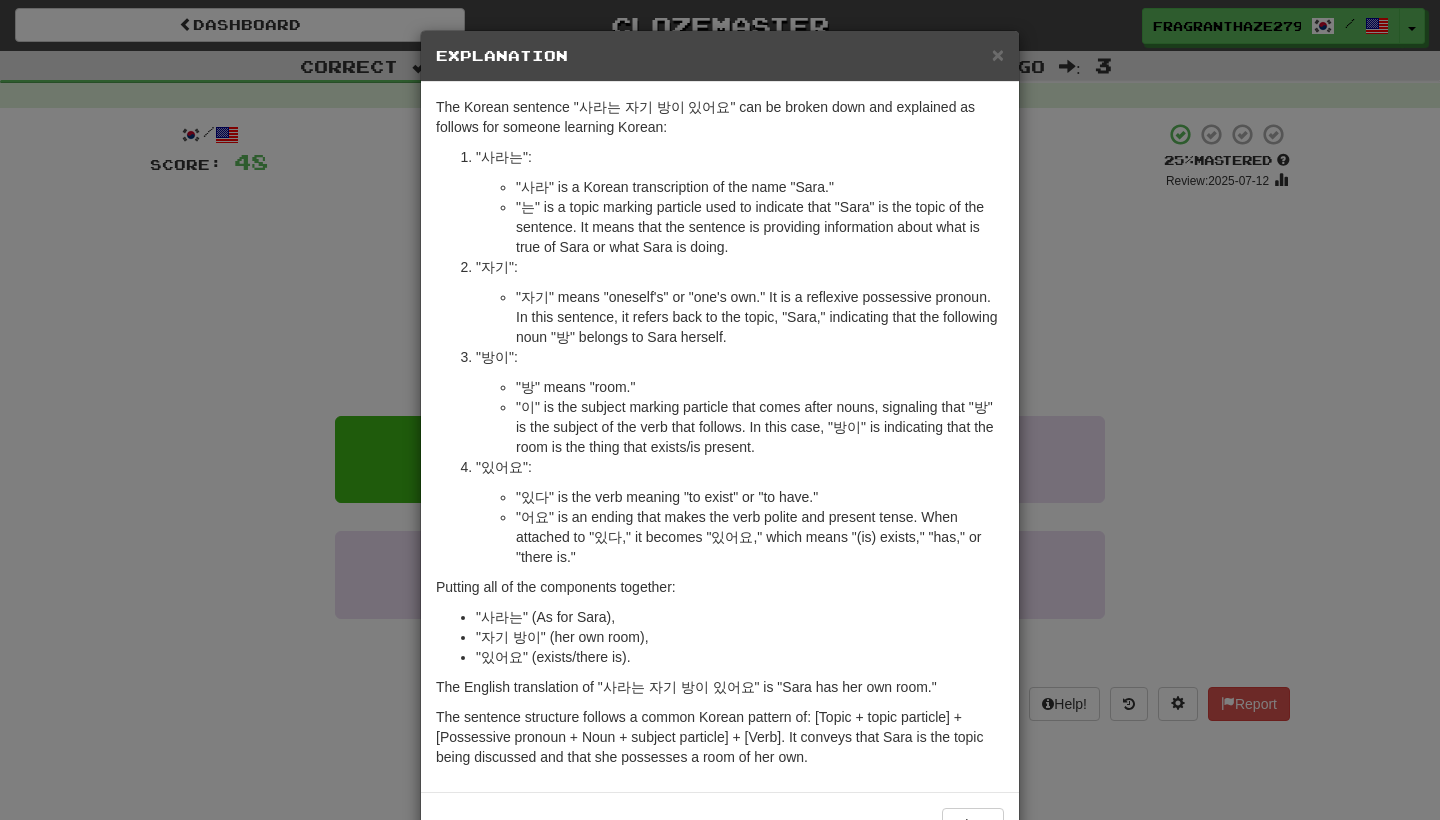 click on "× Explanation The Korean sentence "사라는 자기 방이 있어요" can be broken down and explained as follows for someone learning Korean:
"사라는":
"사라" is a Korean transcription of the name "Sara."
"는" is a topic marking particle used to indicate that "Sara" is the topic of the sentence. It means that the sentence is providing information about what is true of Sara or what Sara is doing.
"자기":
"자기" means "oneself's" or "one's own." It is a reflexive possessive pronoun. In this sentence, it refers back to the topic, "Sara," indicating that the following noun "방" belongs to Sara herself.
"방이":
"방" means "room."
"이" is the subject marking particle that comes after nouns, signaling that "방" is the subject of the verb that follows. In this case, "방이" is indicating that the room is the thing that exists/is present.
"있어요":
"있다" is the verb meaning "to exist" or "to have."
"사라는" (As for Sara)," at bounding box center (720, 410) 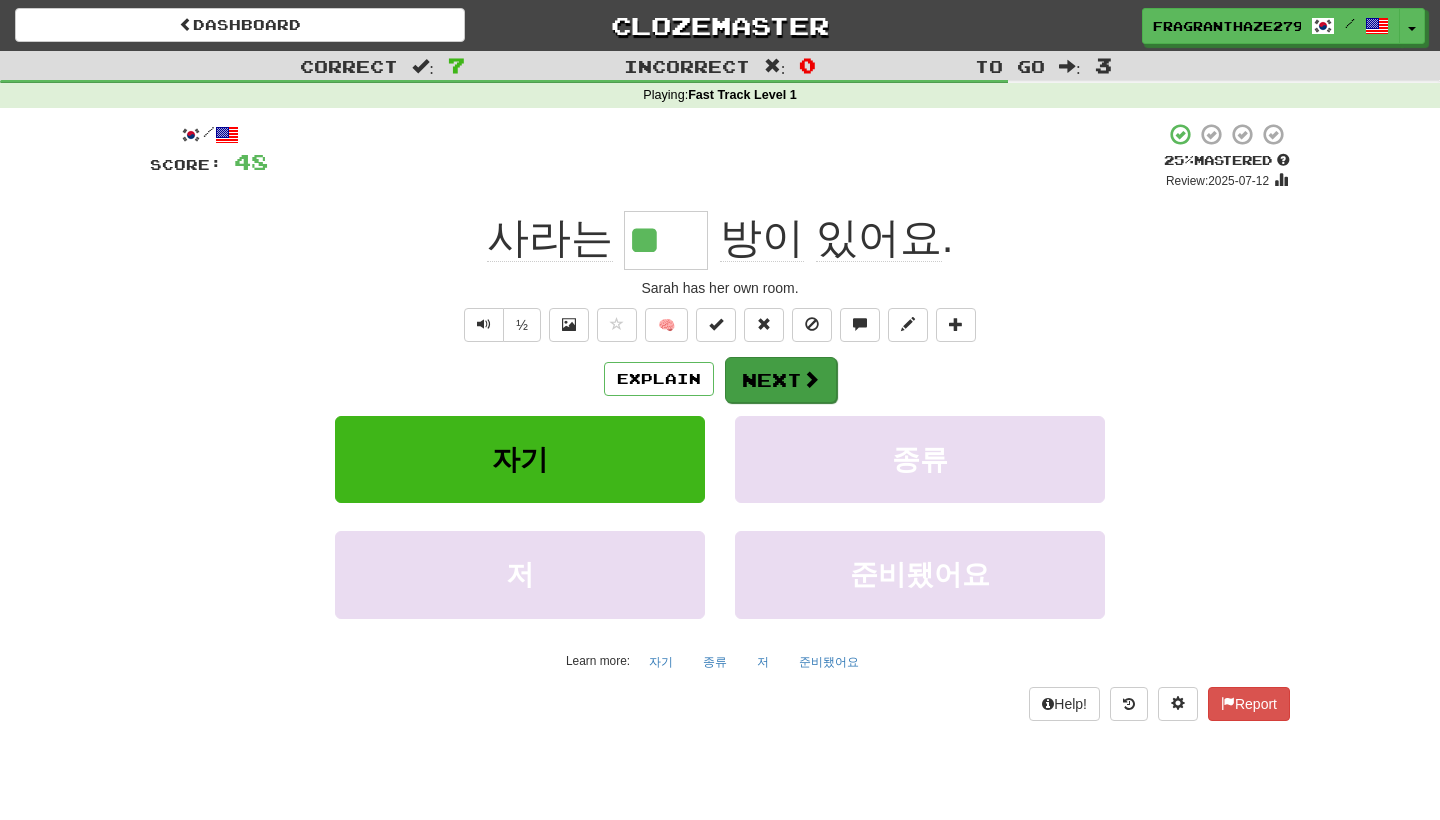 click at bounding box center (811, 379) 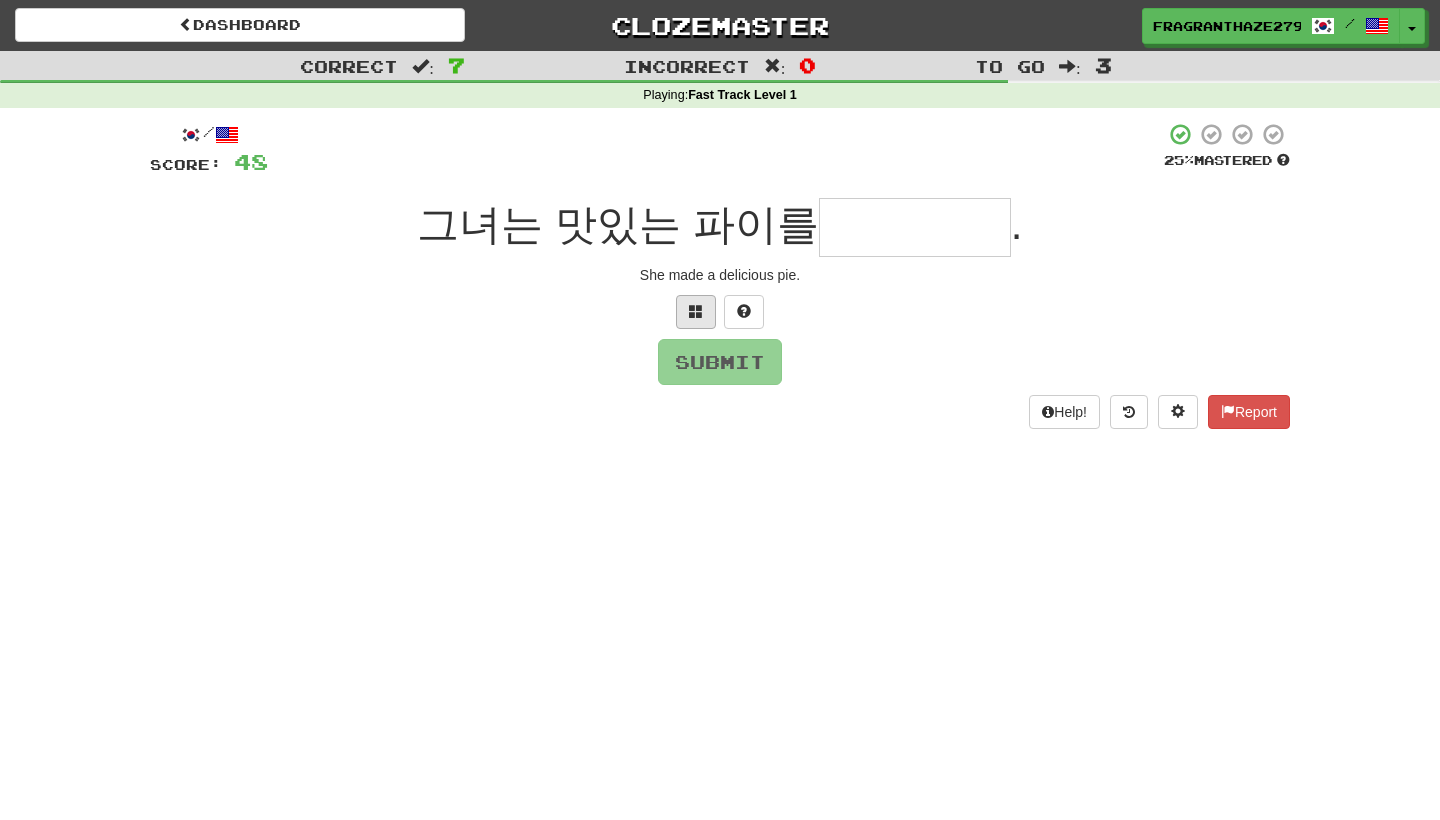 click at bounding box center (696, 312) 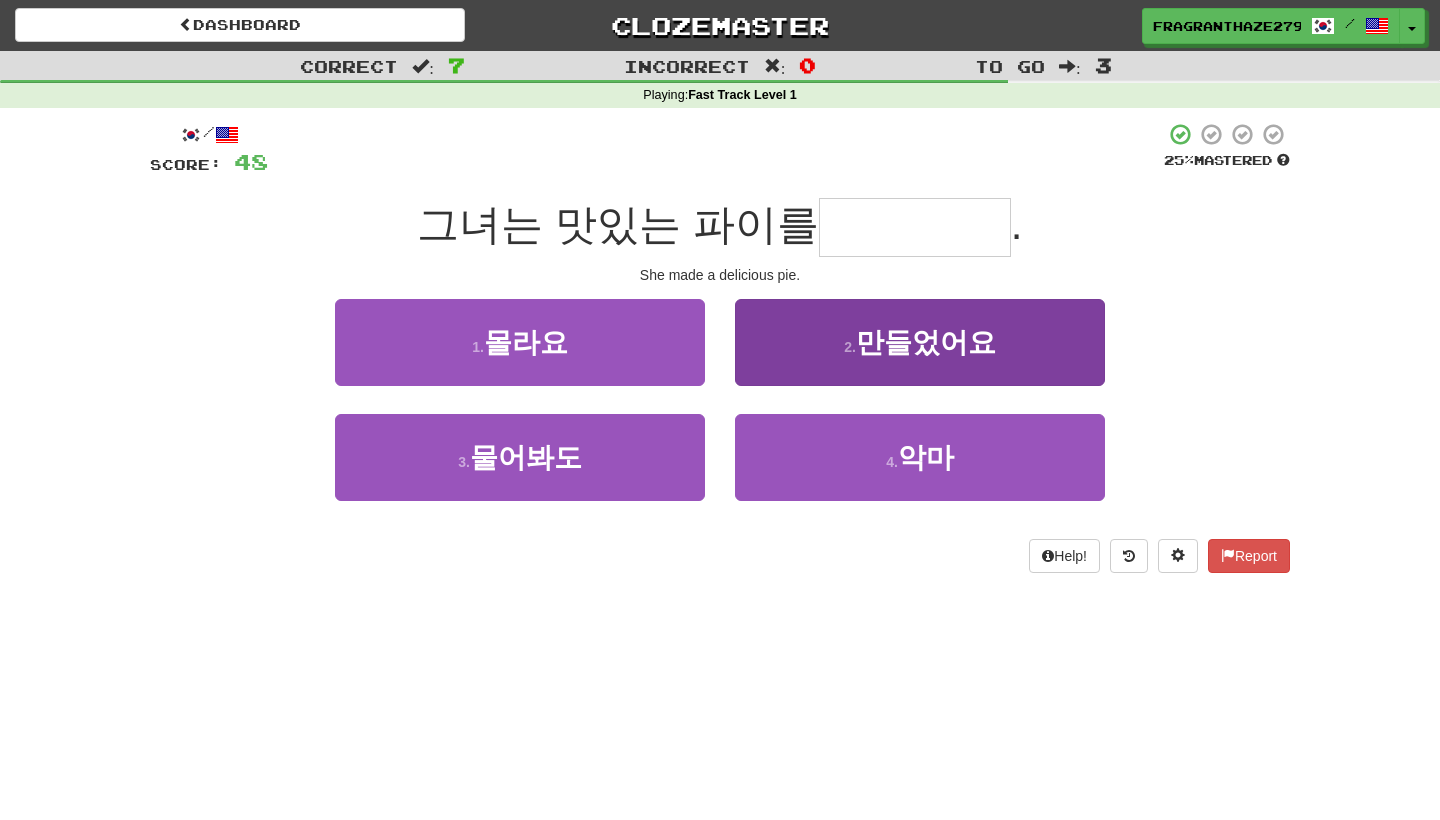click on "만들었어요" at bounding box center [926, 342] 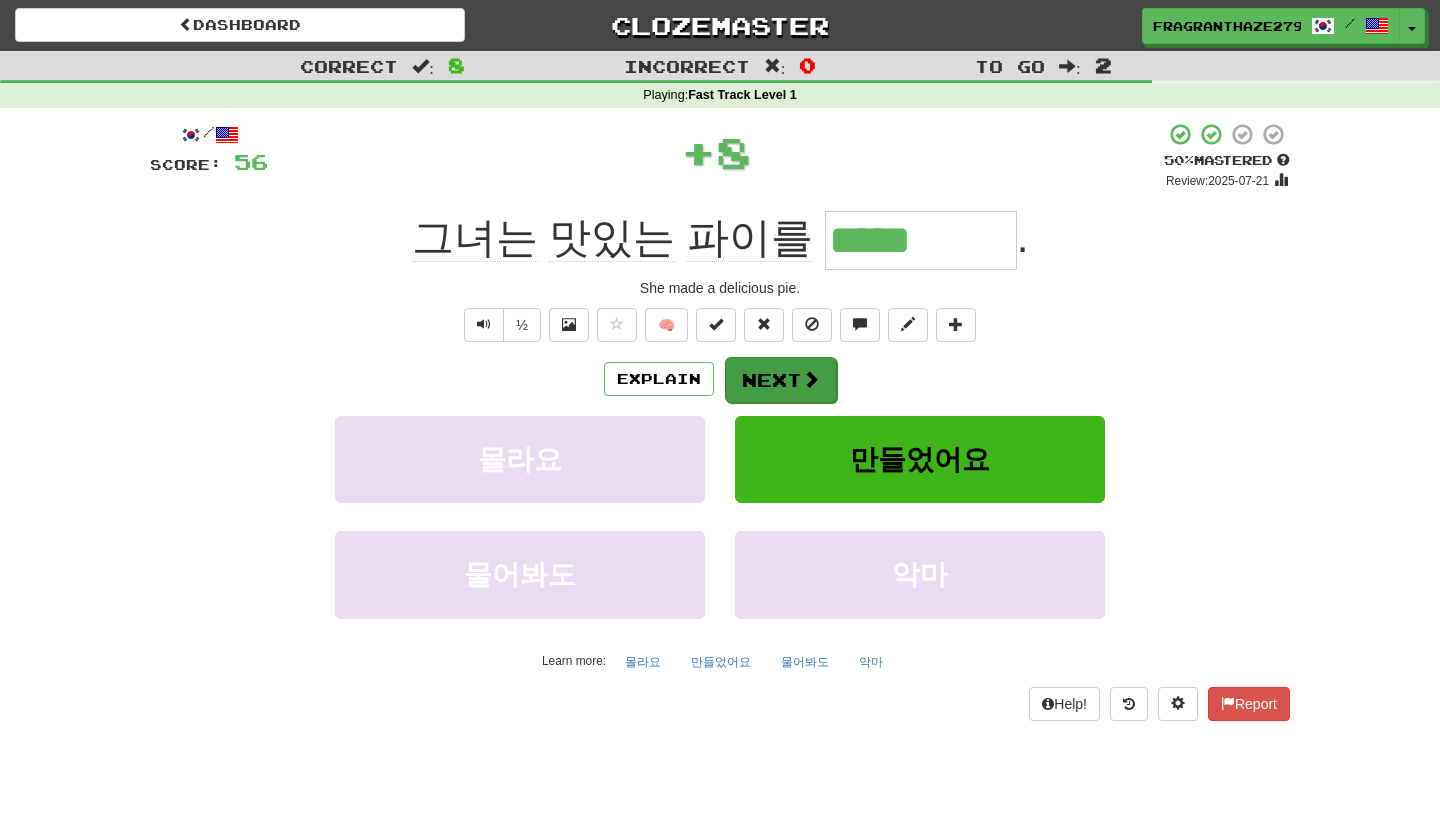 click on "Next" at bounding box center (781, 380) 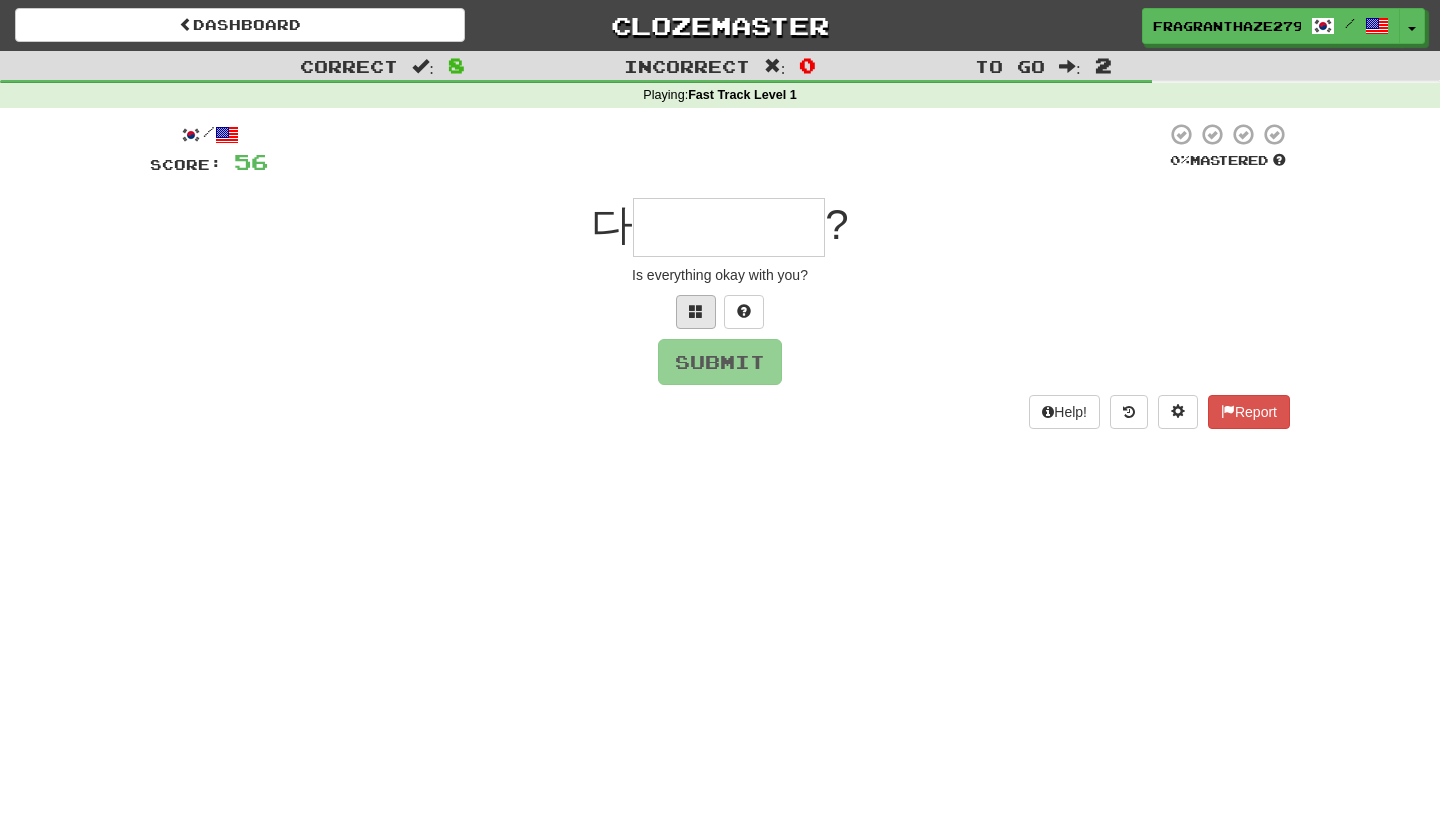 click at bounding box center (696, 312) 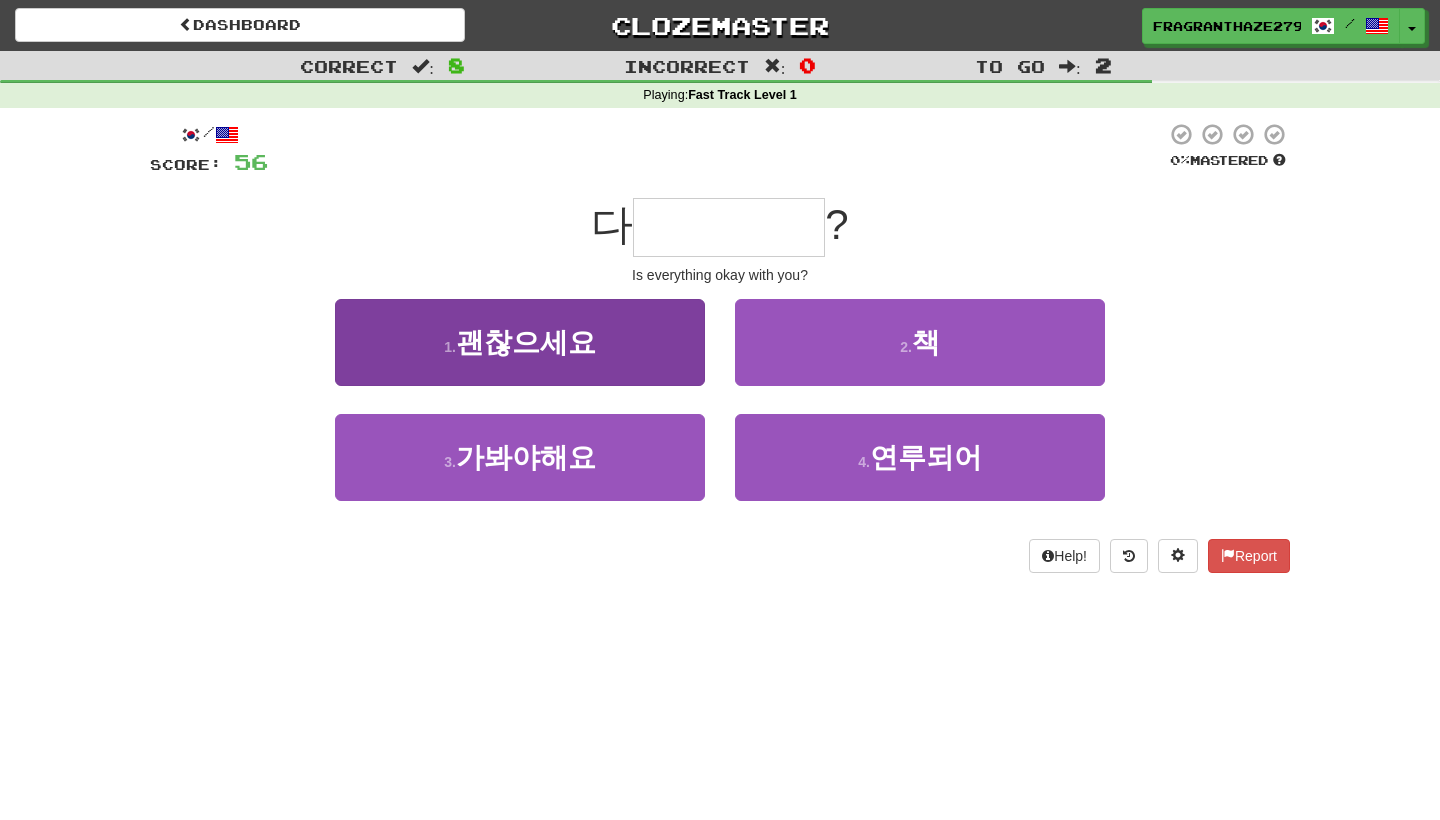 click on "1 .  괜찮으세요" at bounding box center [520, 342] 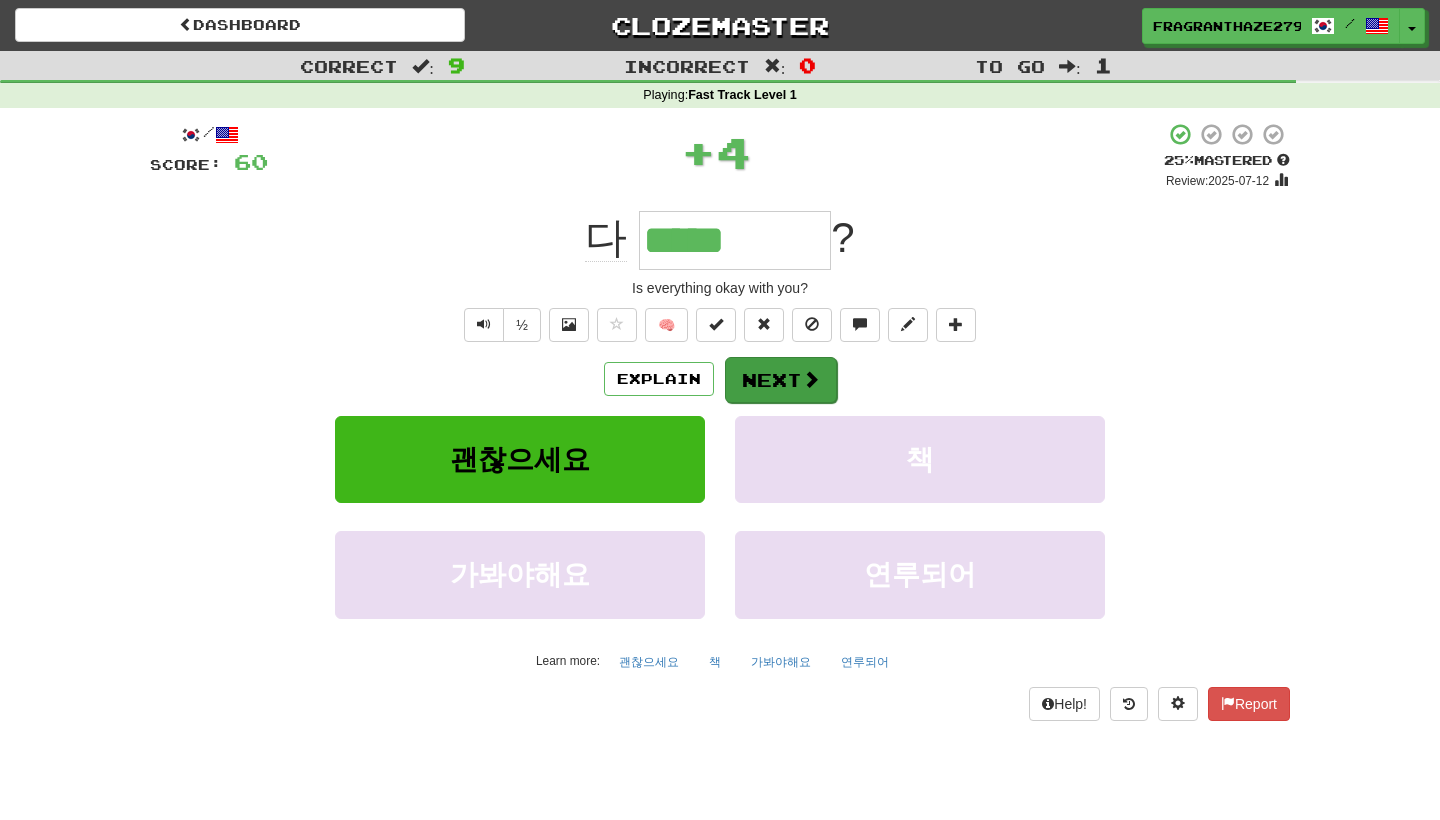 click on "Next" at bounding box center (781, 380) 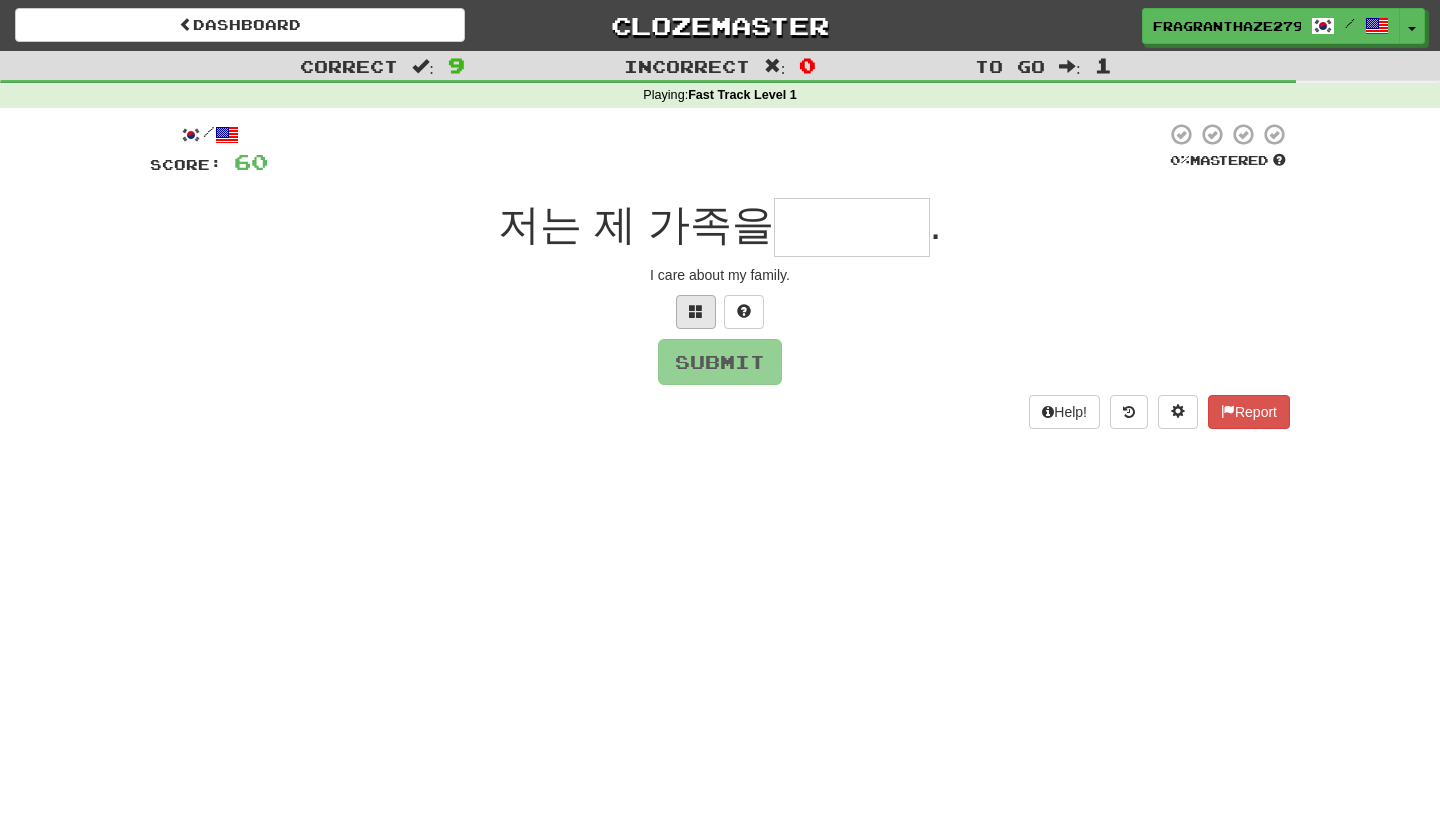 click at bounding box center (696, 312) 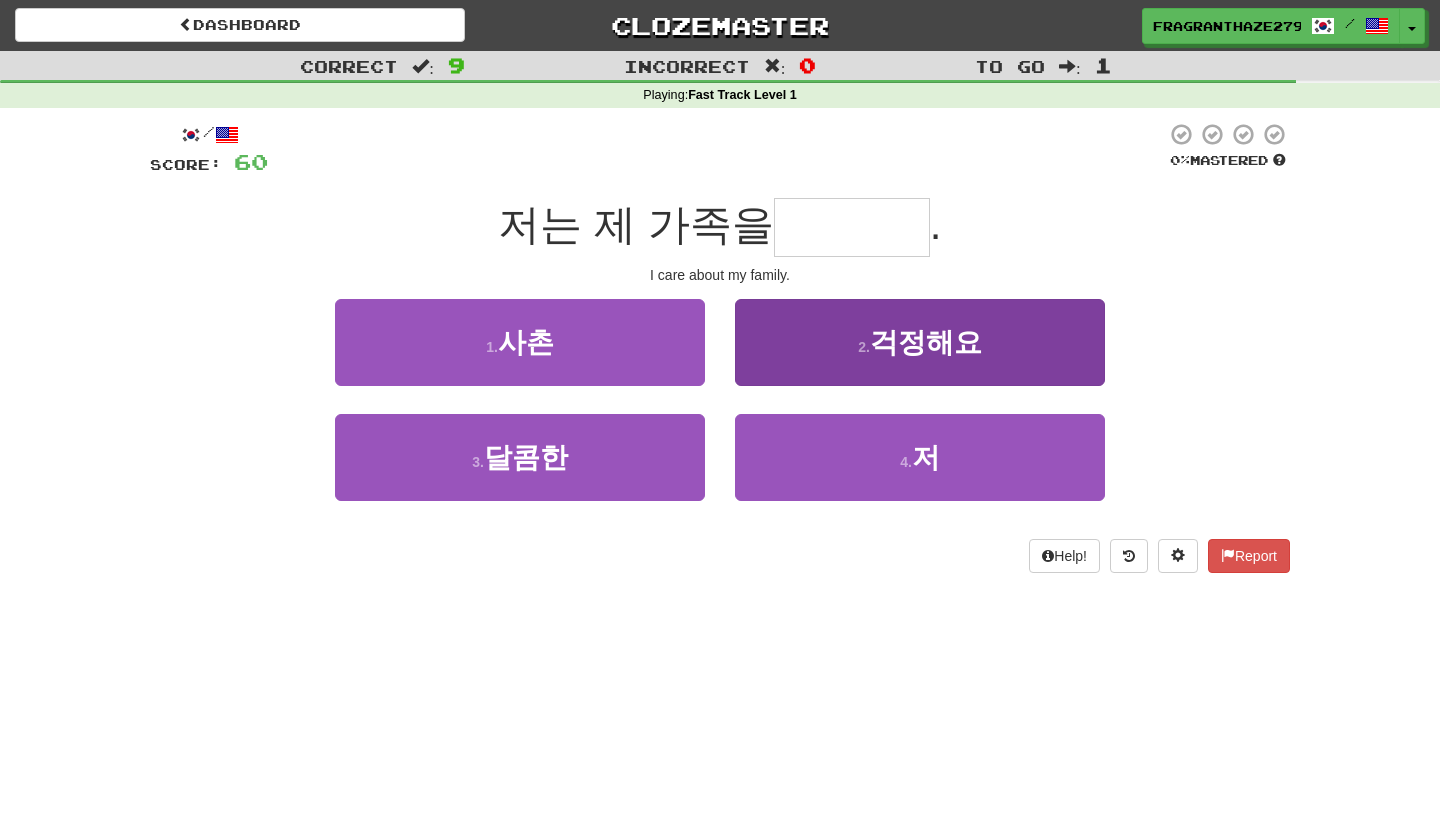 click on "2 .  걱정해요" at bounding box center [920, 342] 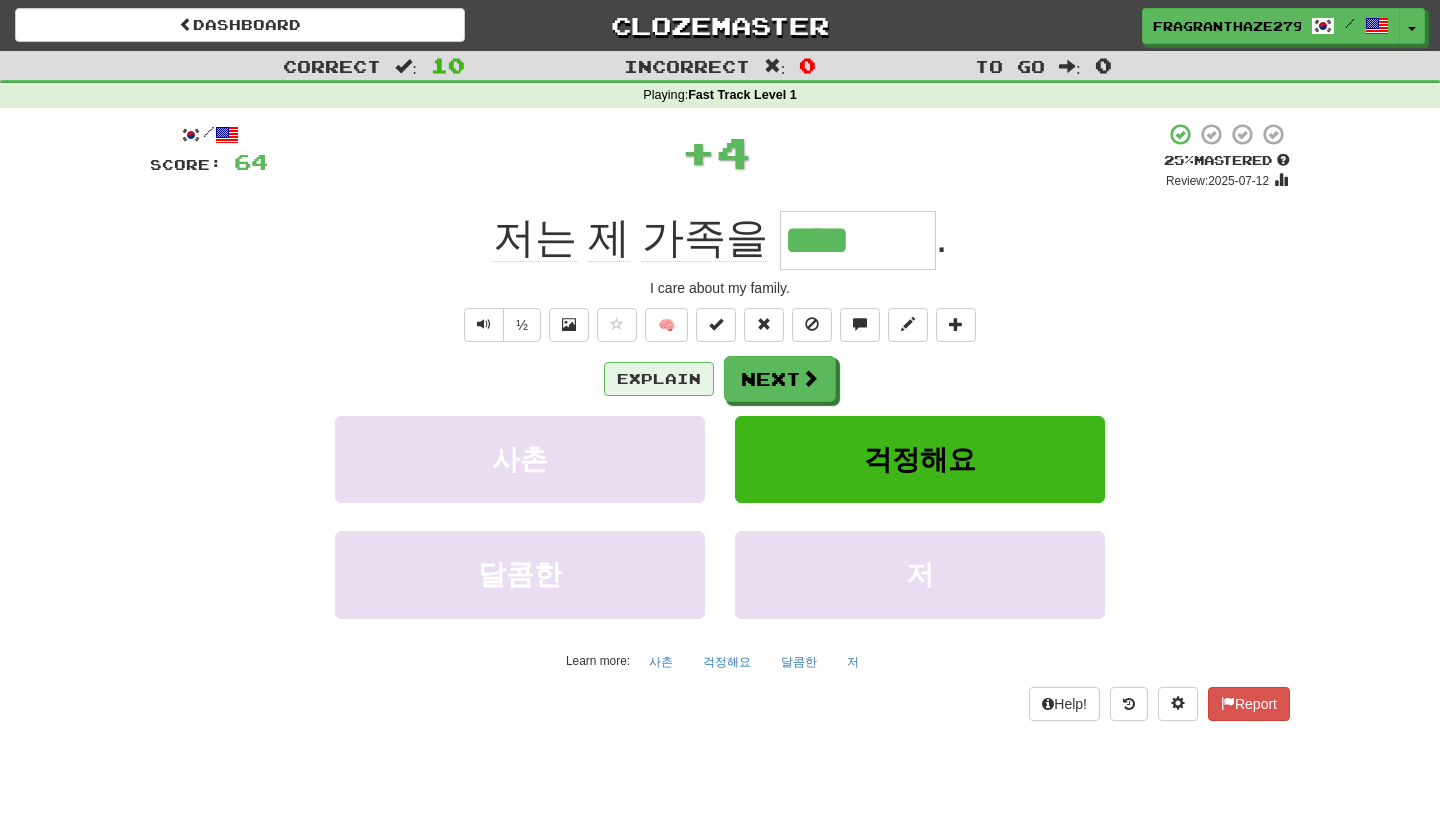 click on "Explain" at bounding box center (659, 379) 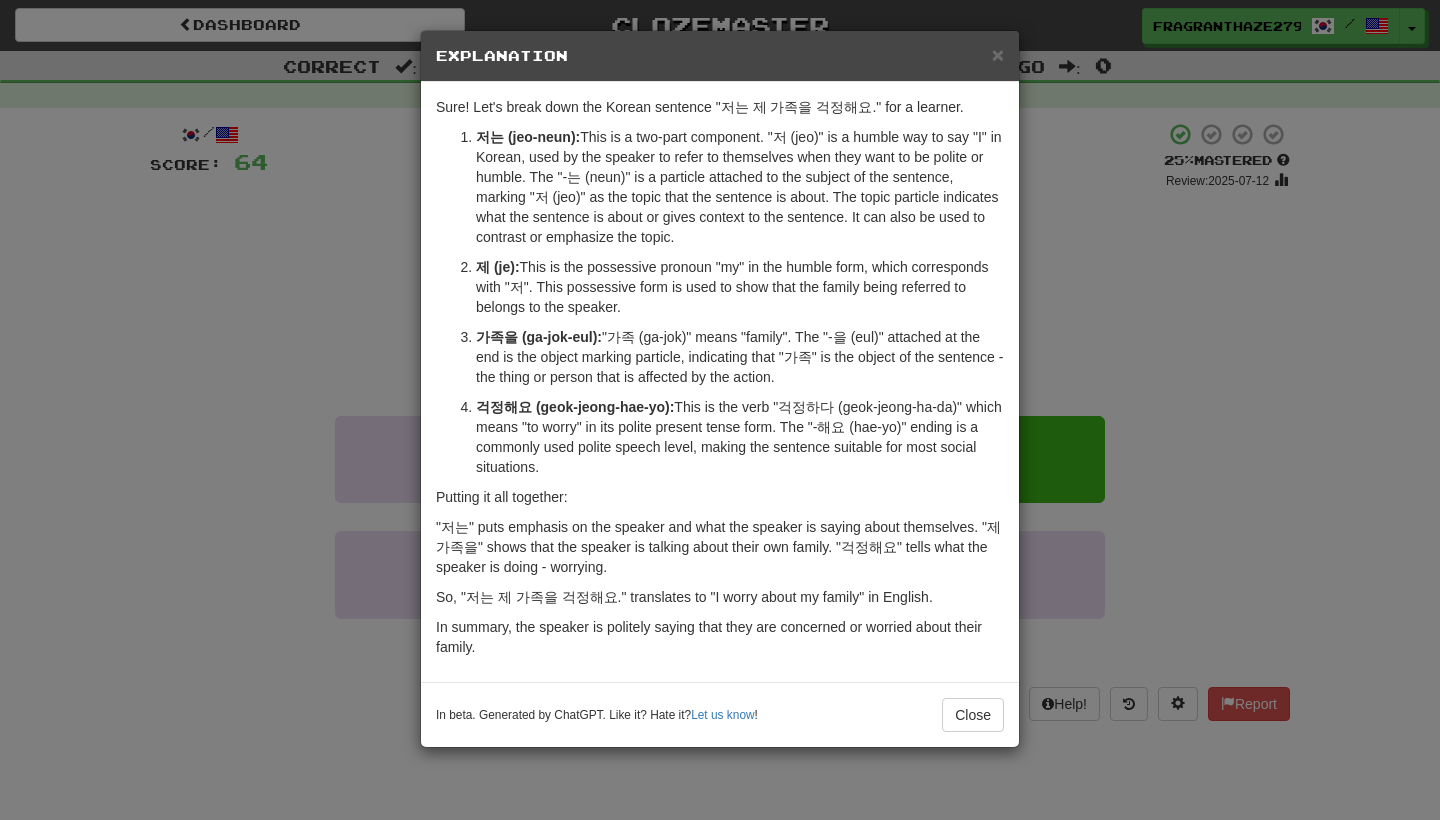click on "× Explanation Sure! Let's break down the Korean sentence "저는 제 가족을 걱정해요." for a learner.
저는 (jeo-neun):  This is a two-part component. "저 (jeo)" is a humble way to say "I" in Korean, used by the speaker to refer to themselves when they want to be polite or humble. The "-는 (neun)" is a particle attached to the subject of the sentence, marking "저 (jeo)" as the topic that the sentence is about. The topic particle indicates what the sentence is about or gives context to the sentence. It can also be used to contrast or emphasize the topic.
제 (je):  This is the possessive pronoun "my" in the humble form, which corresponds with "저". This possessive form is used to show that the family being referred to belongs to the speaker.
가족을 (ga-jok-eul):  "가족 (ga-jok)" means "family". The "-을 (eul)" attached at the end is the object marking particle, indicating that "가족" is the object of the sentence - the thing or person that is affected by the action." at bounding box center (720, 410) 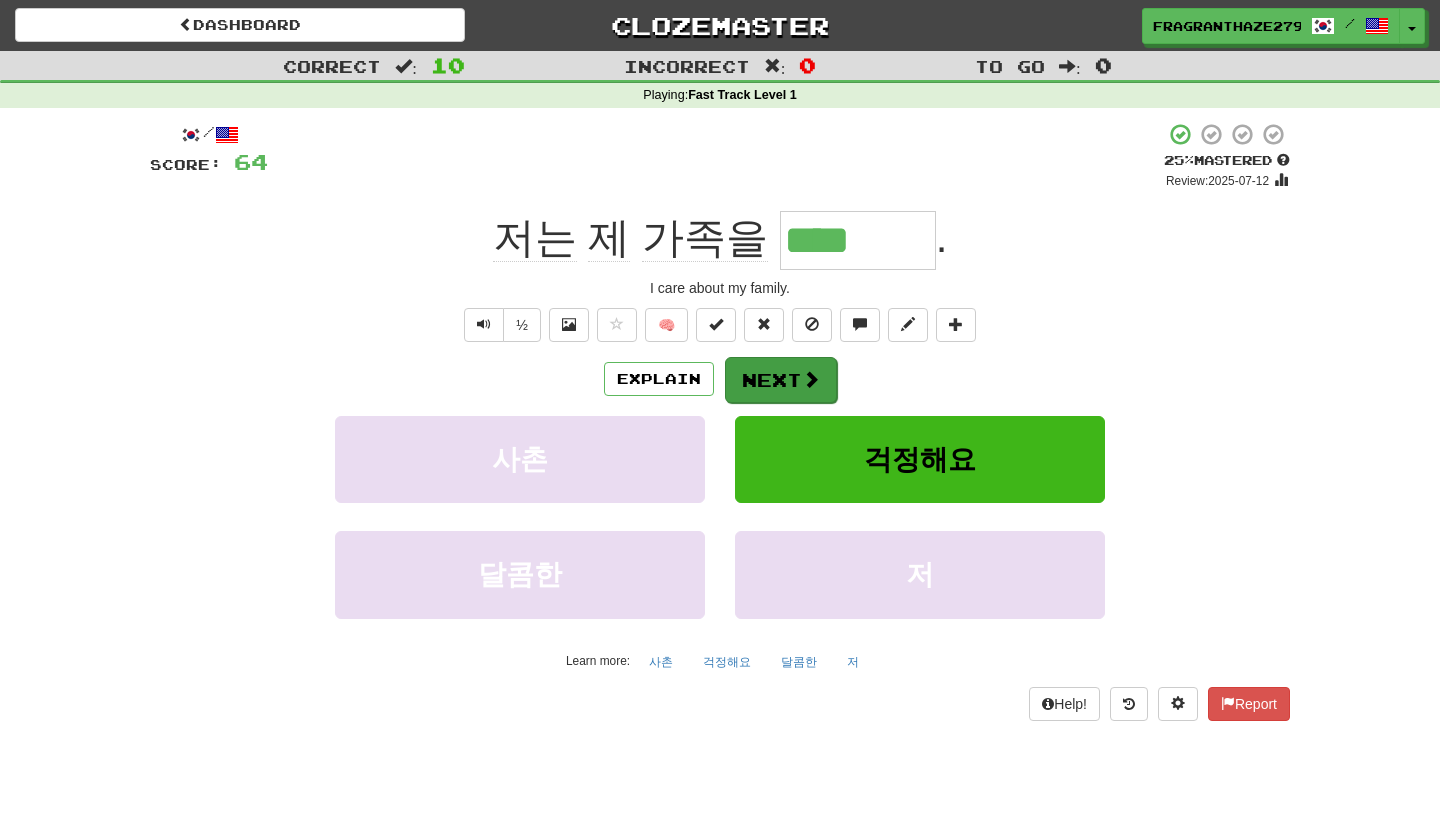 click at bounding box center [811, 379] 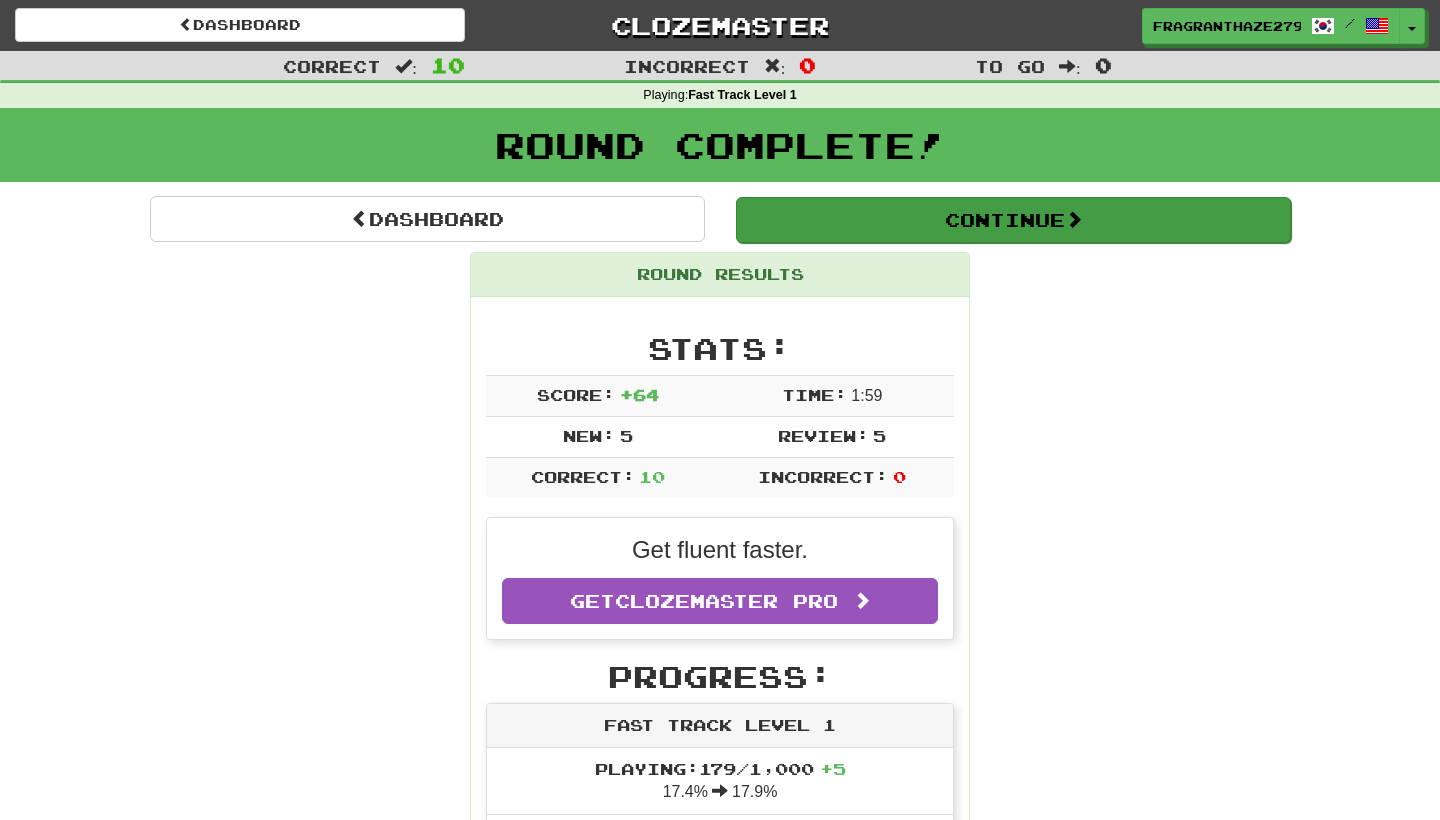 click on "Continue" at bounding box center (1013, 220) 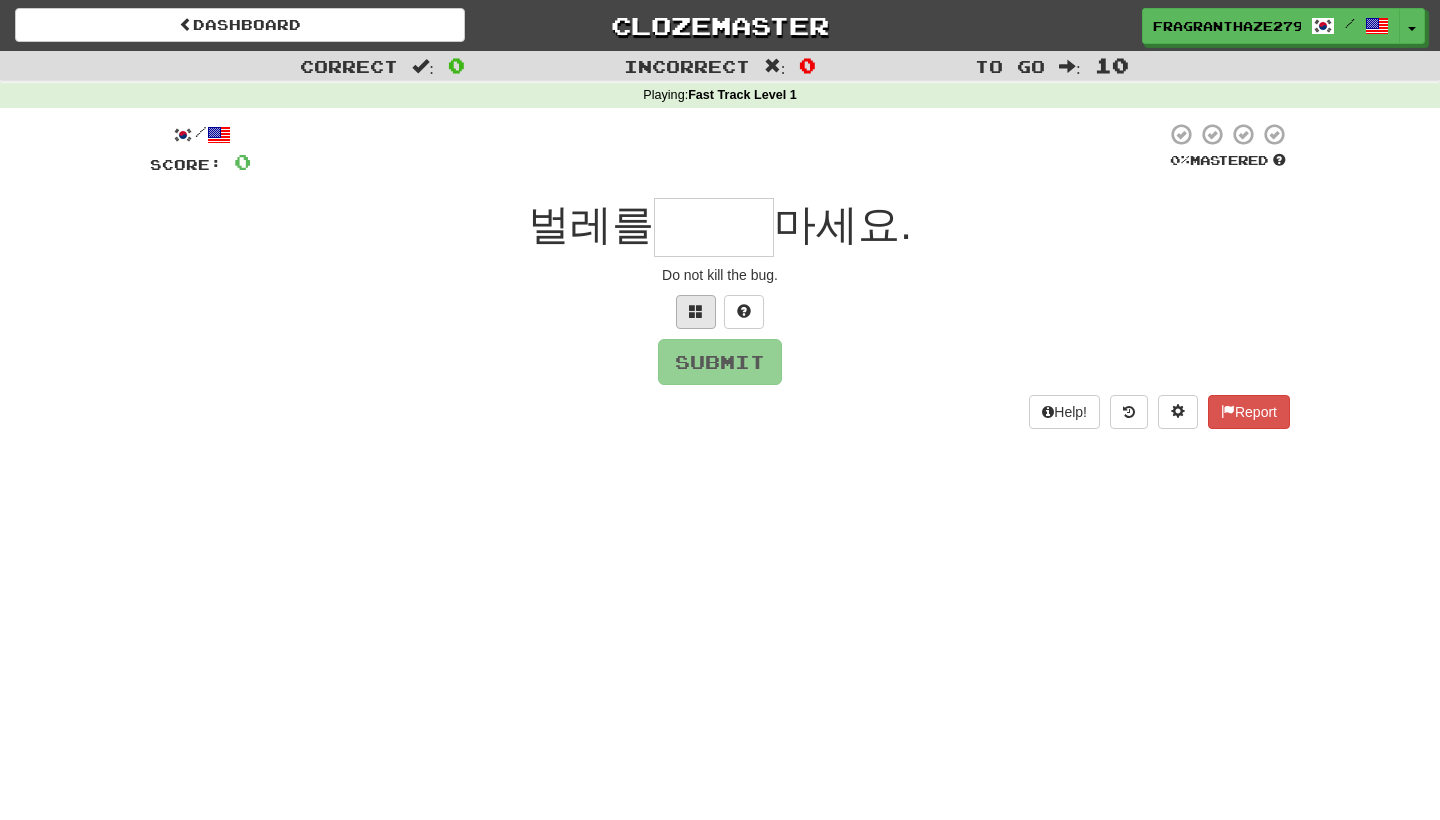 click at bounding box center [696, 311] 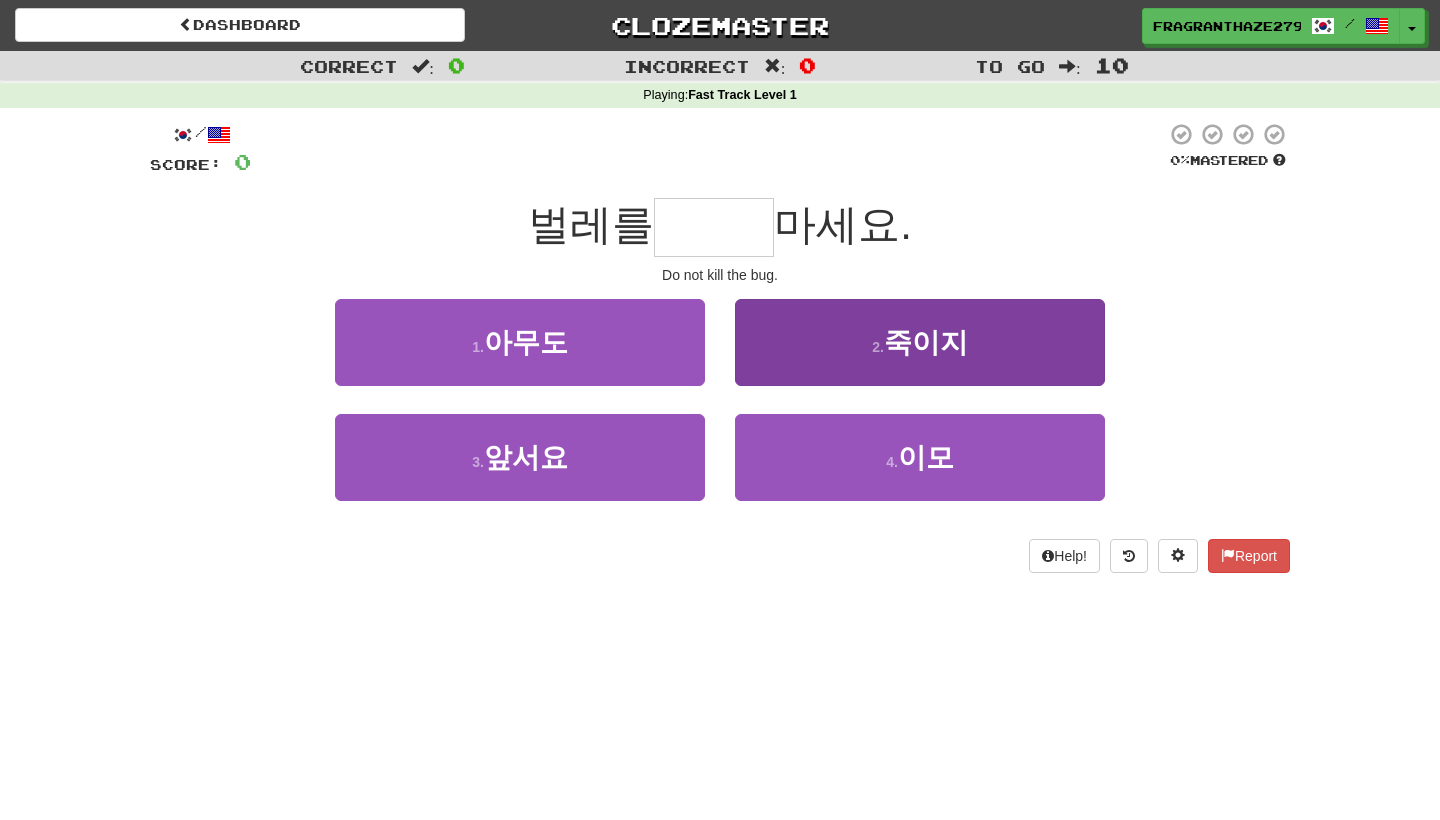 click on "2 .  죽이지" at bounding box center (920, 342) 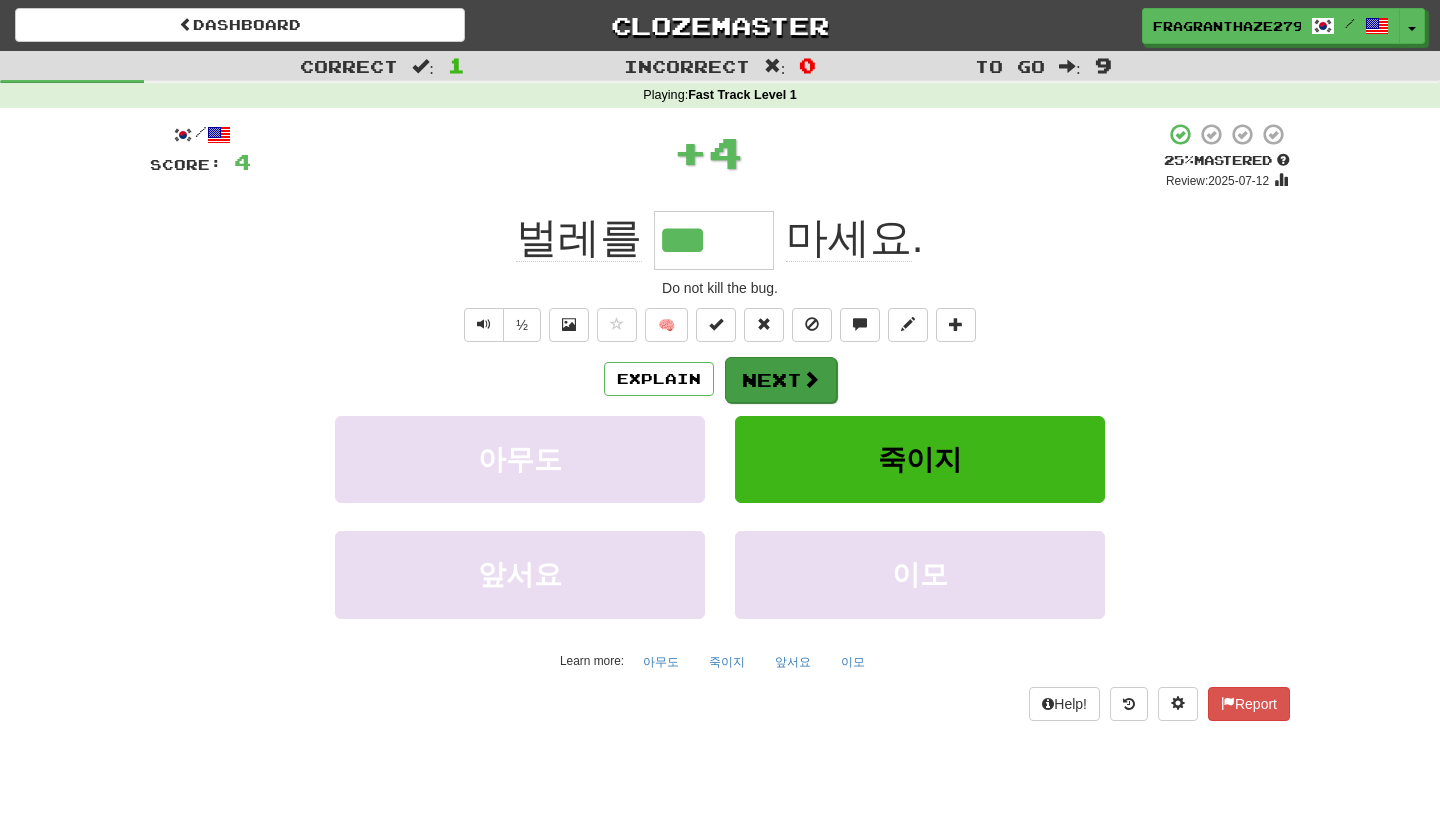 click on "Next" at bounding box center [781, 380] 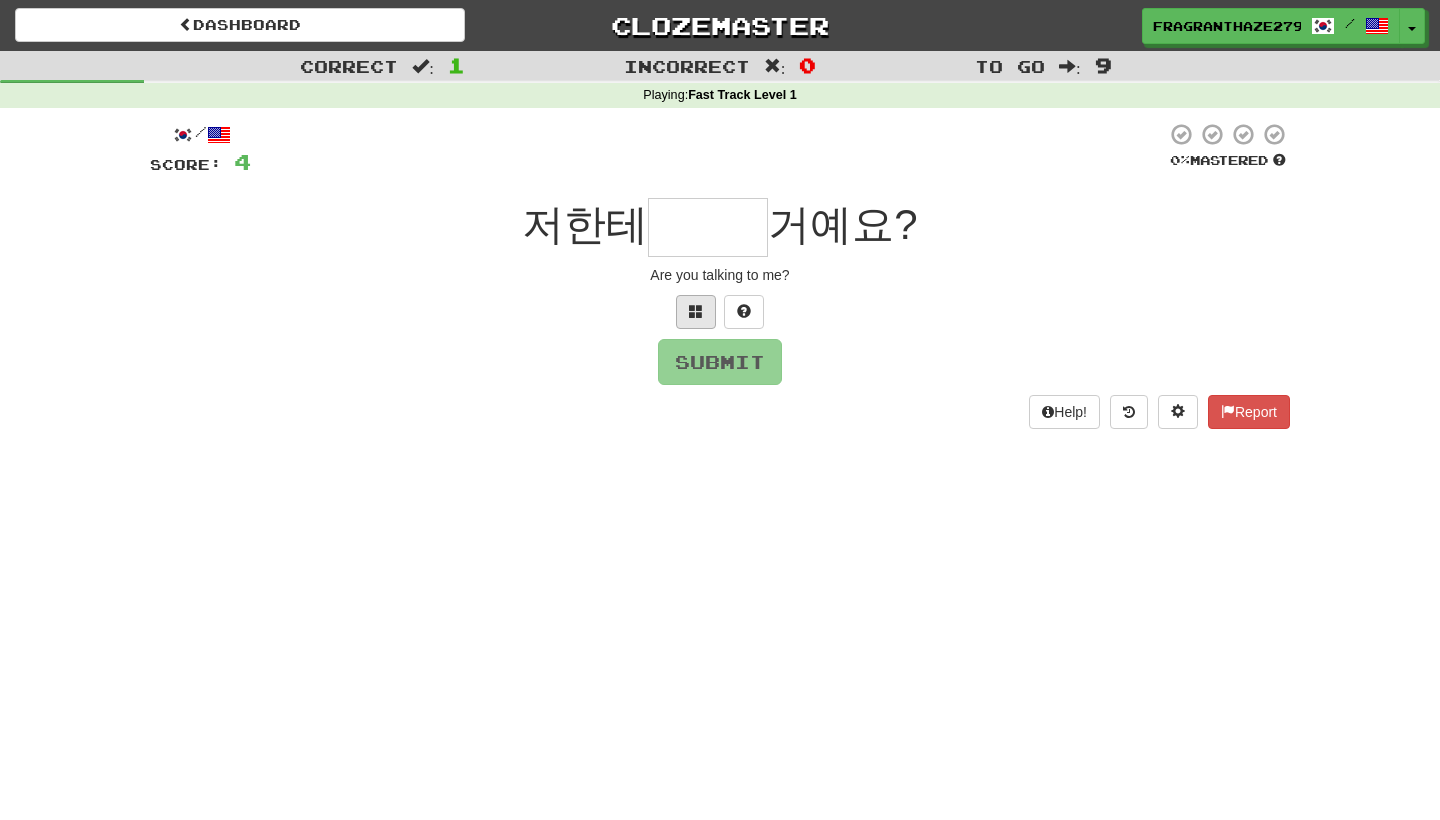 click at bounding box center [696, 312] 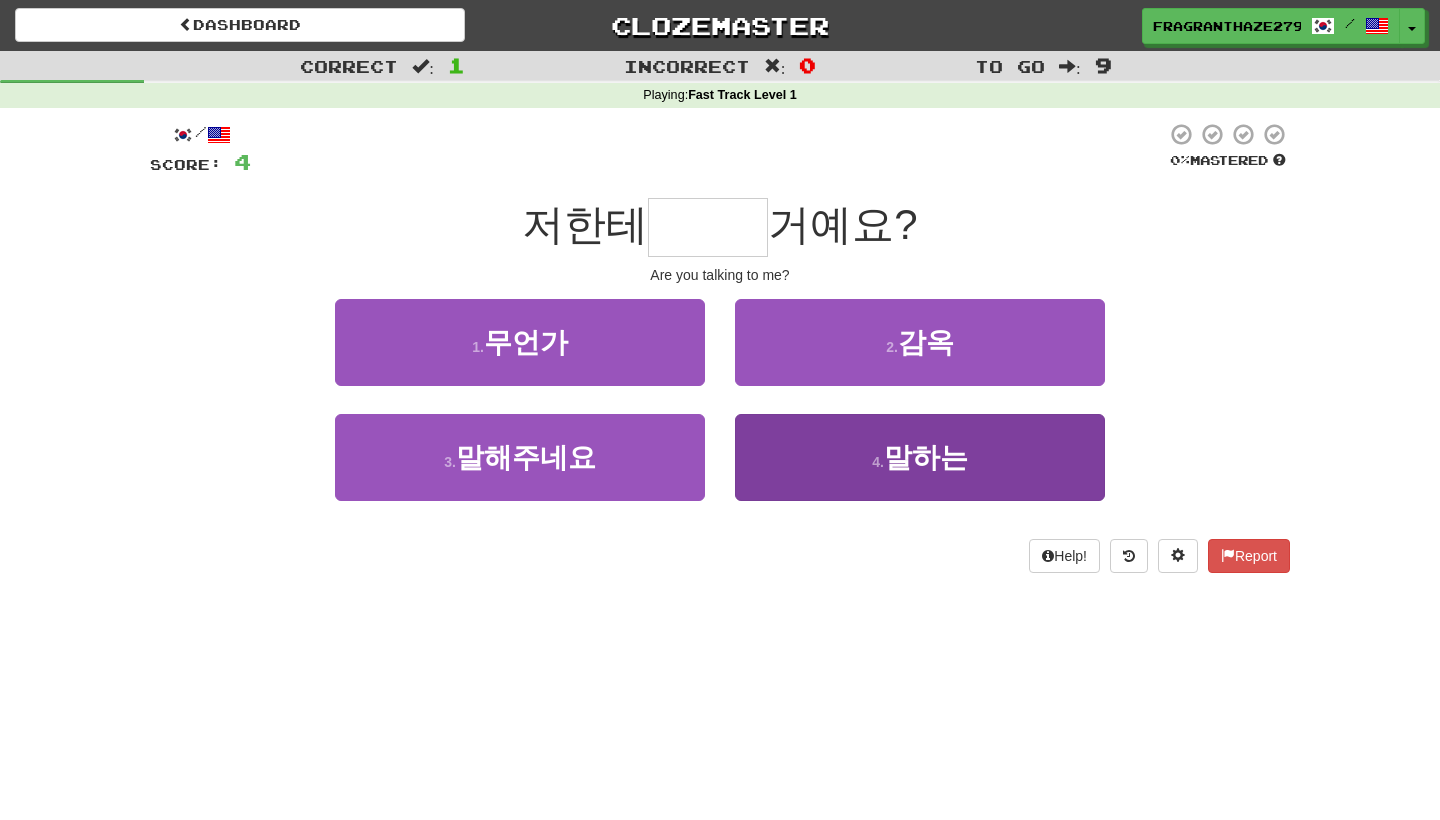 click on "4 .  말하는" at bounding box center [920, 457] 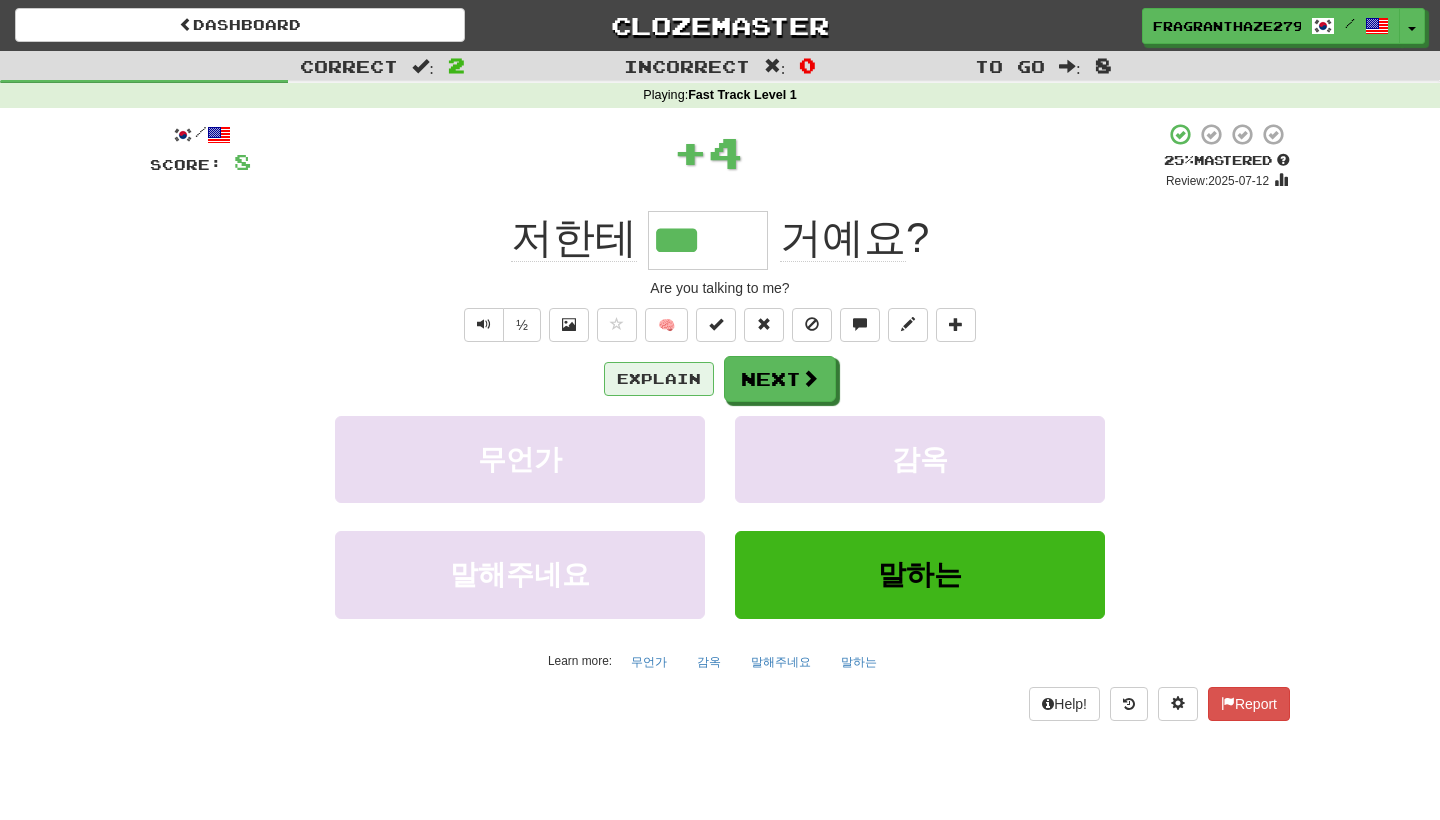 click on "Explain" at bounding box center (659, 379) 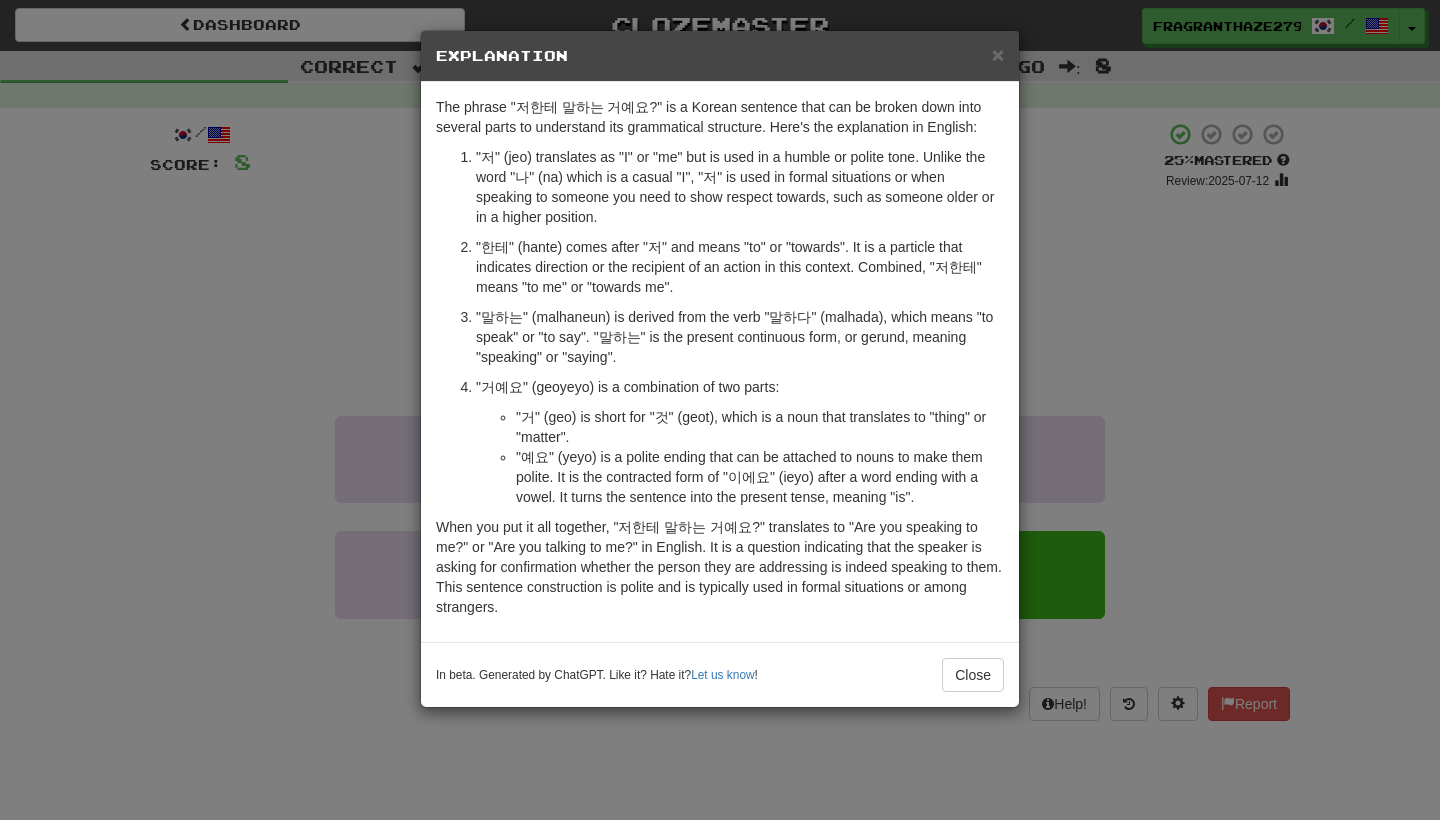 click on "× Explanation The phrase "저한테 말하는 거예요?" is a Korean sentence that can be broken down into several parts to understand its grammatical structure. Here's the explanation in English:
"저" (jeo) translates as "I" or "me" but is used in a humble or polite tone. Unlike the word "나" (na) which is a casual "I", "저" is used in formal situations or when speaking to someone you need to show respect towards, such as someone older or in a higher position.
"한테" (hante) comes after "저" and means "to" or "towards". It is a particle that indicates direction or the recipient of an action in this context. Combined, "저한테" means "to me" or "towards me".
"말하는" (malhaneun) is derived from the verb "말하다" (malhada), which means "to speak" or "to say". "말하는" is the present continuous form, or gerund, meaning "speaking" or "saying".
"거예요" (geoyeyo) is a combination of two parts:
In beta. Generated by ChatGPT. Like it? Hate it?  Let us know" at bounding box center (720, 410) 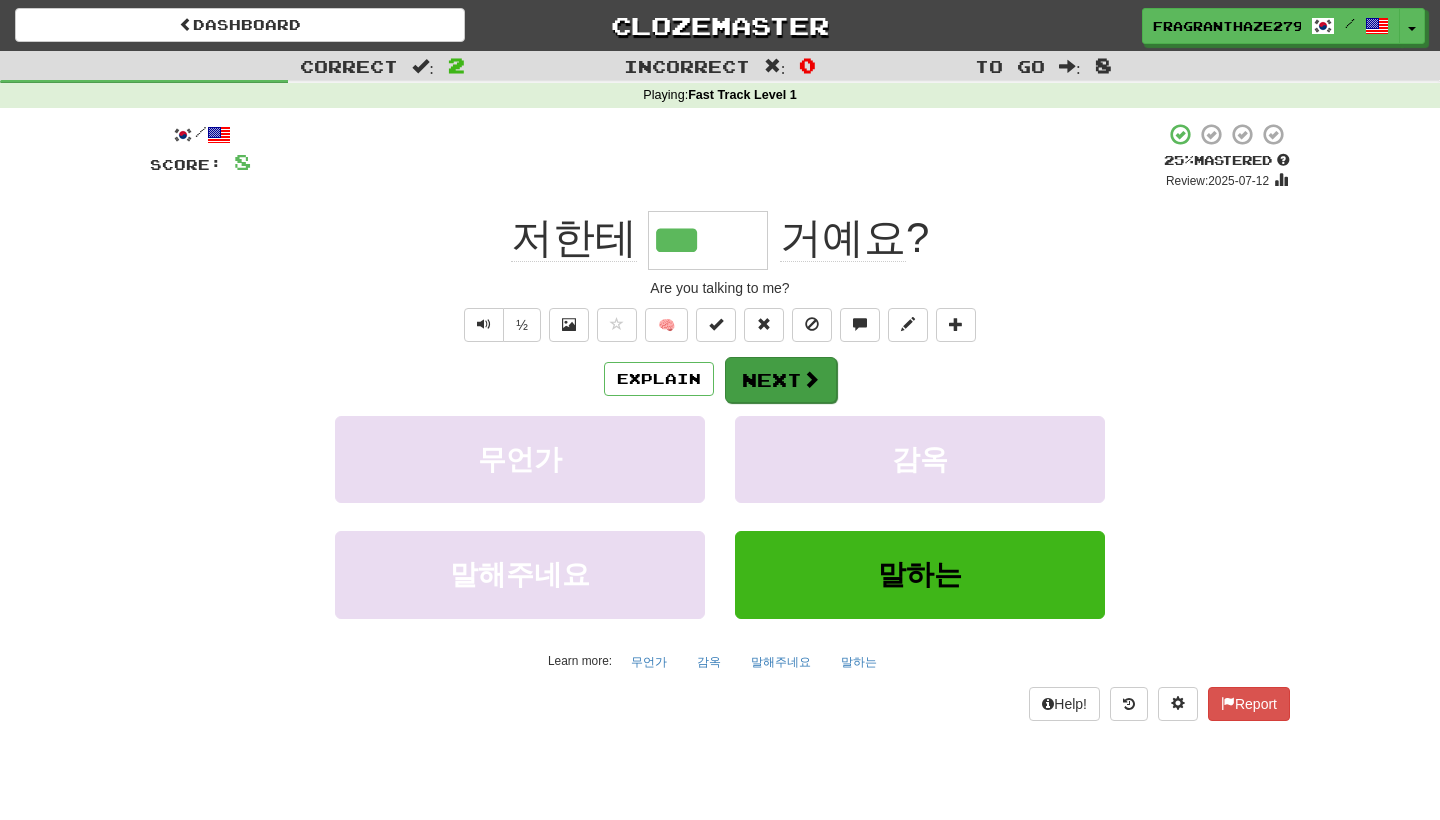 click at bounding box center [811, 379] 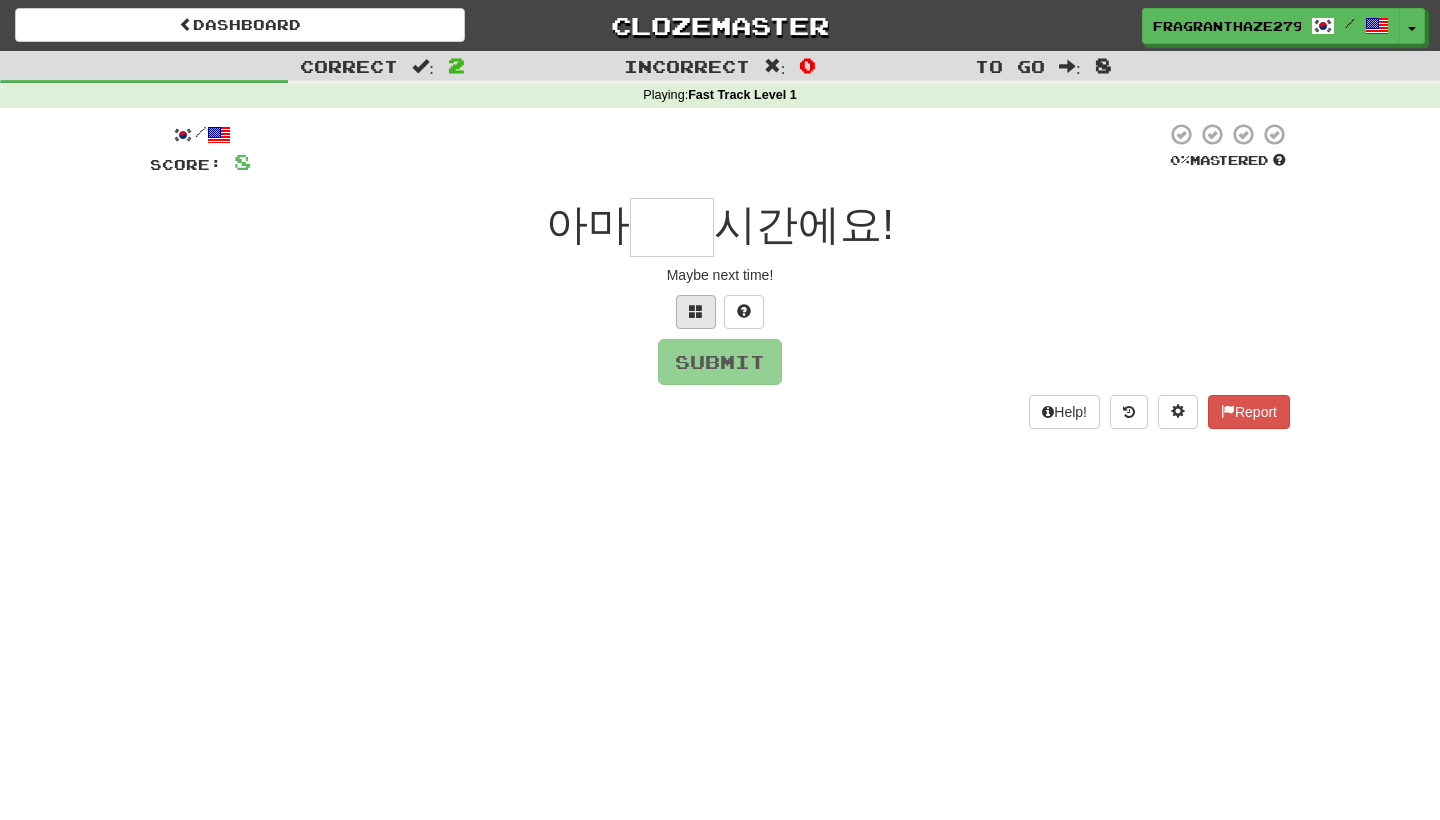 click at bounding box center [696, 311] 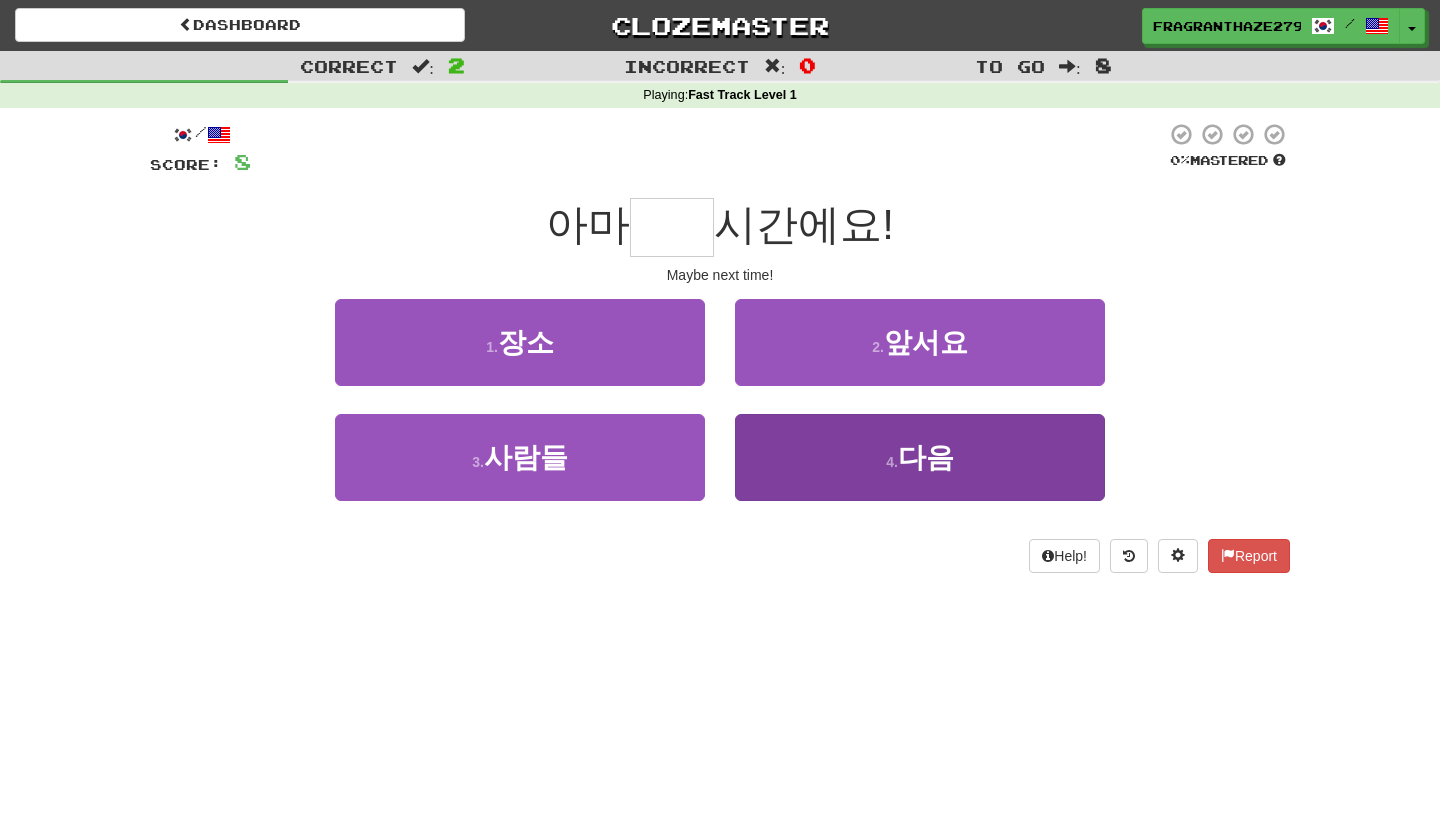 click on "4 .  다음" at bounding box center (920, 457) 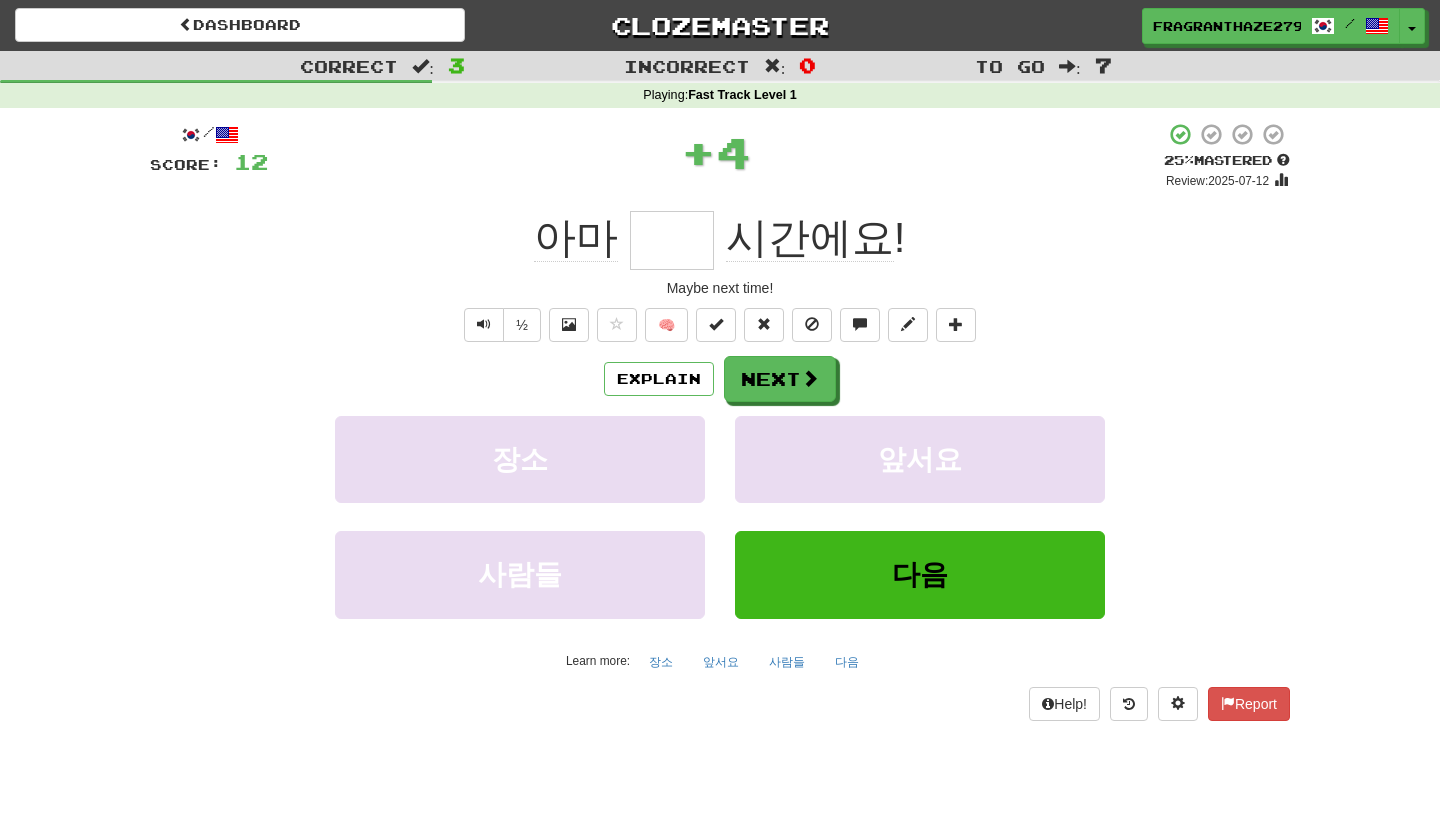 type on "**" 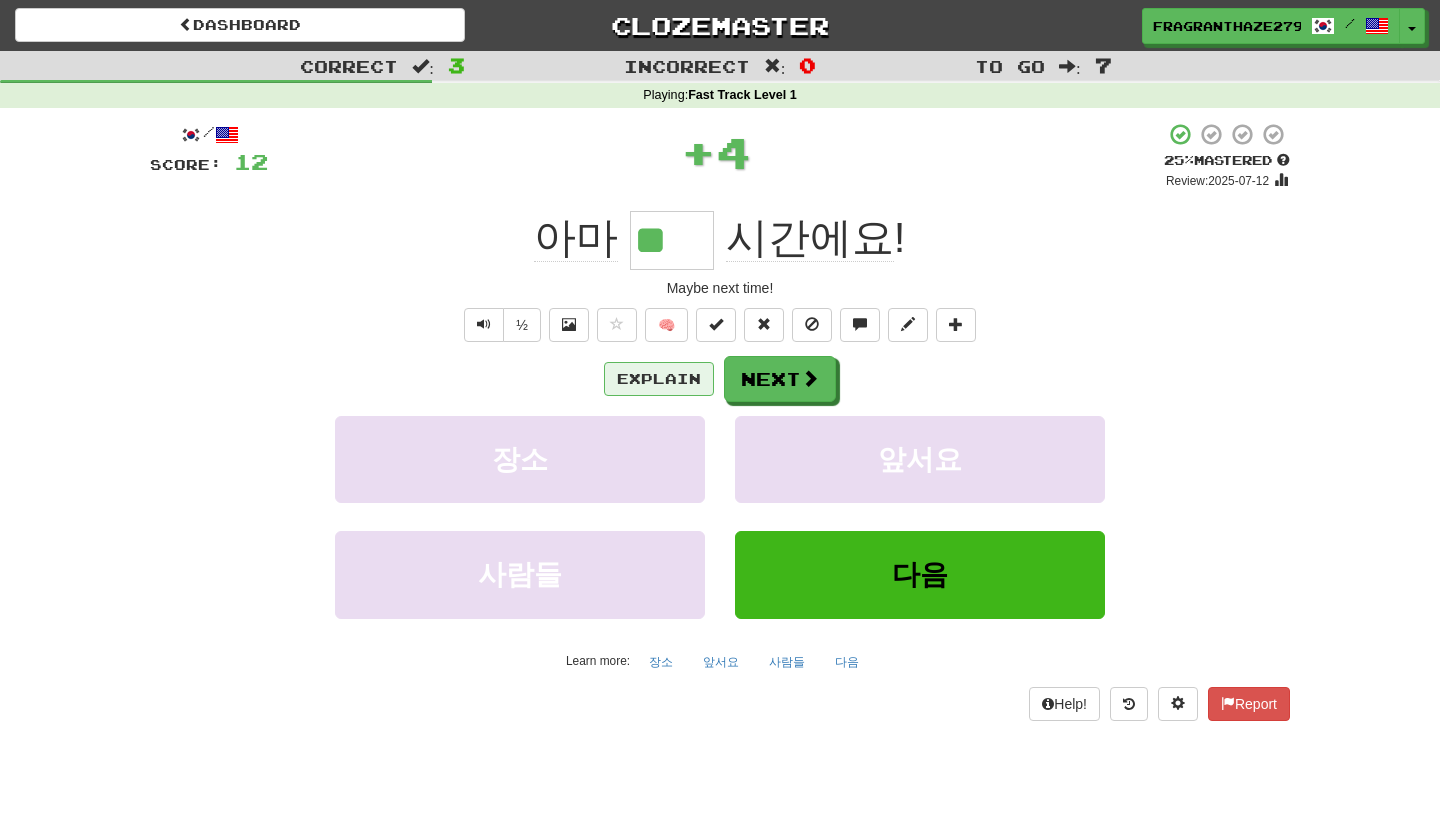 click on "Explain" at bounding box center (659, 379) 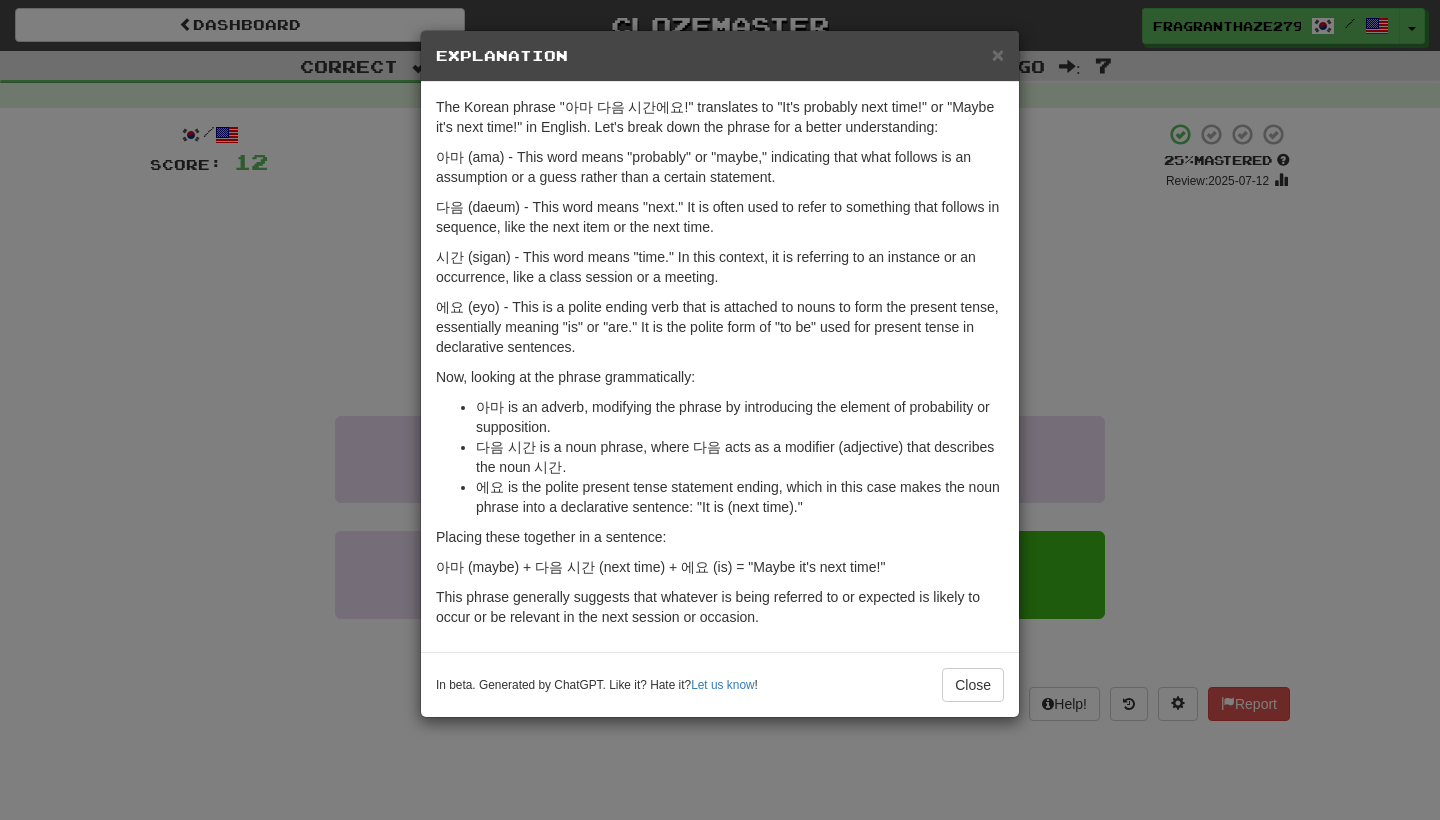 click on "The Korean phrase "아마 다음 시간에요!" translates to "It's probably next time!" or "Maybe it's next time!" in English. Let's break down the phrase for a better understanding:
아마 (ama) - This word means "probably" or "maybe," indicating that what follows is an assumption or a guess rather than a certain statement.
다음 (daeum) - This word means "next." It is often used to refer to something that follows in sequence, like the next item or the next time.
시간 (sigan) - This word means "time." In this context, it is referring to an instance or an occurrence, like a class session or a meeting.
에요 (eyo) - This is a polite ending verb that is attached to nouns to form the present tense, essentially meaning "is" or "are." It is the polite form of "to be" used for present tense in declarative sentences.
Now, looking at the phrase grammatically:
아마 is an adverb, modifying the phrase by introducing the element of probability or supposition.
Let us know !" at bounding box center [720, 410] 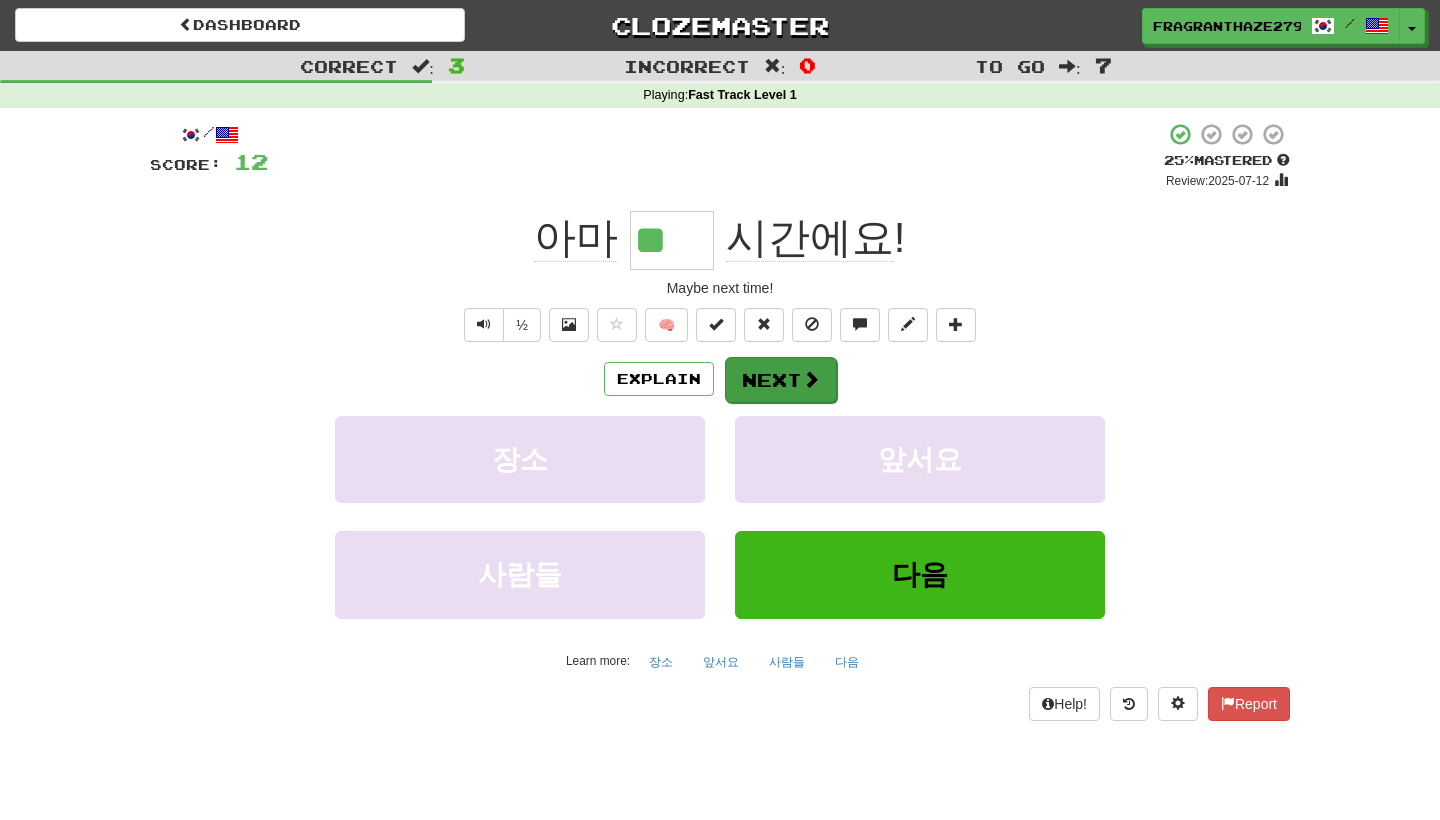 click on "Next" at bounding box center (781, 380) 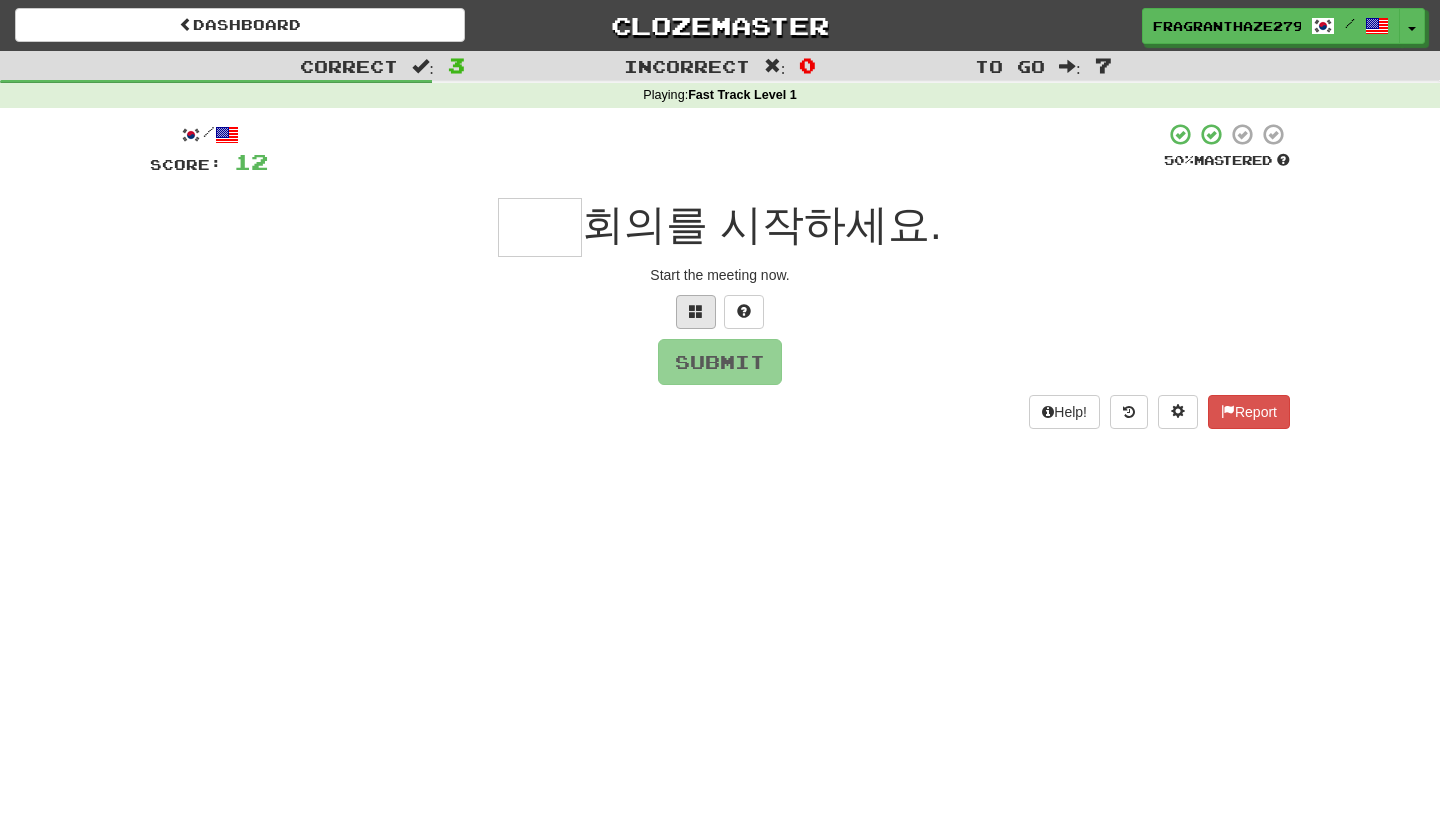 click at bounding box center [696, 311] 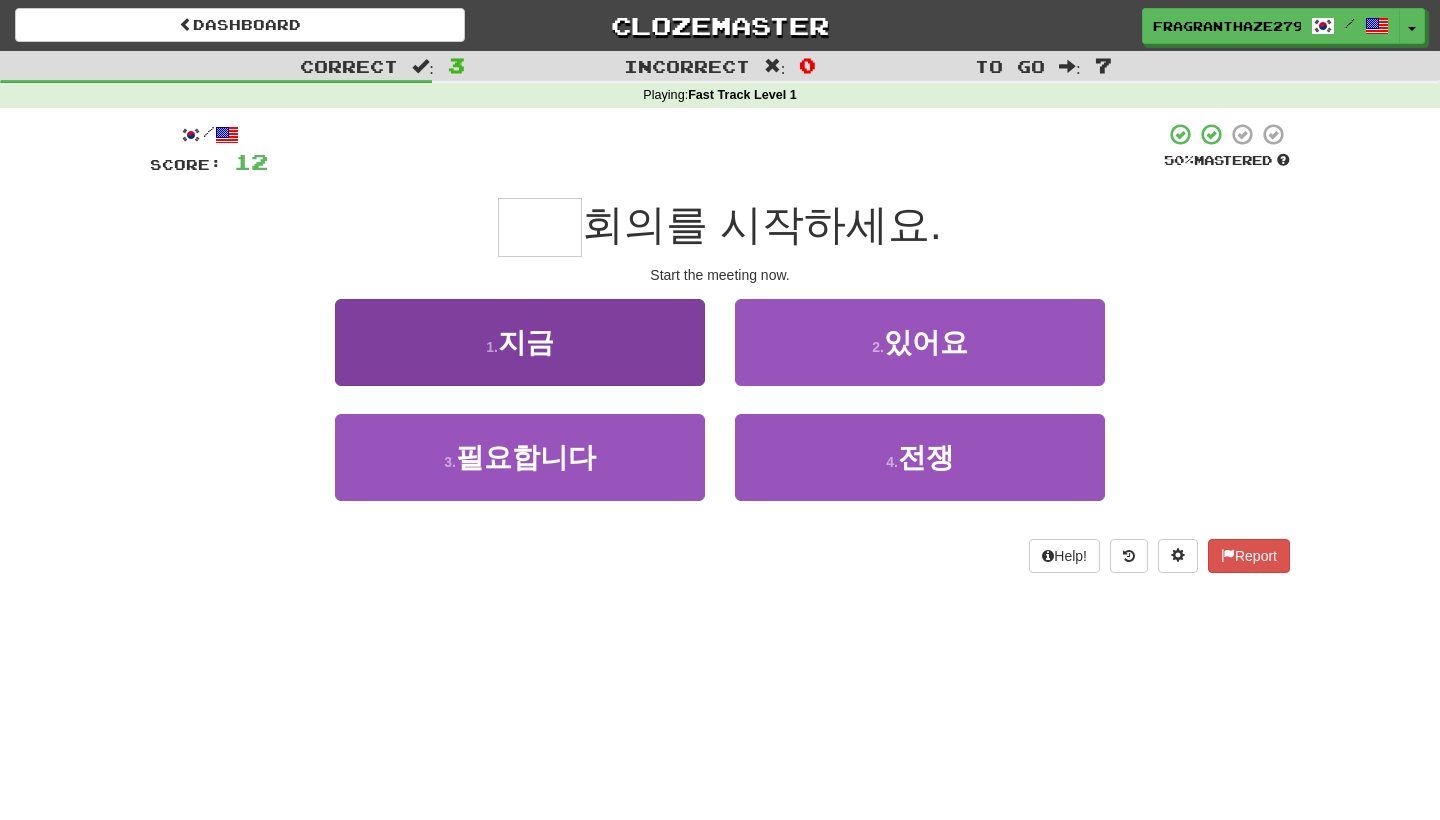 click on "1 .  지금" at bounding box center [520, 342] 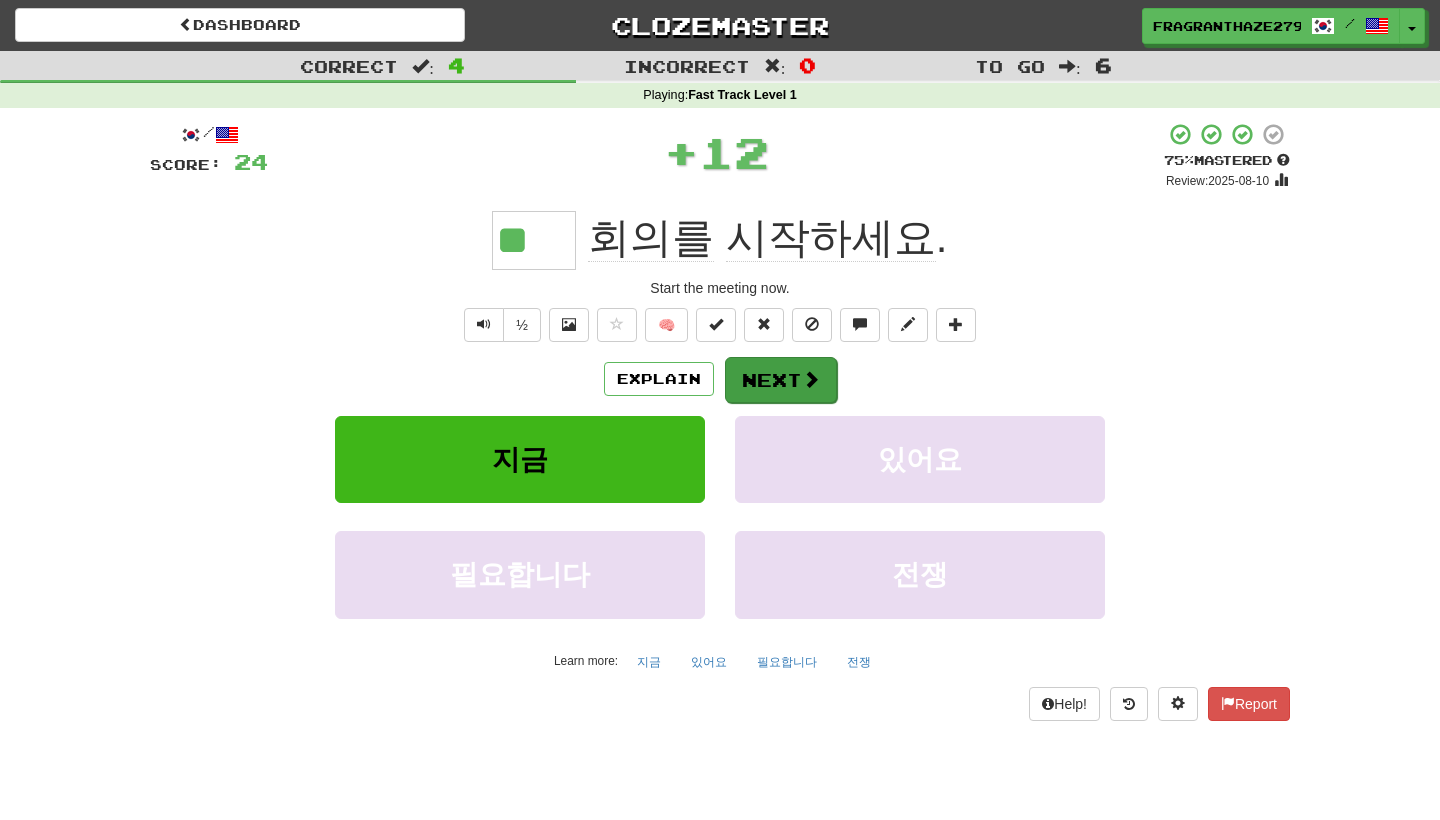 click on "Next" at bounding box center (781, 380) 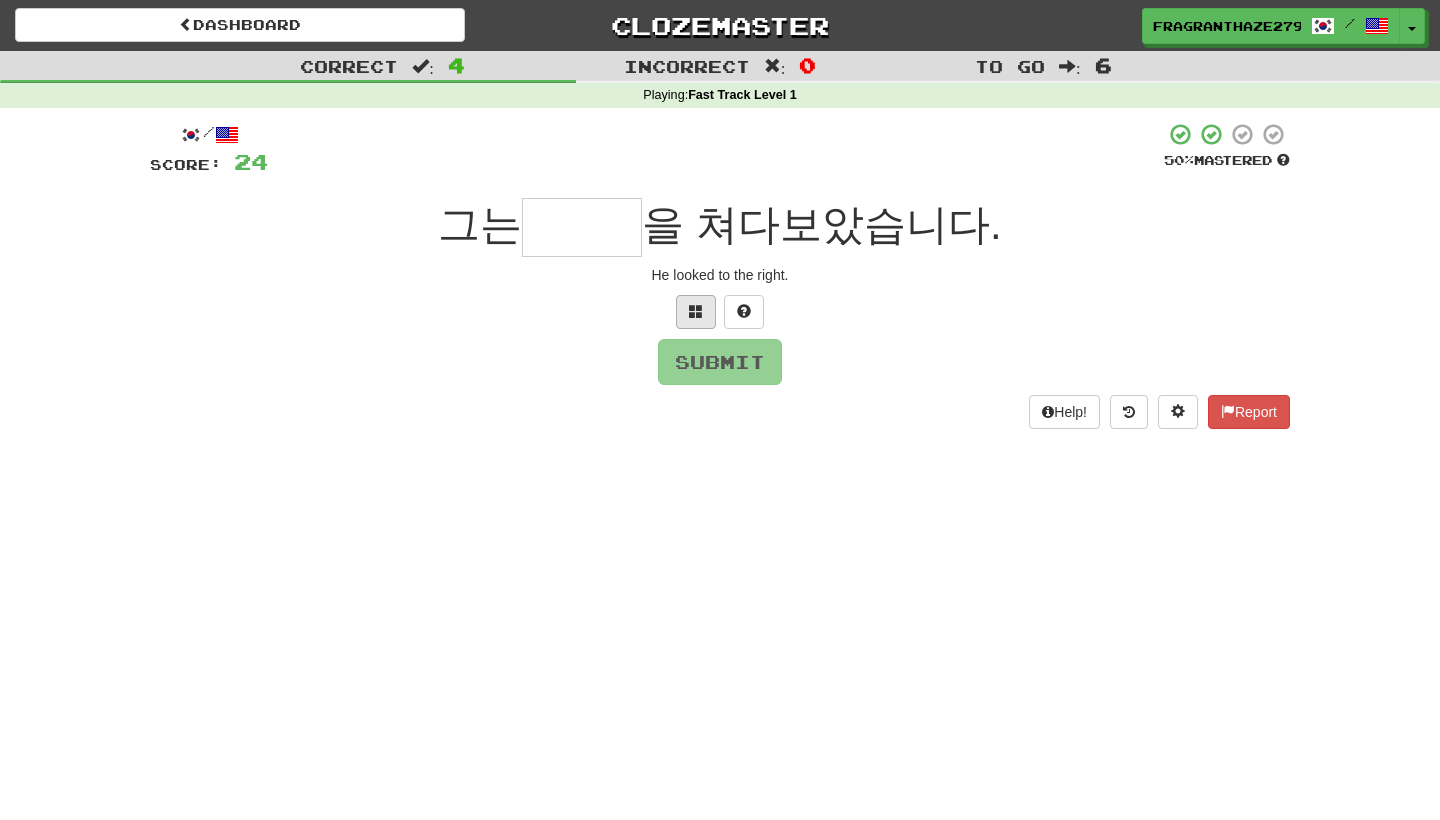 click at bounding box center [696, 311] 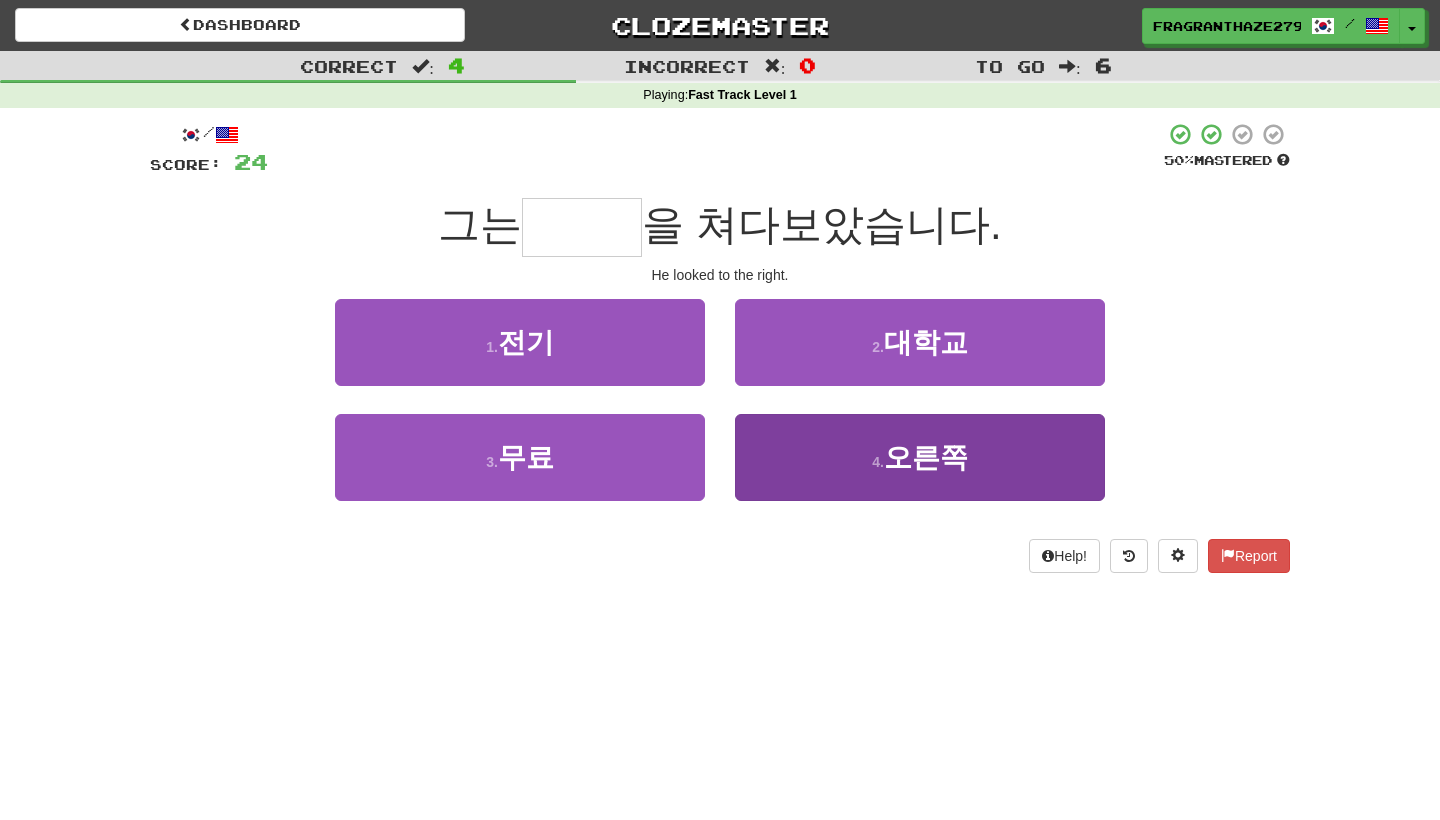 click on "4 .  오른쪽" at bounding box center [920, 457] 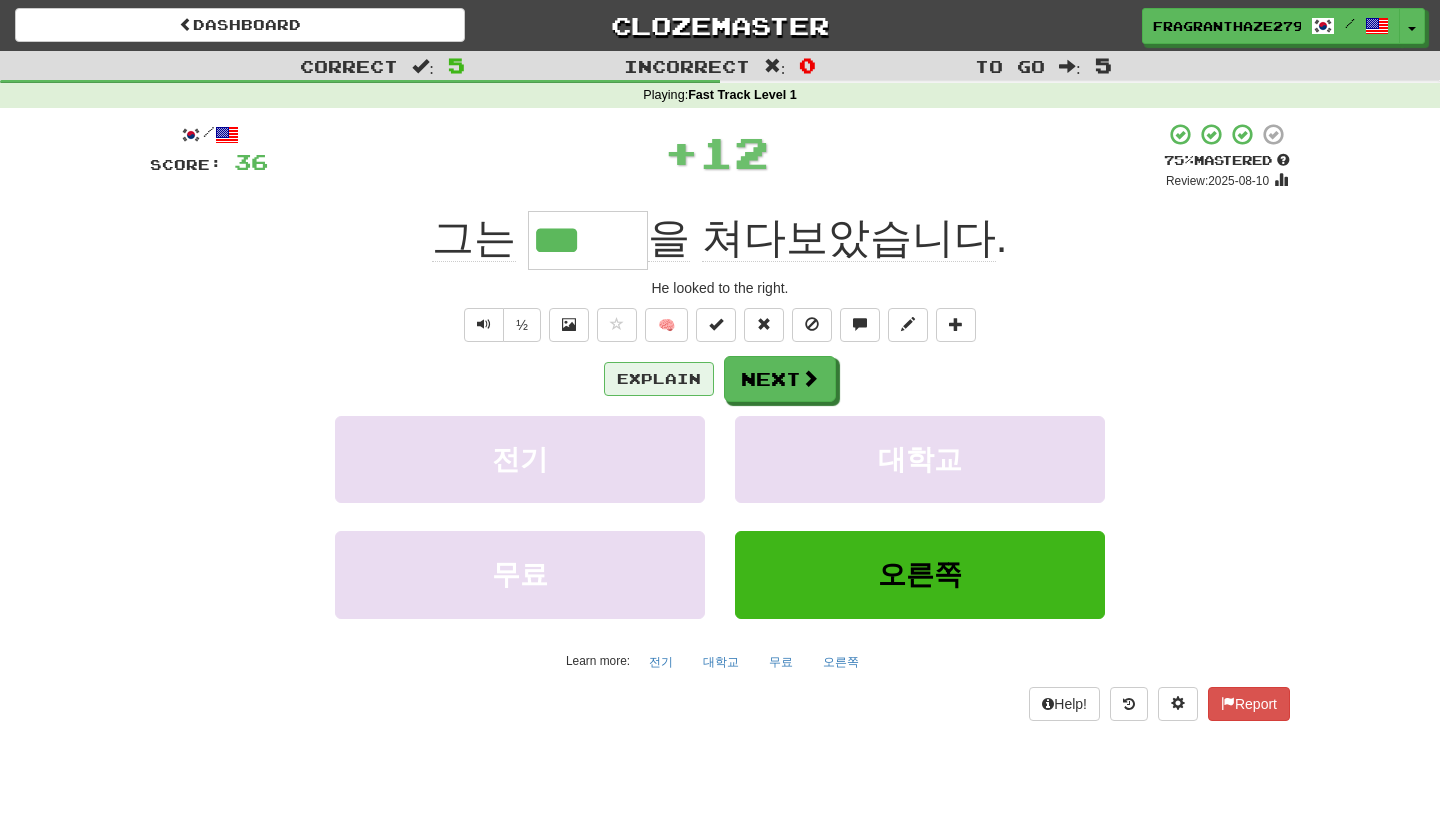 click on "Explain" at bounding box center [659, 379] 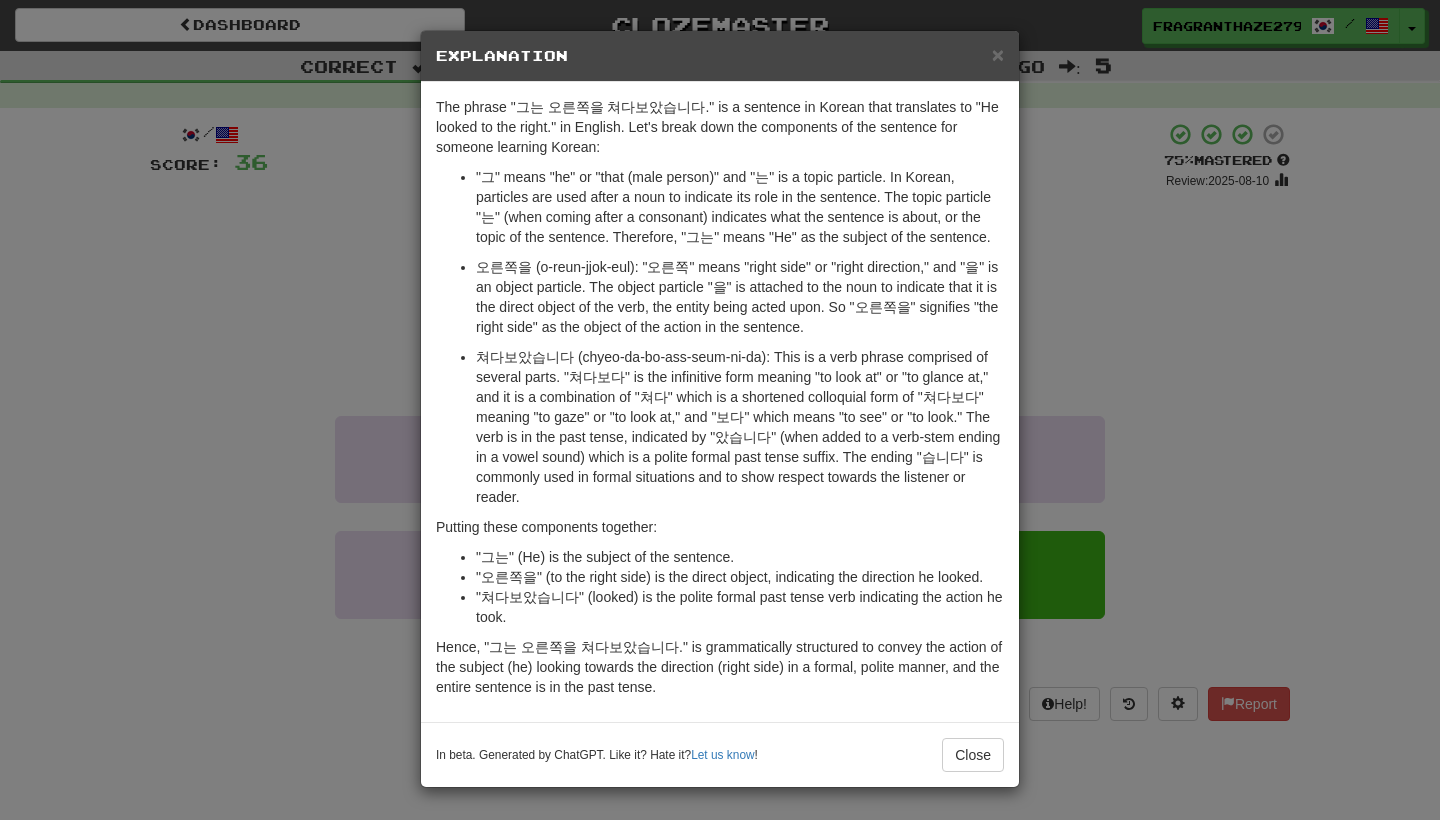click on "× Explanation The phrase "그는 오른쪽을 쳐다보았습니다." is a sentence in Korean that translates to "He looked to the right." in English. Let's break down the components of the sentence for someone learning Korean:
그는 (geu-neun): "그" means "he" or "that (male person)" and "는" is a topic particle. In Korean, particles are used after a noun to indicate its role in the sentence. The topic particle "는" (when coming after a consonant) indicates what the sentence is about, or the topic of the sentence. Therefore, "그는" means "He" as the subject of the sentence.
오른쪽을 (o-reun-jjok-eul): "오른쪽" means "right side" or "right direction," and "을" is an object particle. The object particle "을" is attached to the noun to indicate that it is the direct object of the verb, the entity being acted upon. So "오른쪽을" signifies "the right side" as the object of the action in the sentence.
Putting these components together:
Let us know ! Close" at bounding box center (720, 410) 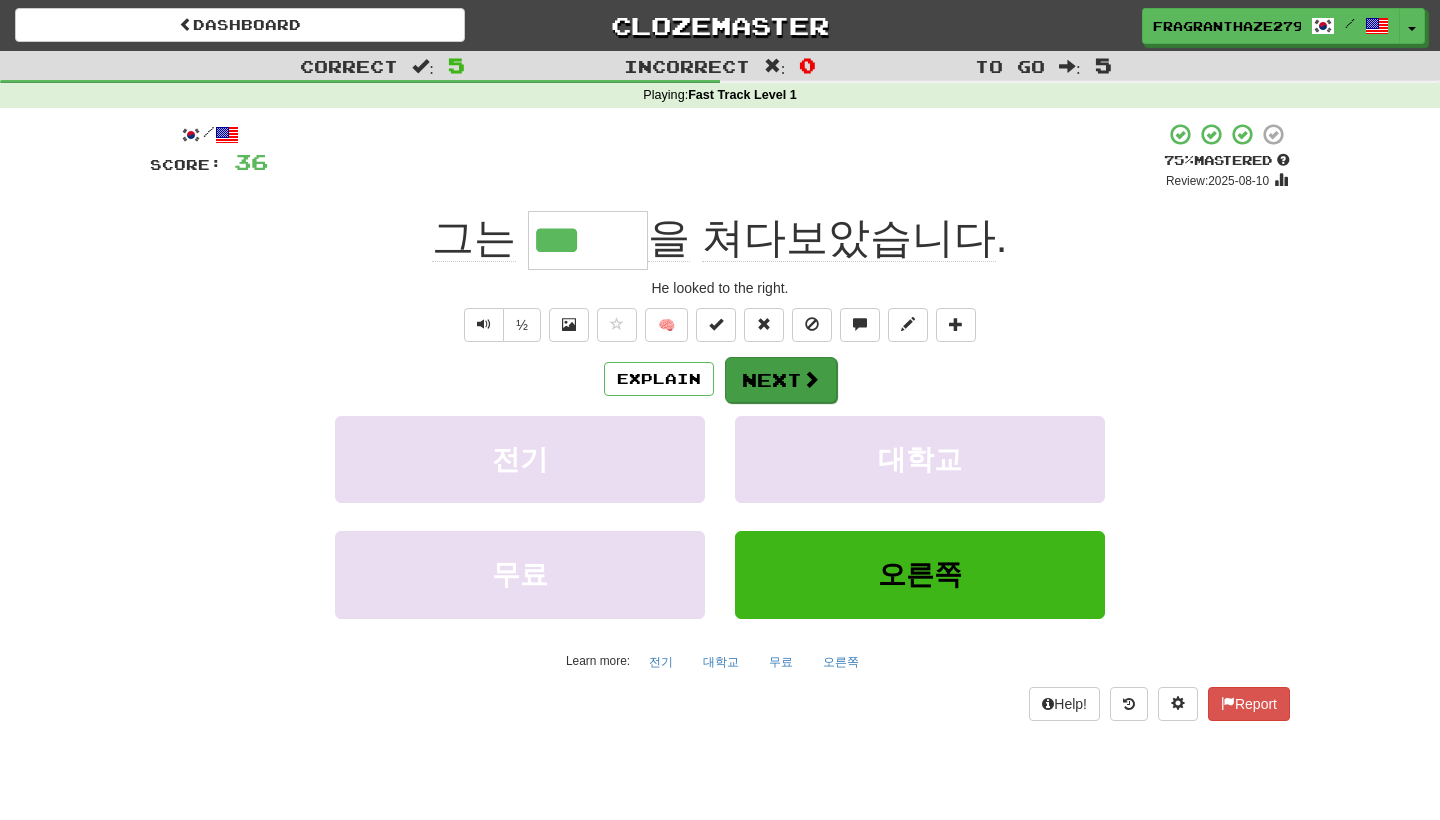 click on "Next" at bounding box center [781, 380] 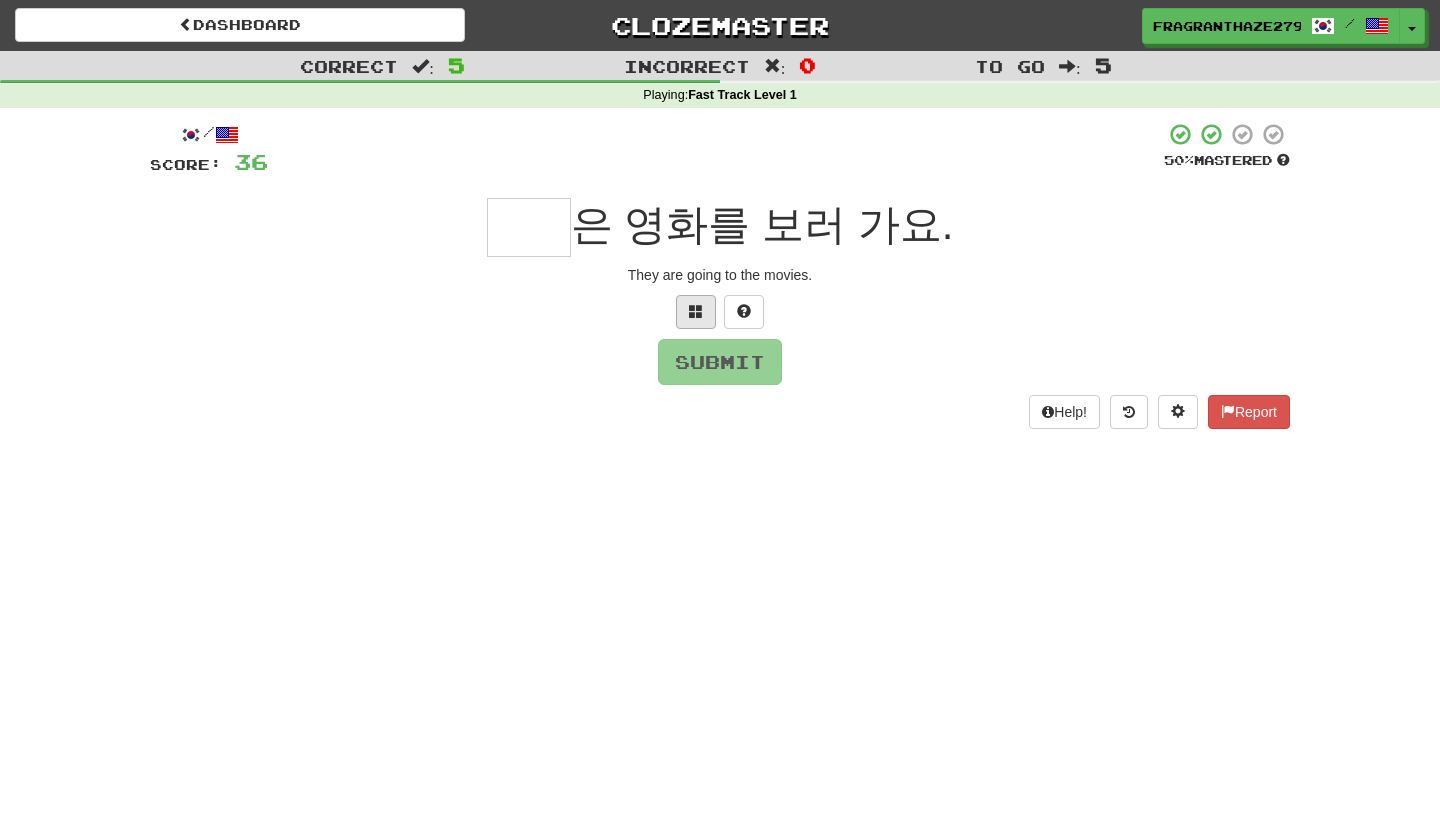 click at bounding box center [696, 312] 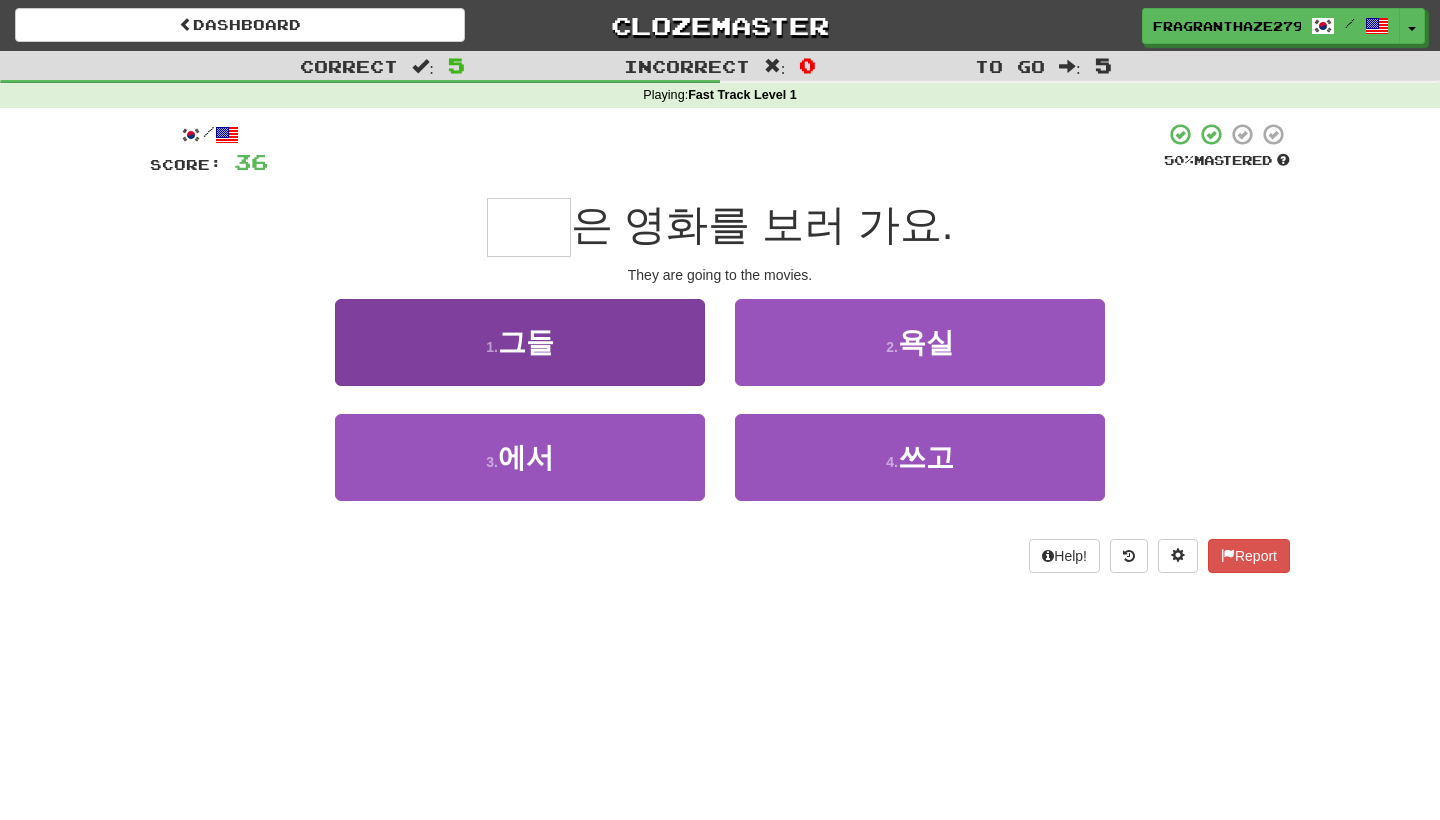 click on "1 .  그들" at bounding box center [520, 342] 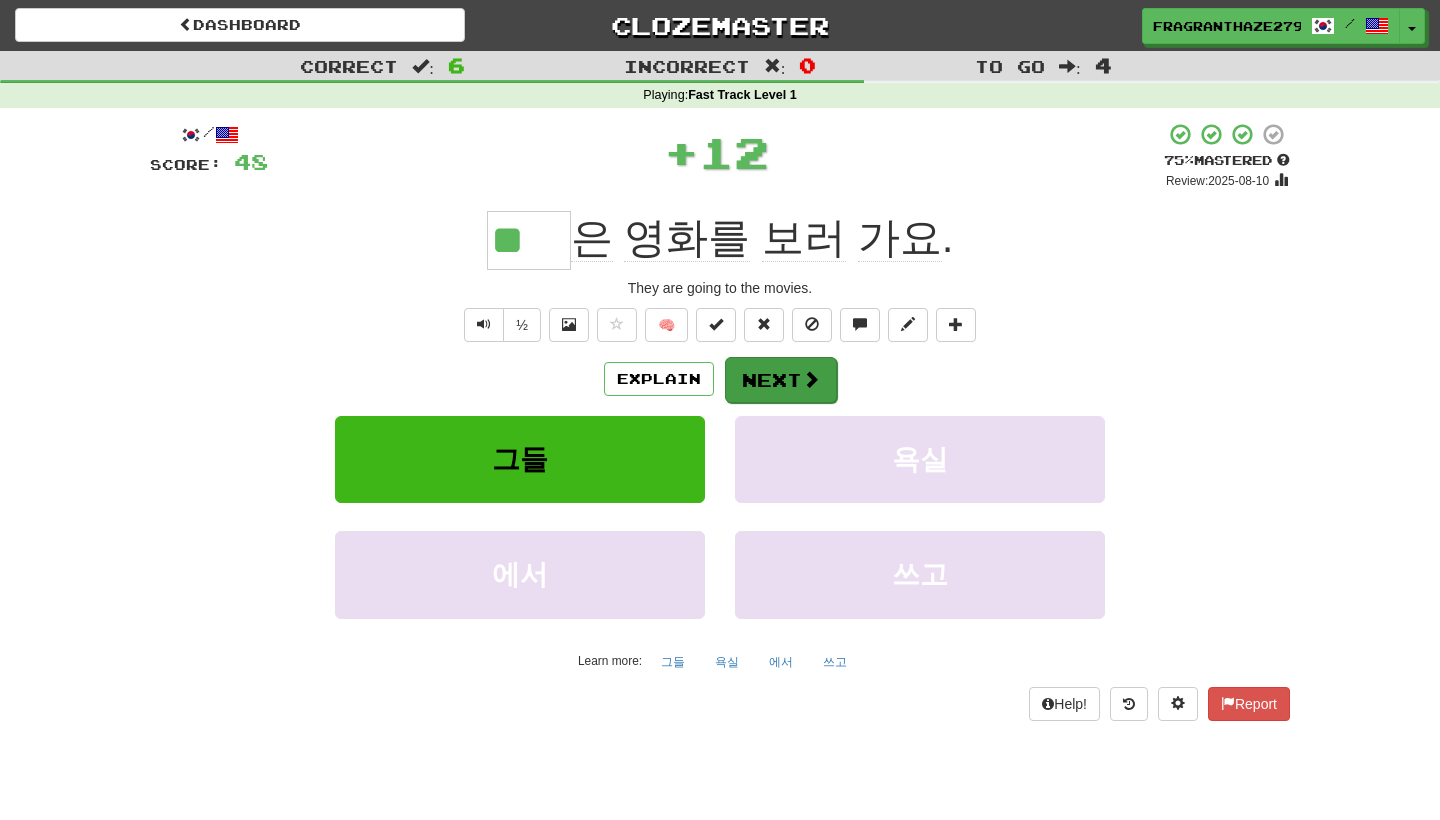 click on "Next" at bounding box center [781, 380] 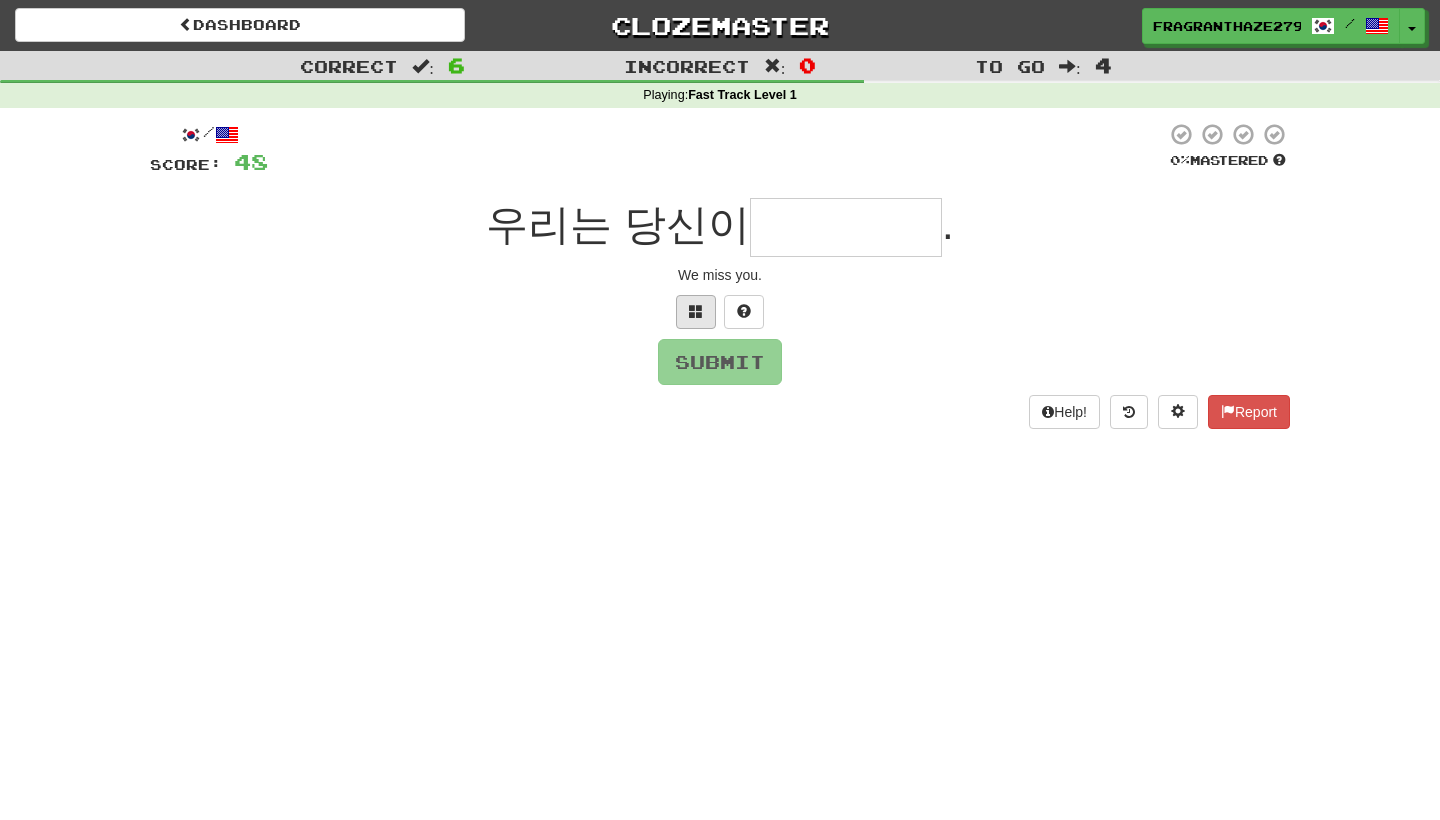 click at bounding box center [696, 312] 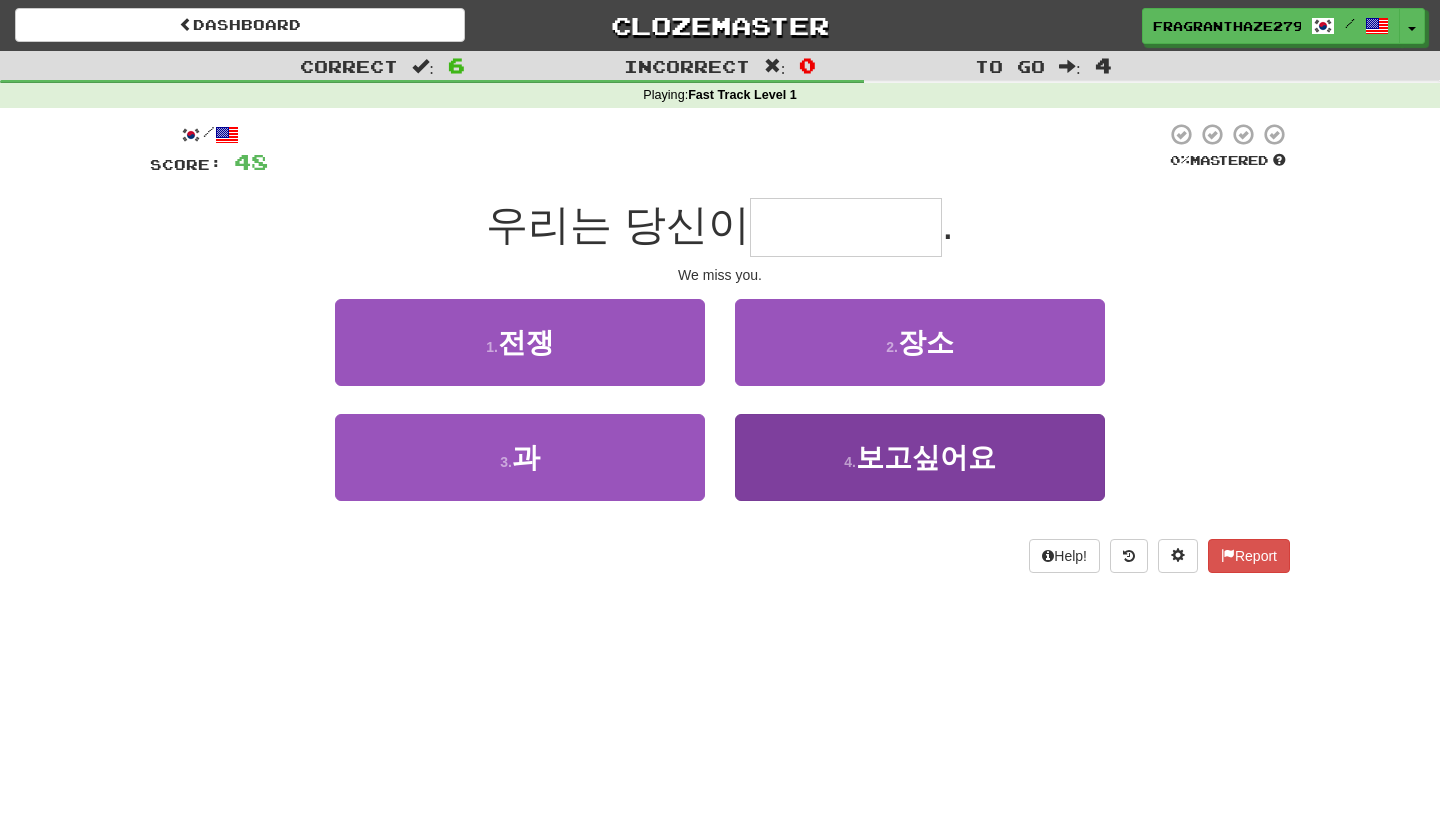 click on "4 .  보고싶어요" at bounding box center (920, 457) 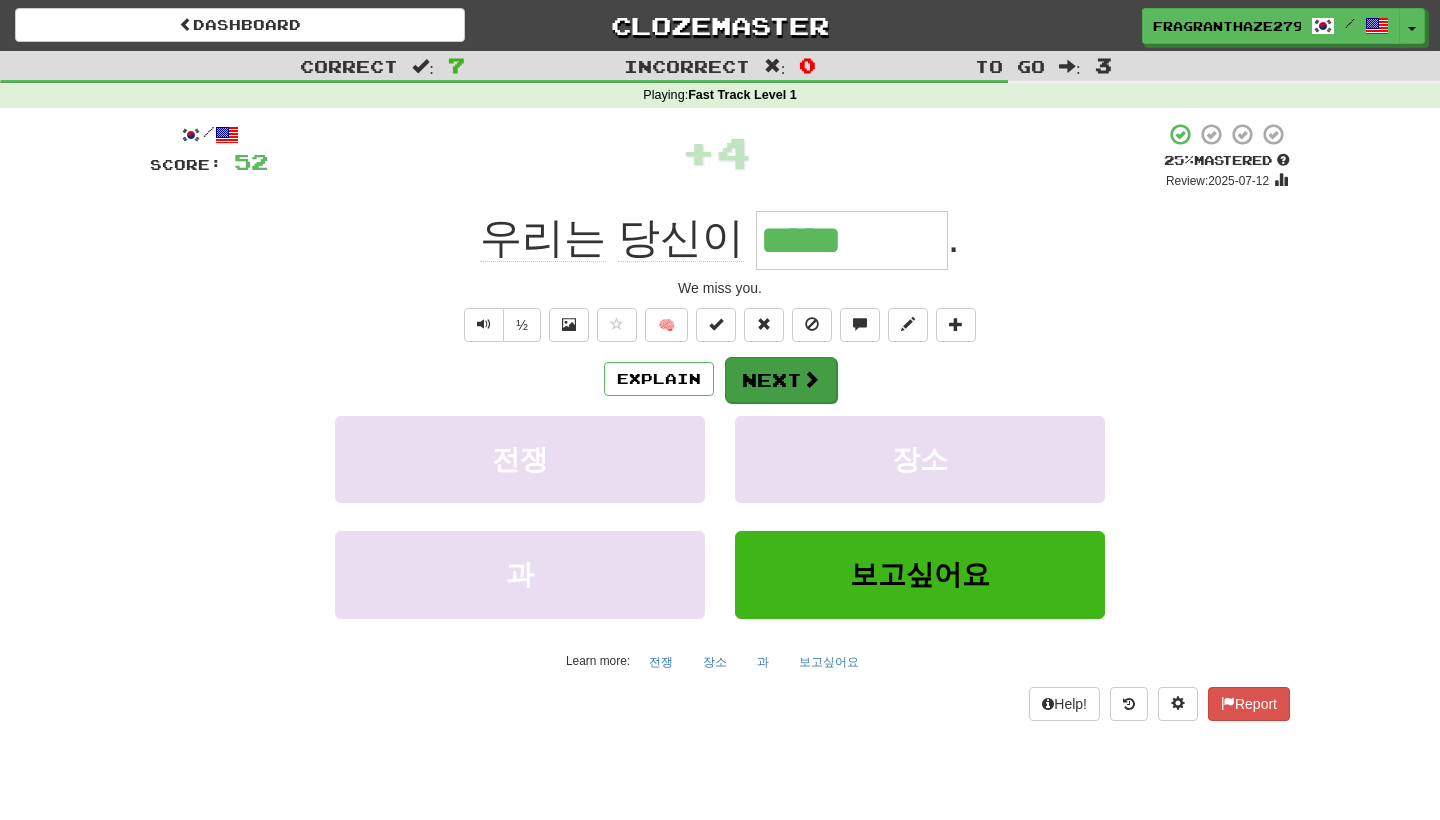 click on "Next" at bounding box center (781, 380) 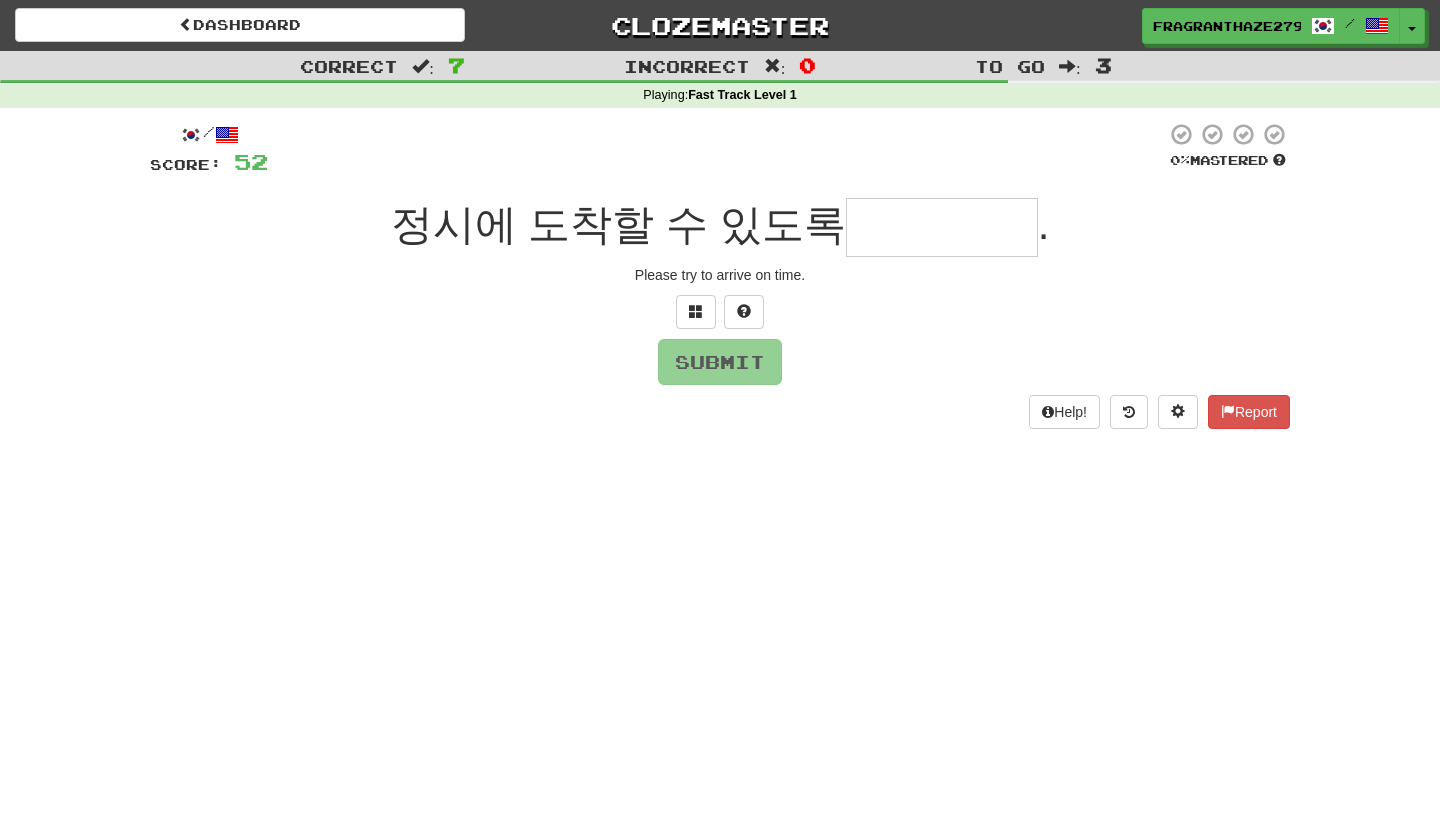click on "정시에 도착할 수 있도록" at bounding box center (618, 224) 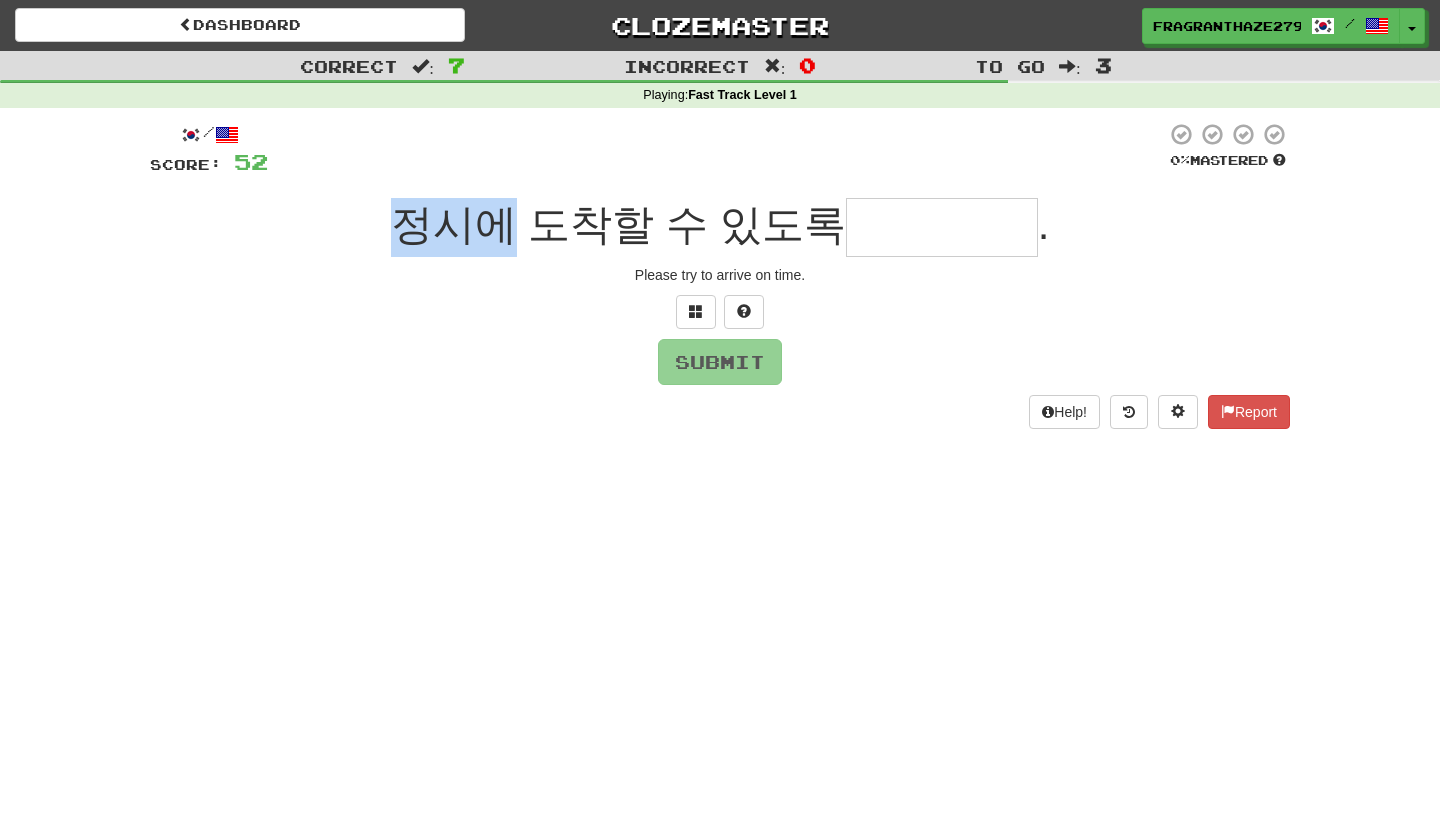 click on "정시에 도착할 수 있도록" at bounding box center (618, 224) 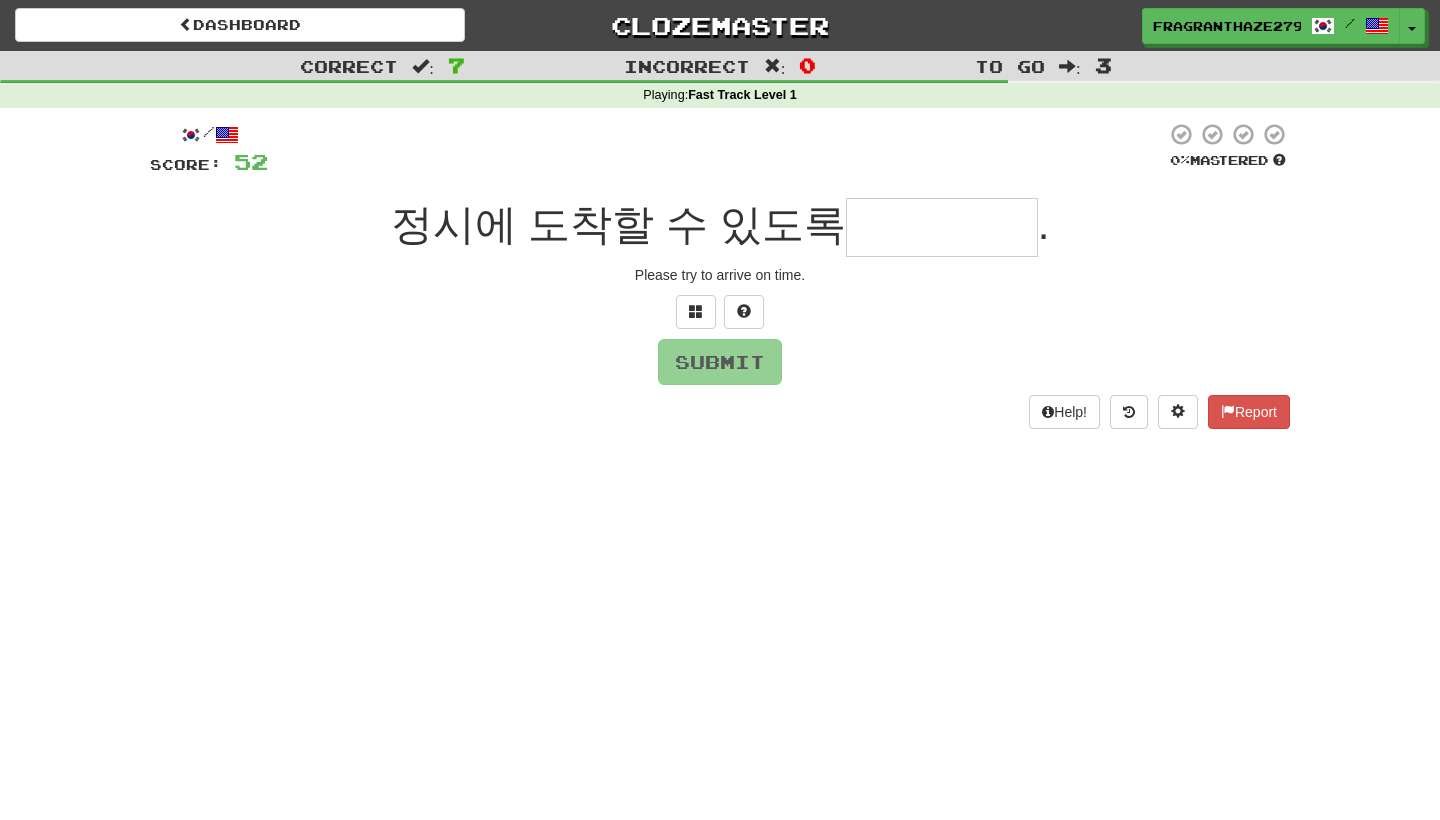 click at bounding box center [720, 312] 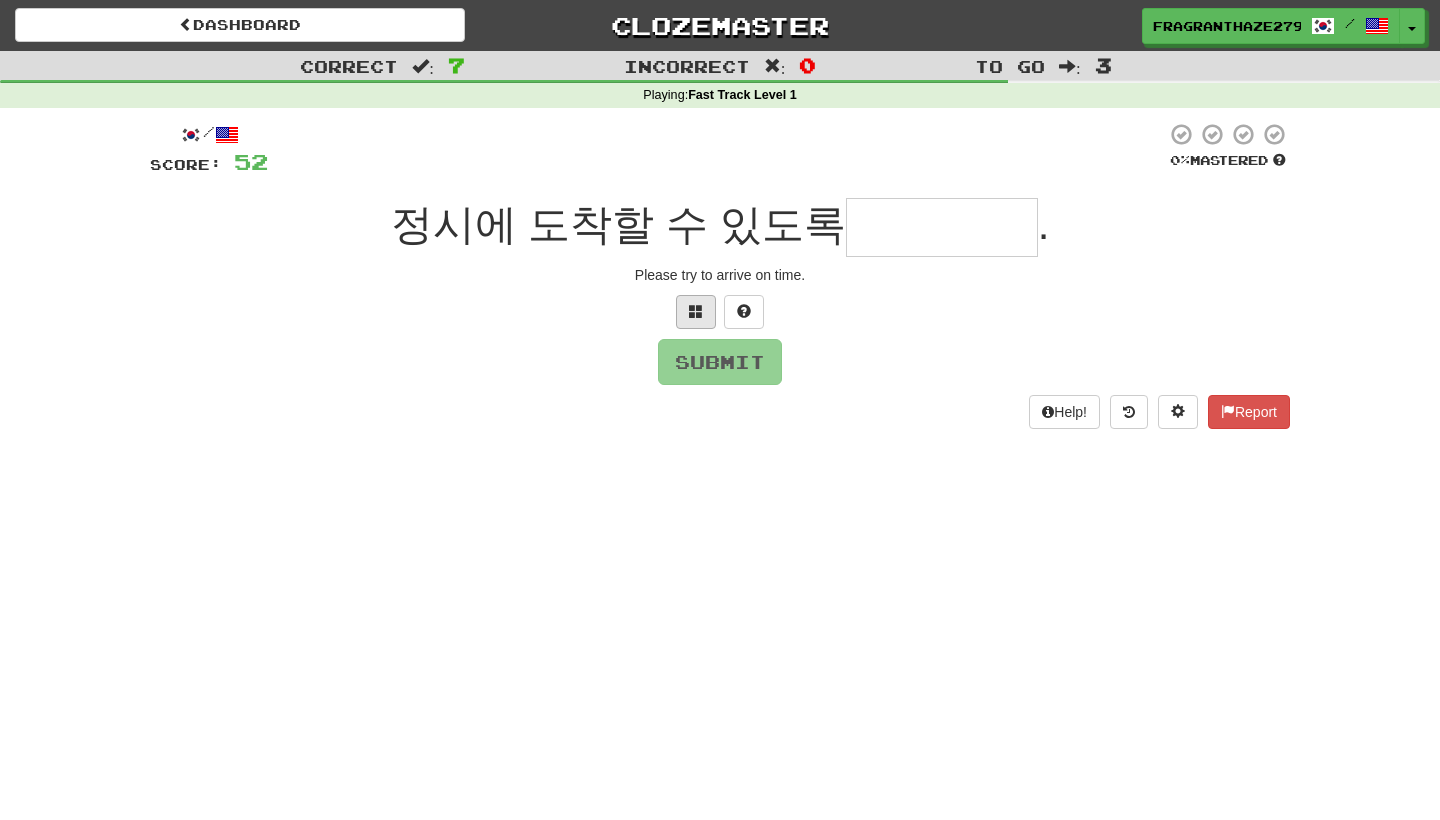 click at bounding box center (696, 312) 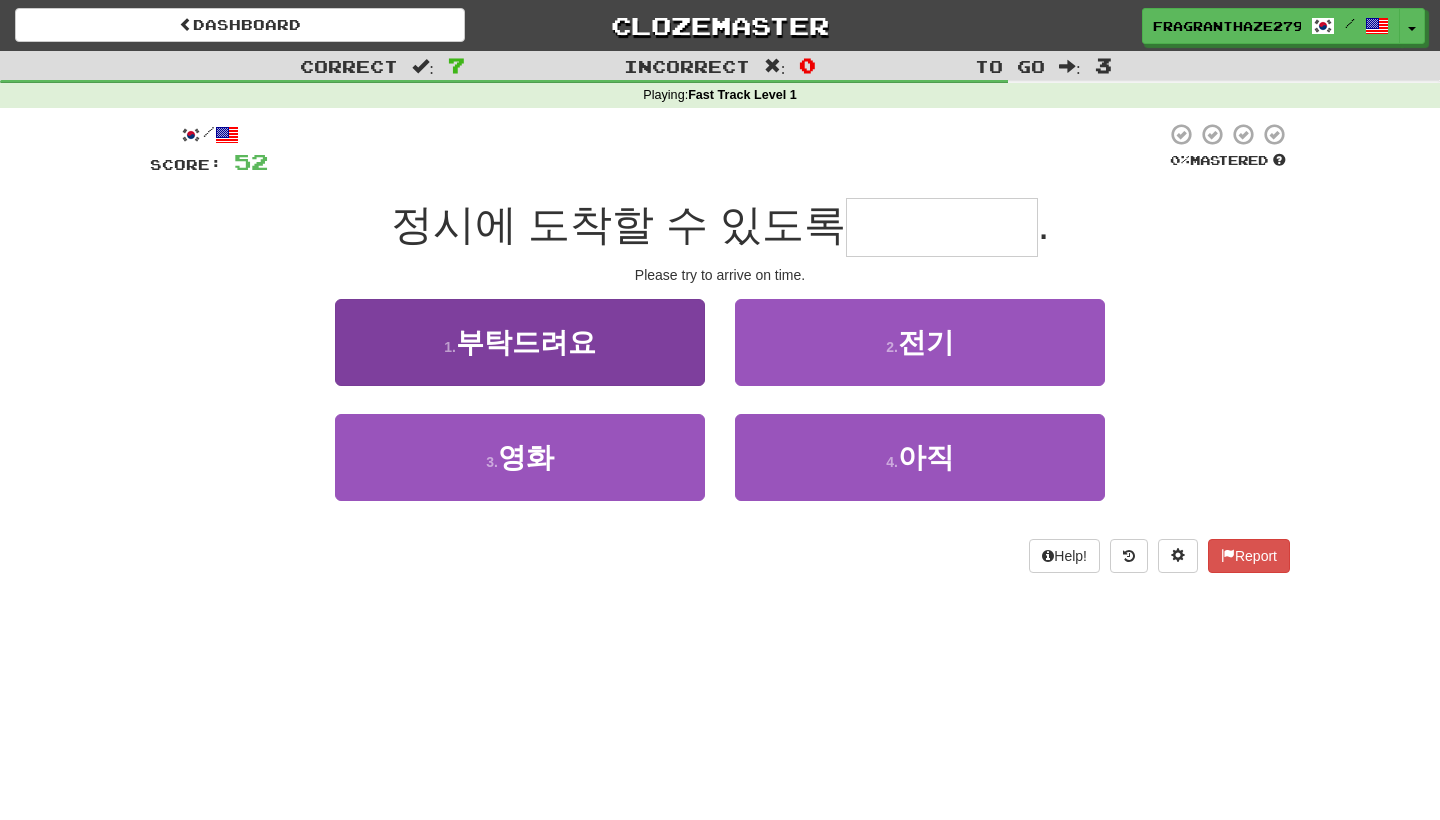 click on "1 .  부탁드려요" at bounding box center (520, 342) 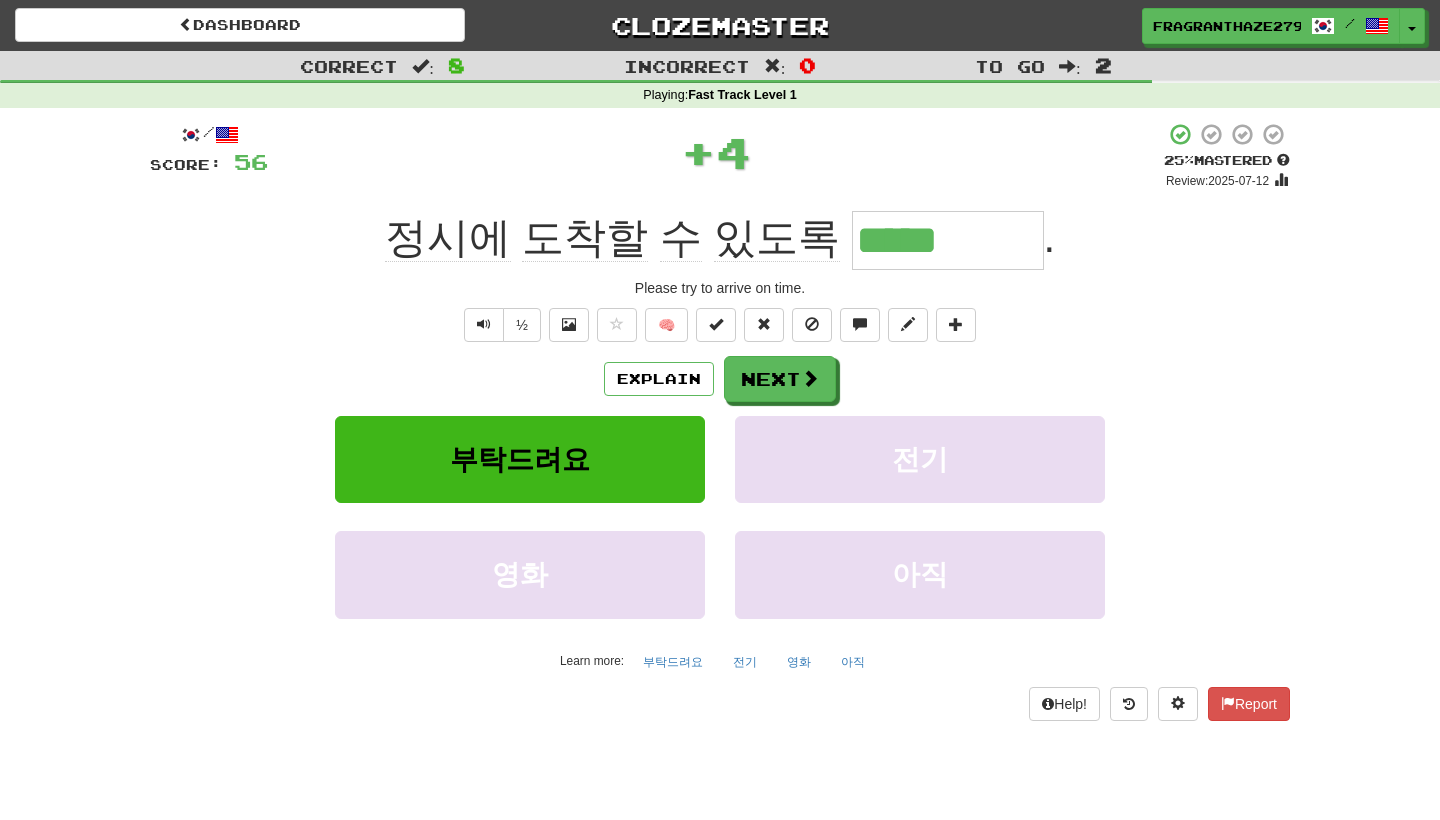 click on "있도록" 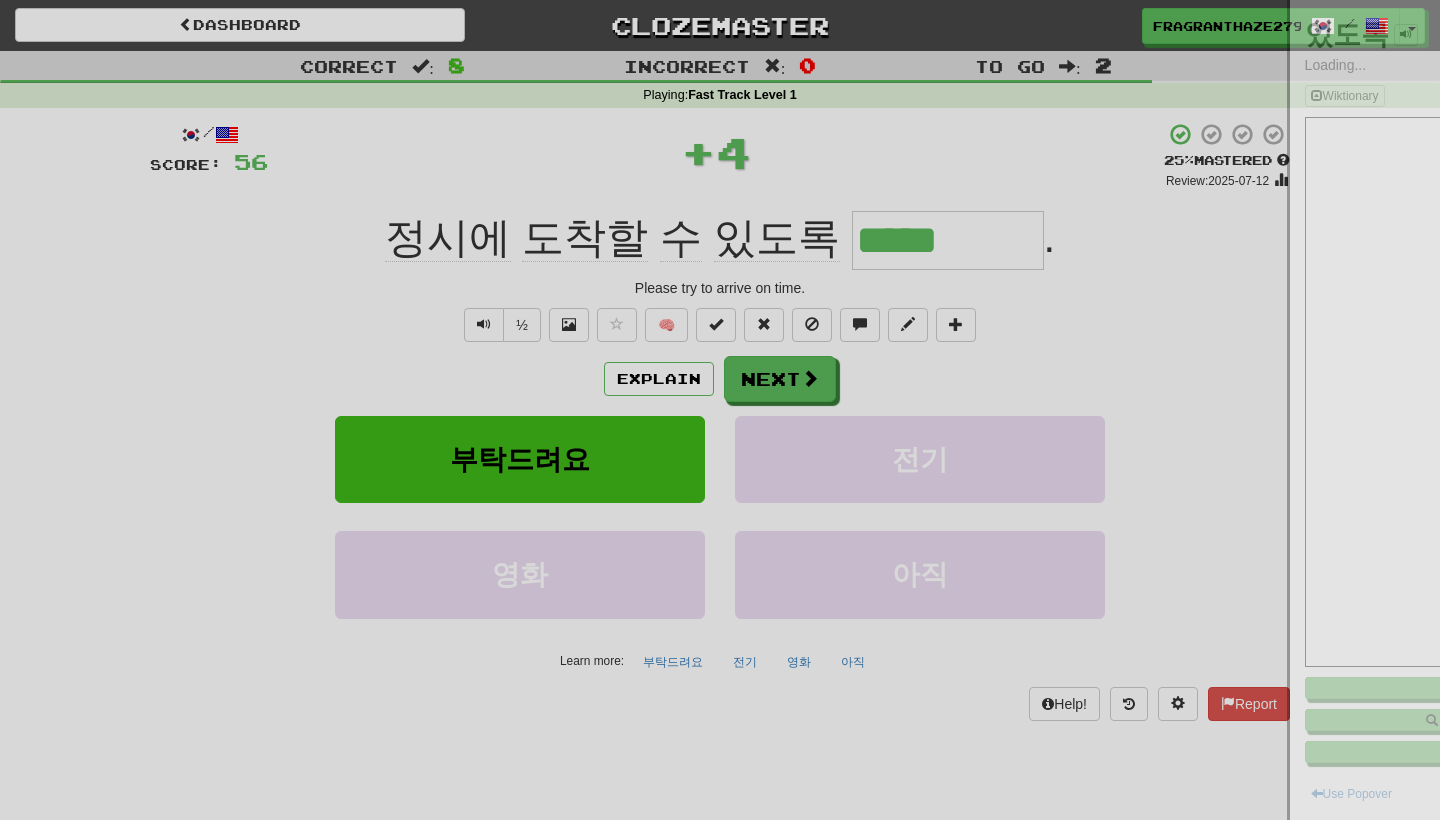 click at bounding box center (720, 410) 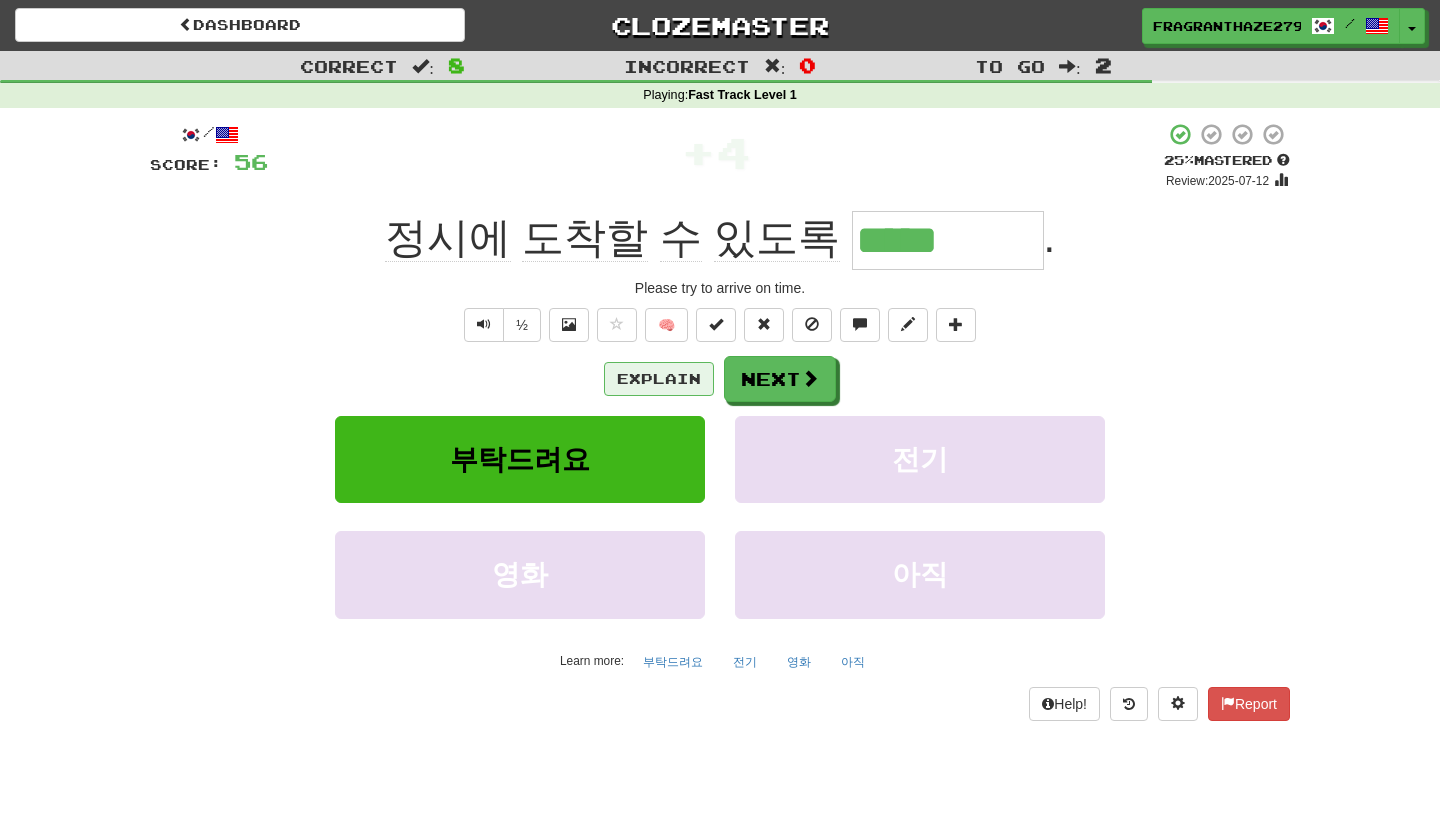 click on "Explain" at bounding box center [659, 379] 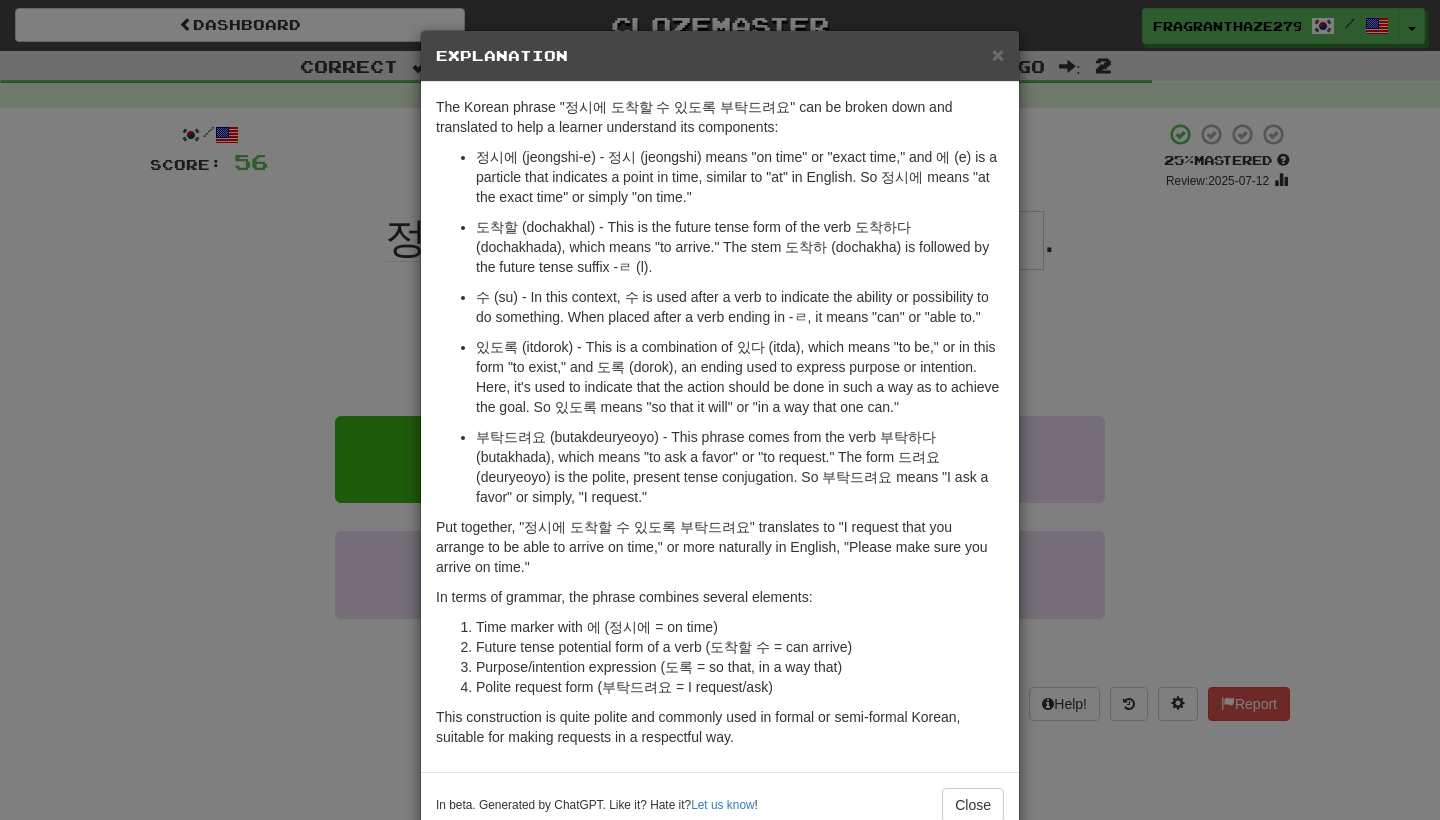 click on "× Explanation The Korean phrase "정시에 도착할 수 있도록 부탁드려요" can be broken down and translated to help a learner understand its components:
정시에 (jeongshi-e) - 정시 (jeongshi) means "on time" or "exact time," and 에 (e) is a particle that indicates a point in time, similar to "at" in English. So 정시에 means "at the exact time" or simply "on time."
도착할 (dochakhal) - This is the future tense form of the verb 도착하다 (dochakhada), which means "to arrive." The stem 도착하 (dochakha) is followed by the future tense suffix -ㄹ (l).
수 (su) - In this context, 수 is used after a verb to indicate the ability or possibility to do something. When placed after a verb ending in -ㄹ, it means "can" or "able to."
Put together, "정시에 도착할 수 있도록 부탁드려요" translates to "I request that you arrange to be able to arrive on time," or more naturally in English, "Please make sure you arrive on time."
!" at bounding box center [720, 410] 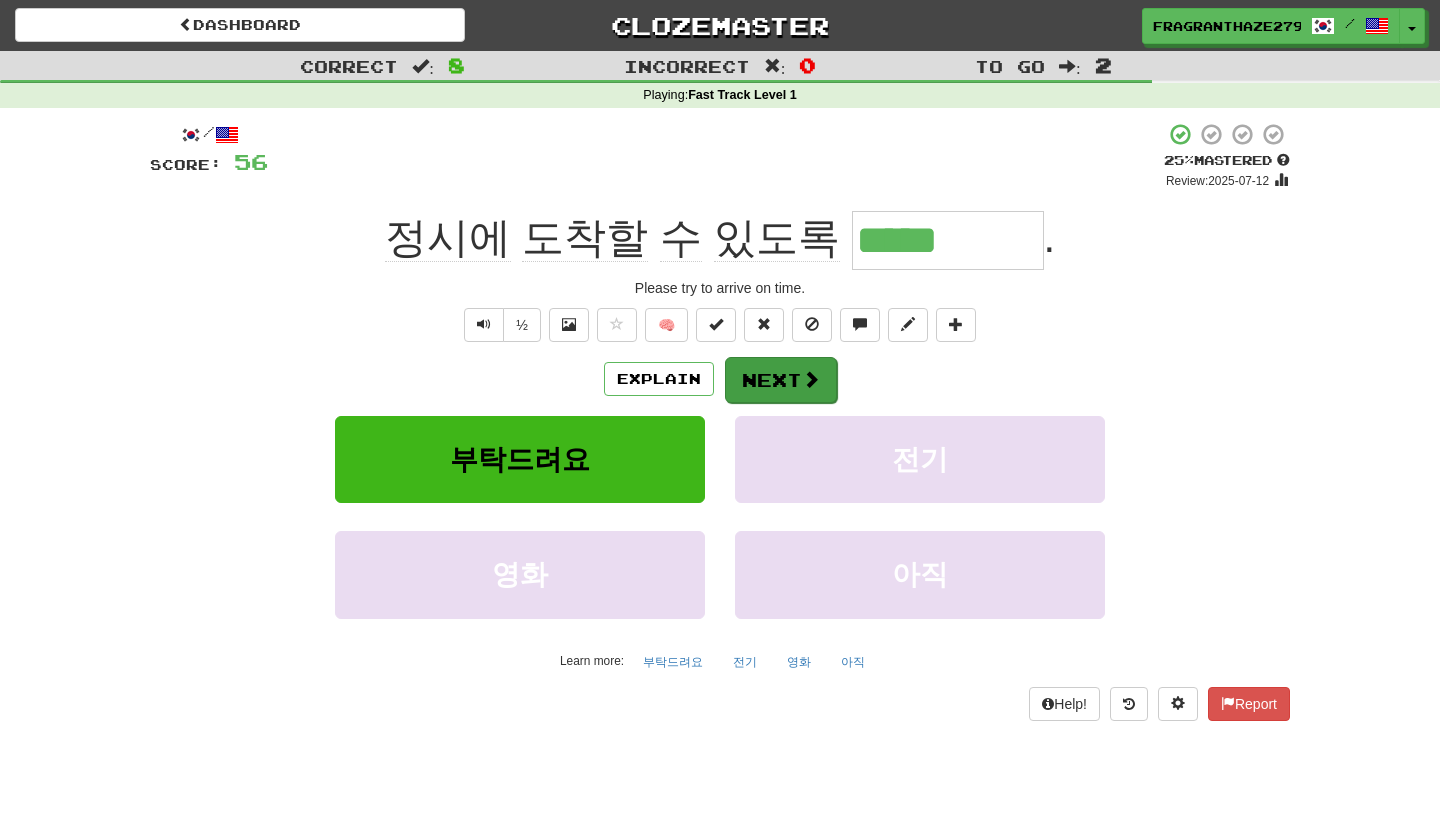click on "Next" at bounding box center [781, 380] 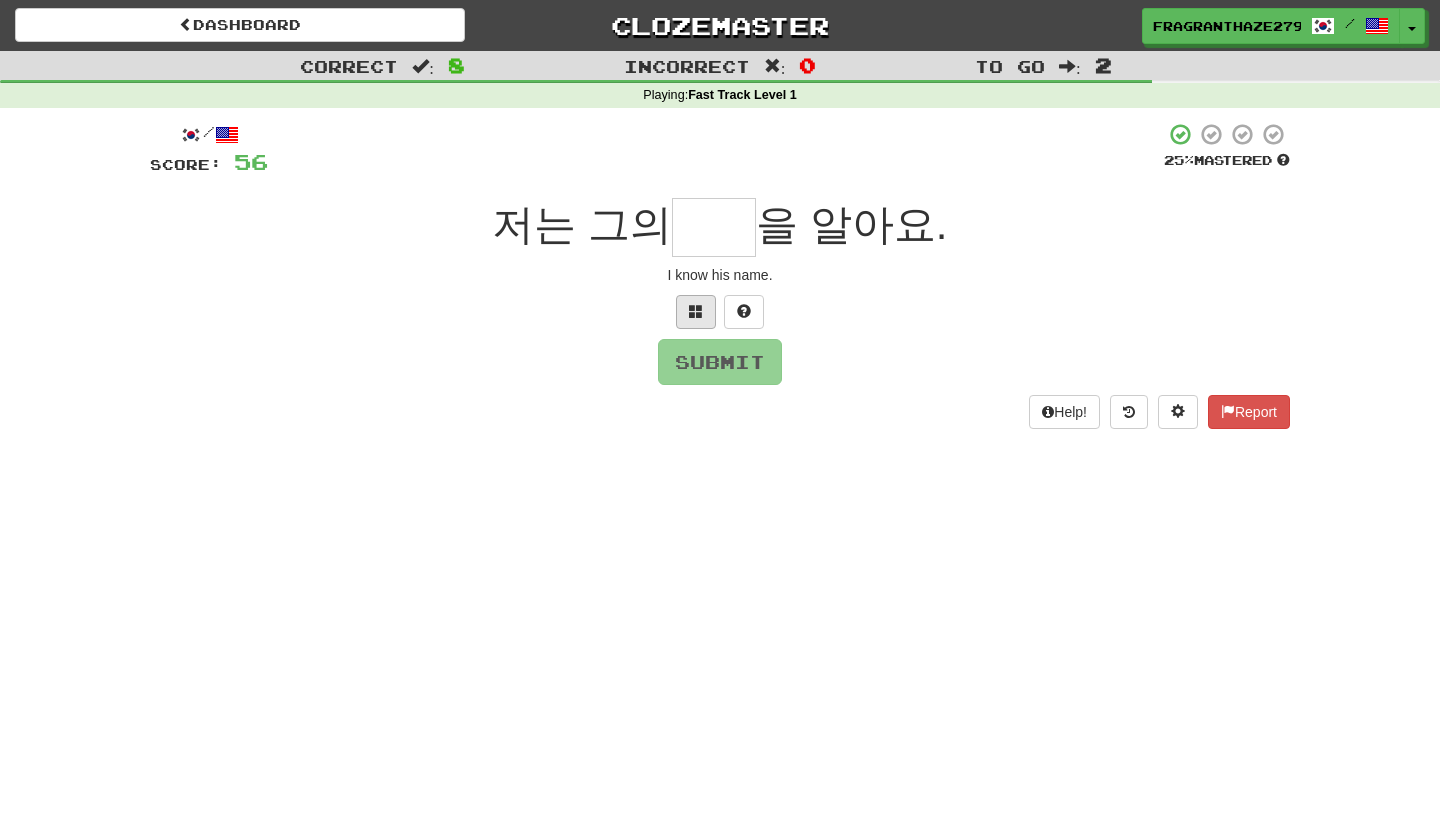 click at bounding box center (696, 311) 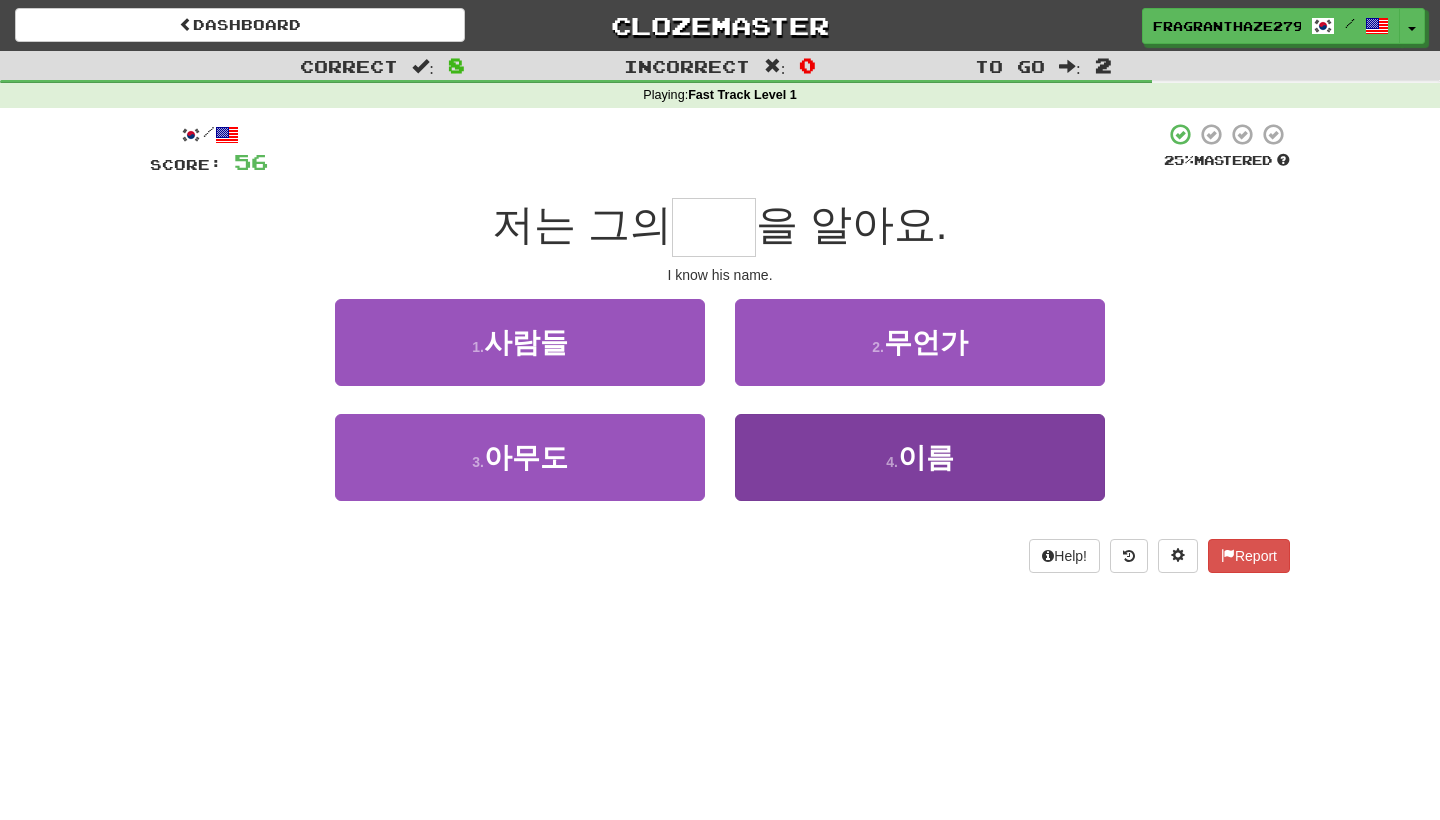 click on "4 .  이름" at bounding box center [920, 457] 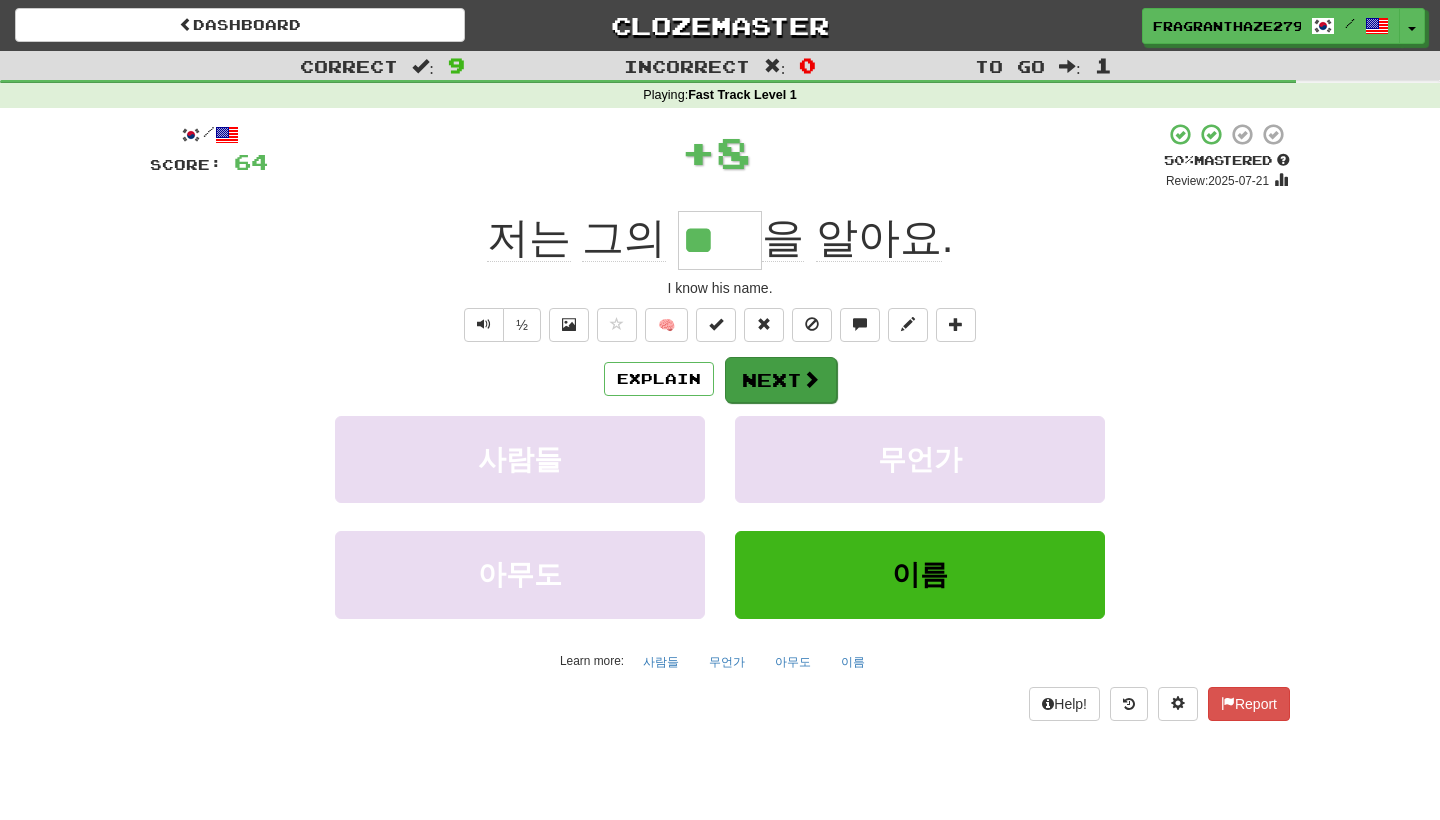 click at bounding box center [811, 379] 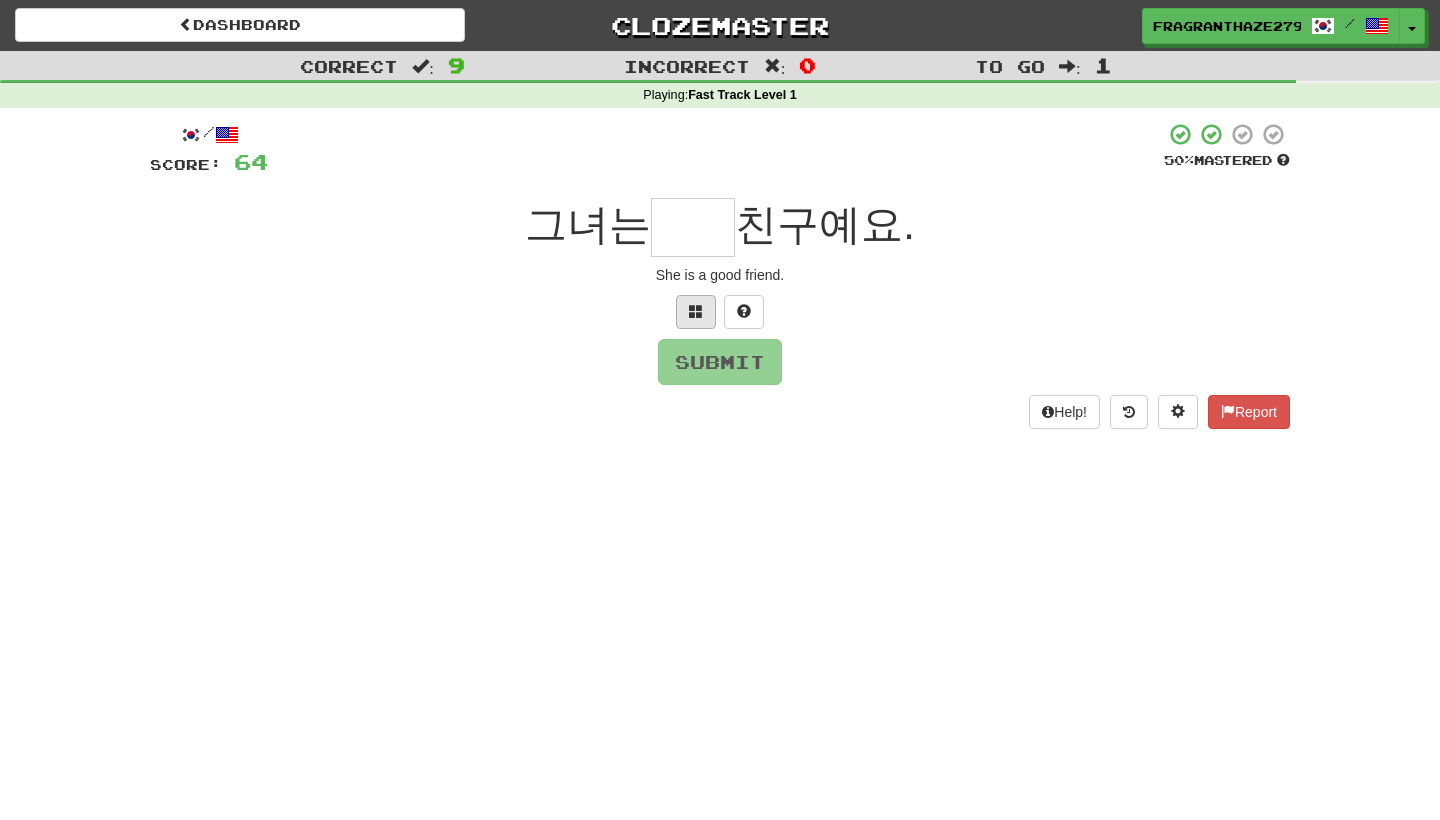 click at bounding box center (696, 312) 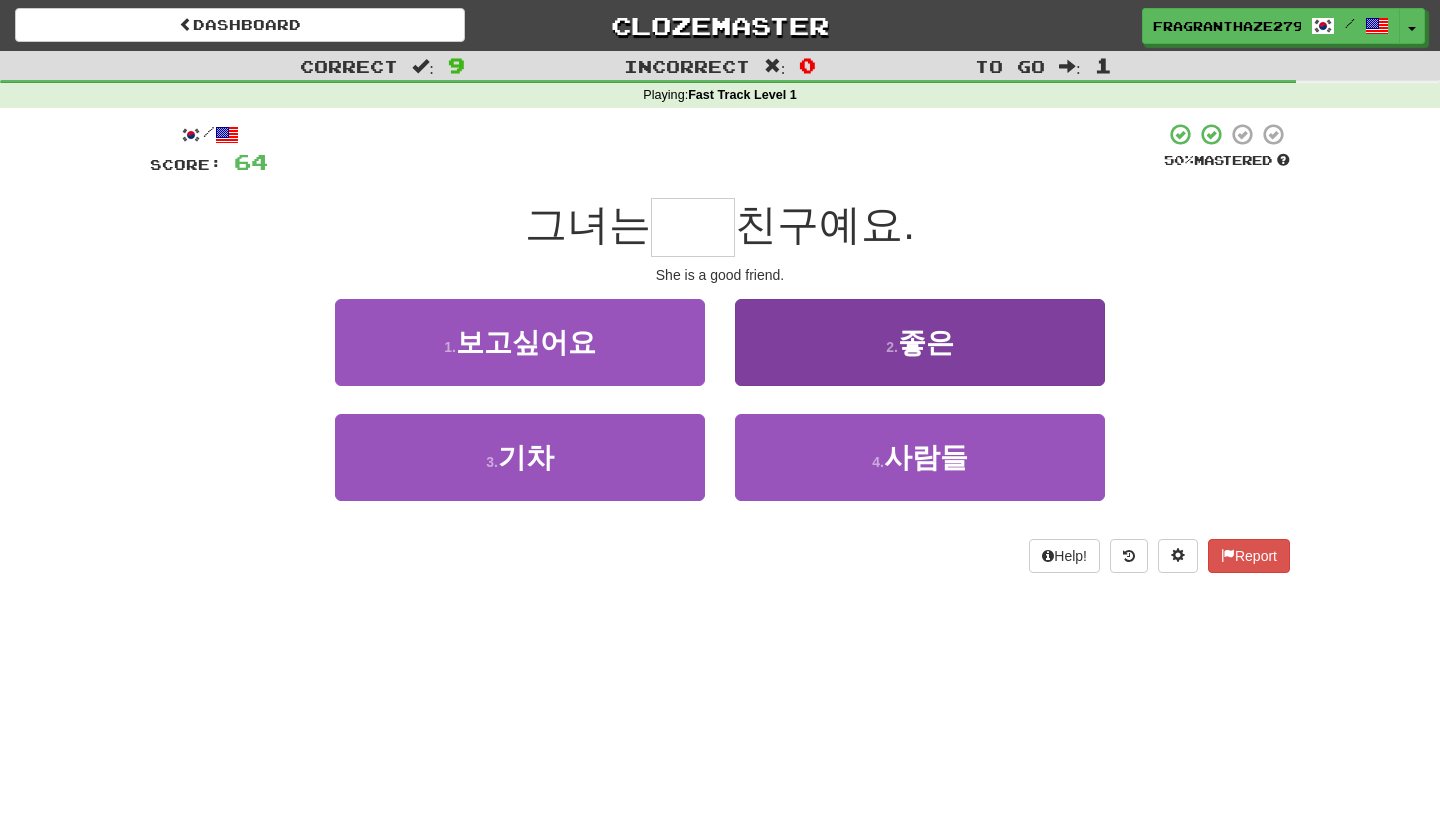 click on "2 .  좋은" at bounding box center [920, 342] 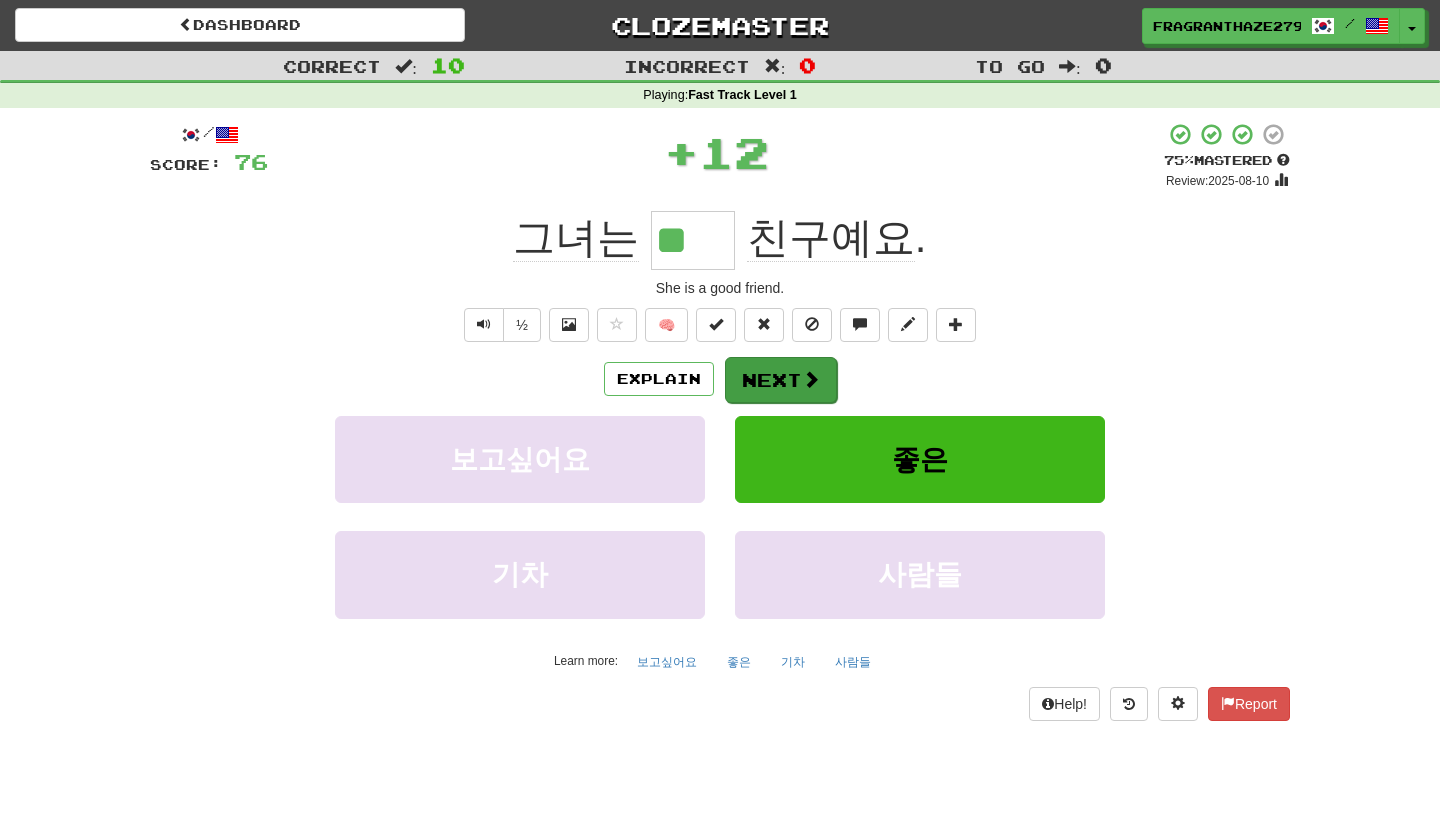 click on "Next" at bounding box center [781, 380] 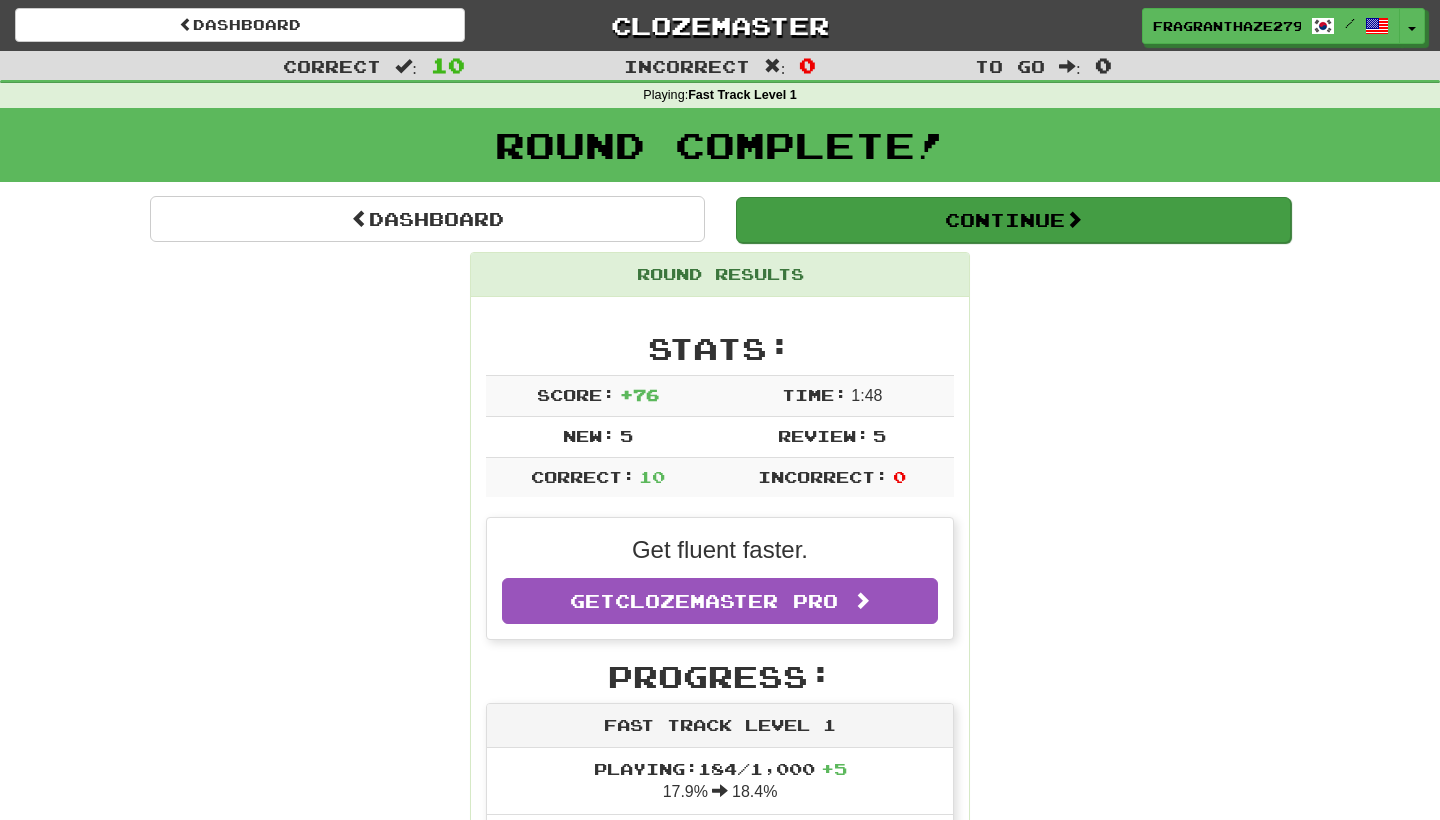 click on "Continue" at bounding box center (1013, 220) 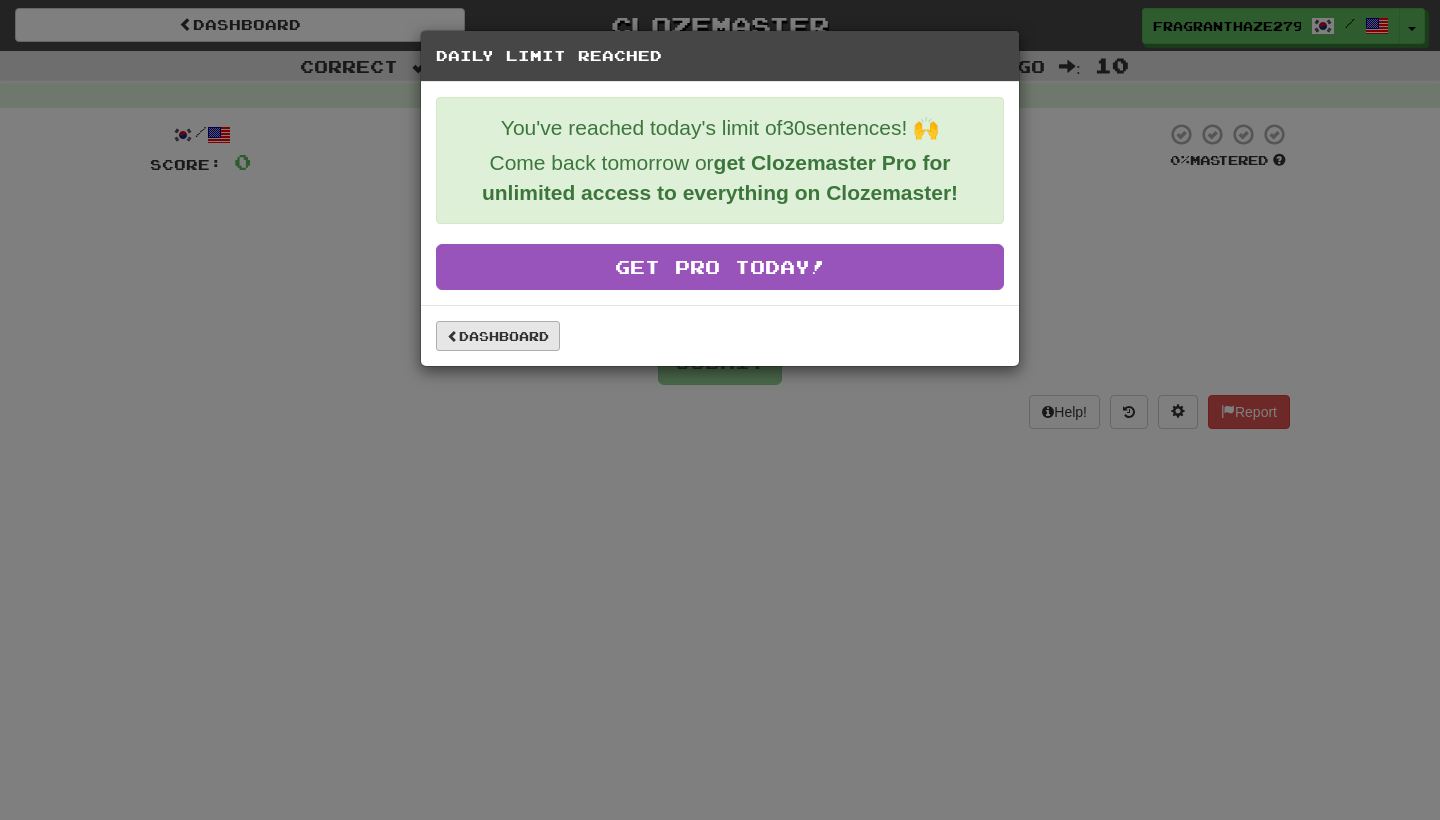 click on "Dashboard" at bounding box center (498, 336) 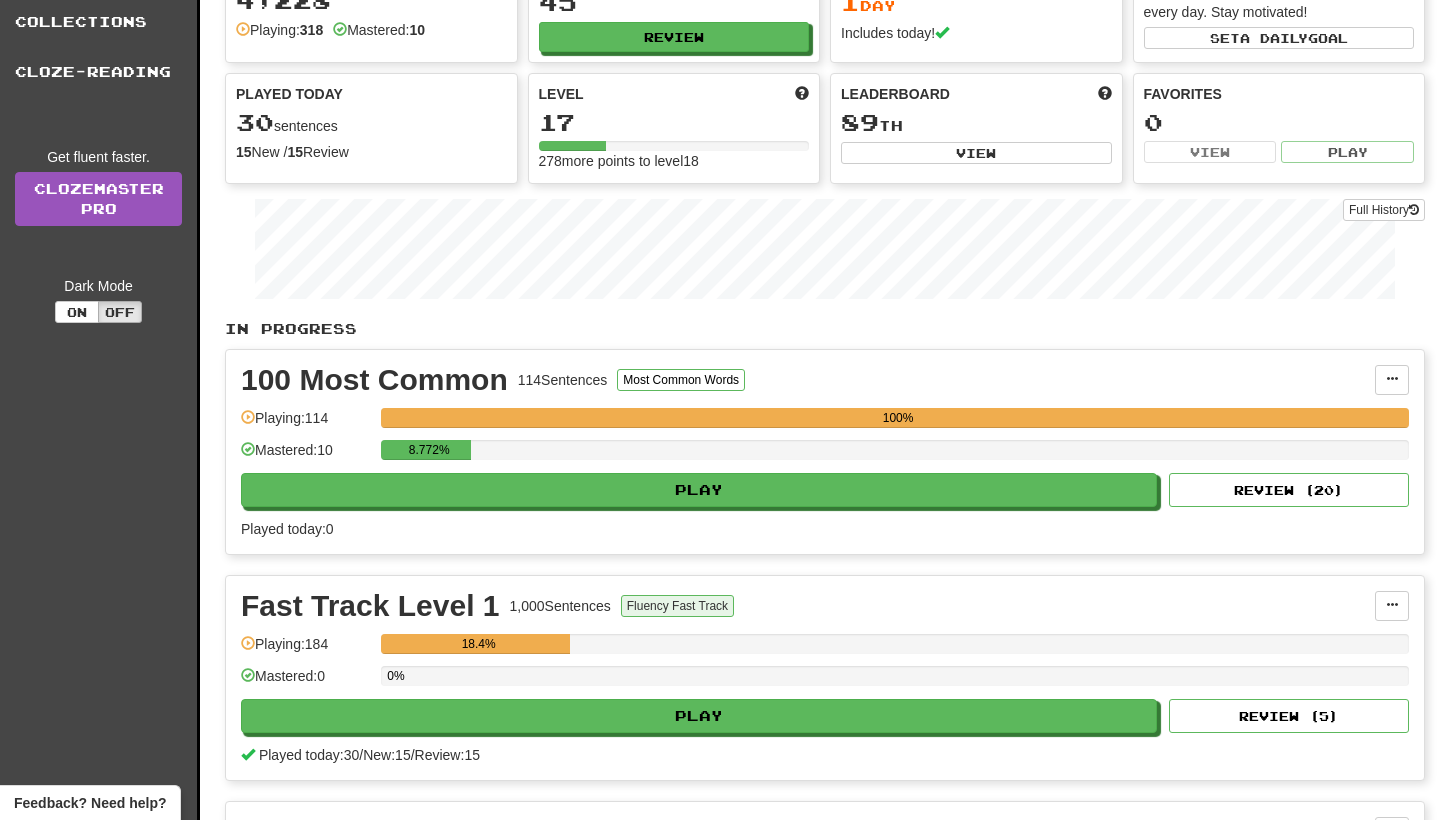 scroll, scrollTop: 144, scrollLeft: 0, axis: vertical 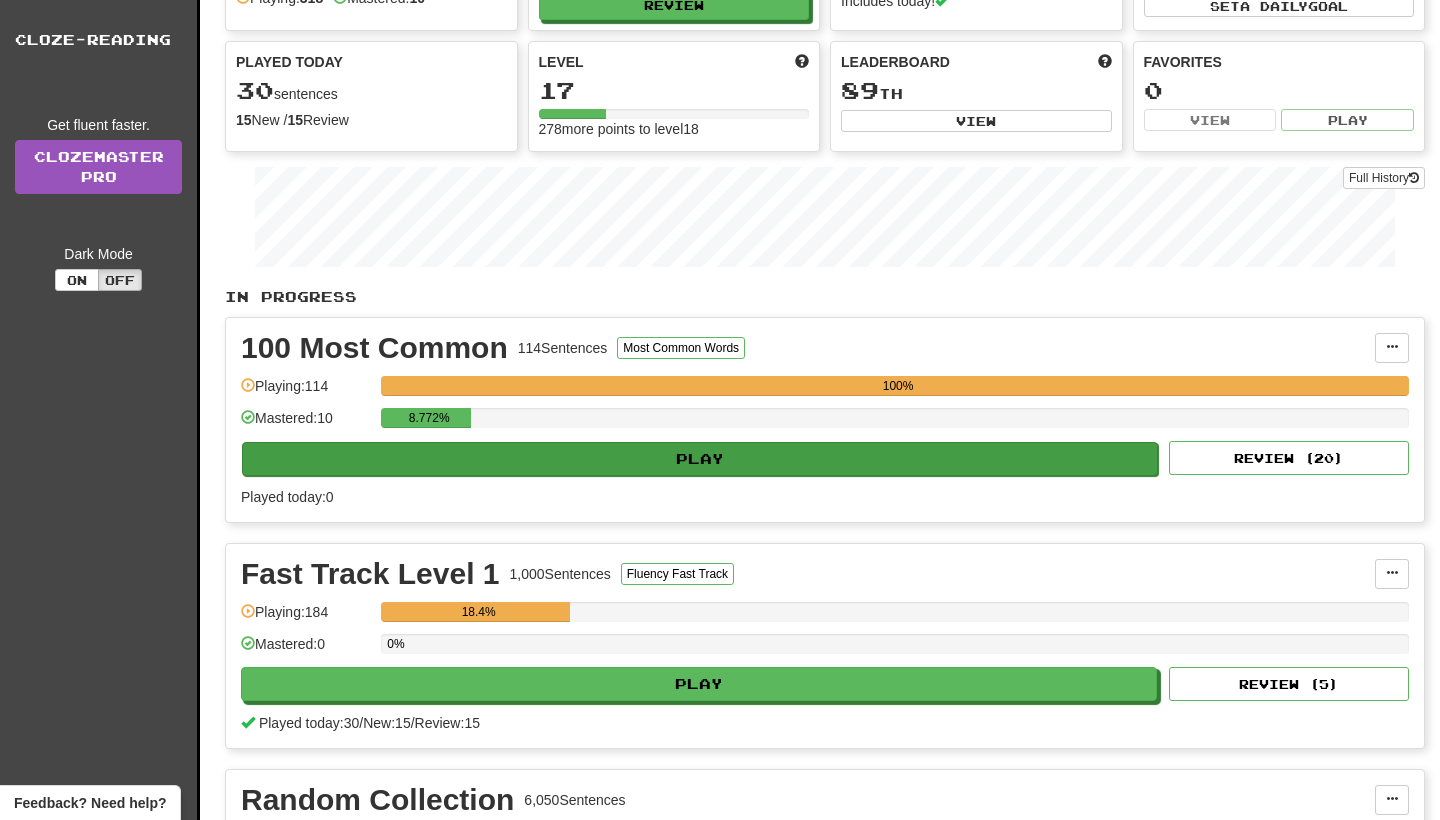 click on "Play" at bounding box center [700, 459] 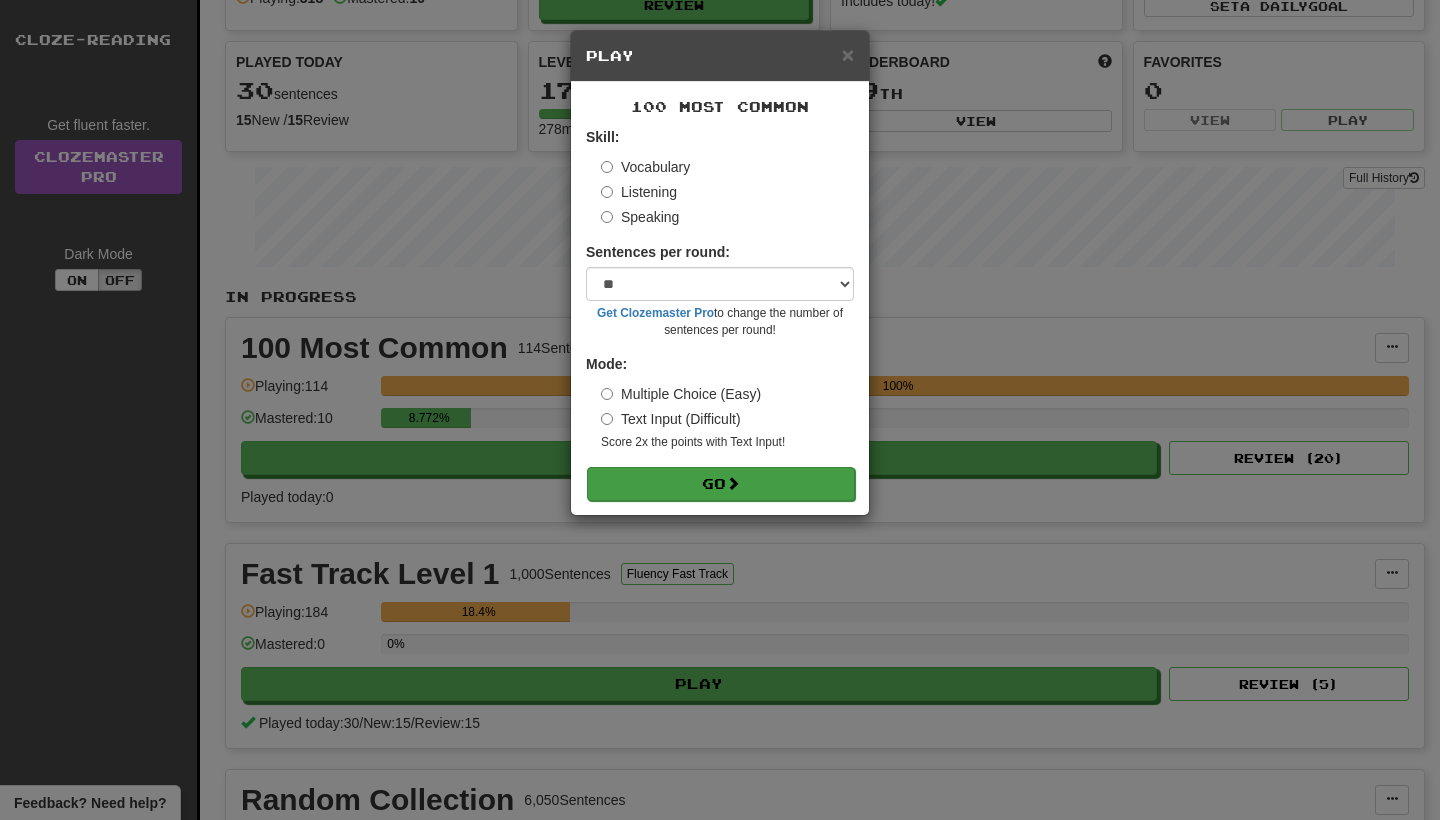 click on "Go" at bounding box center (721, 484) 